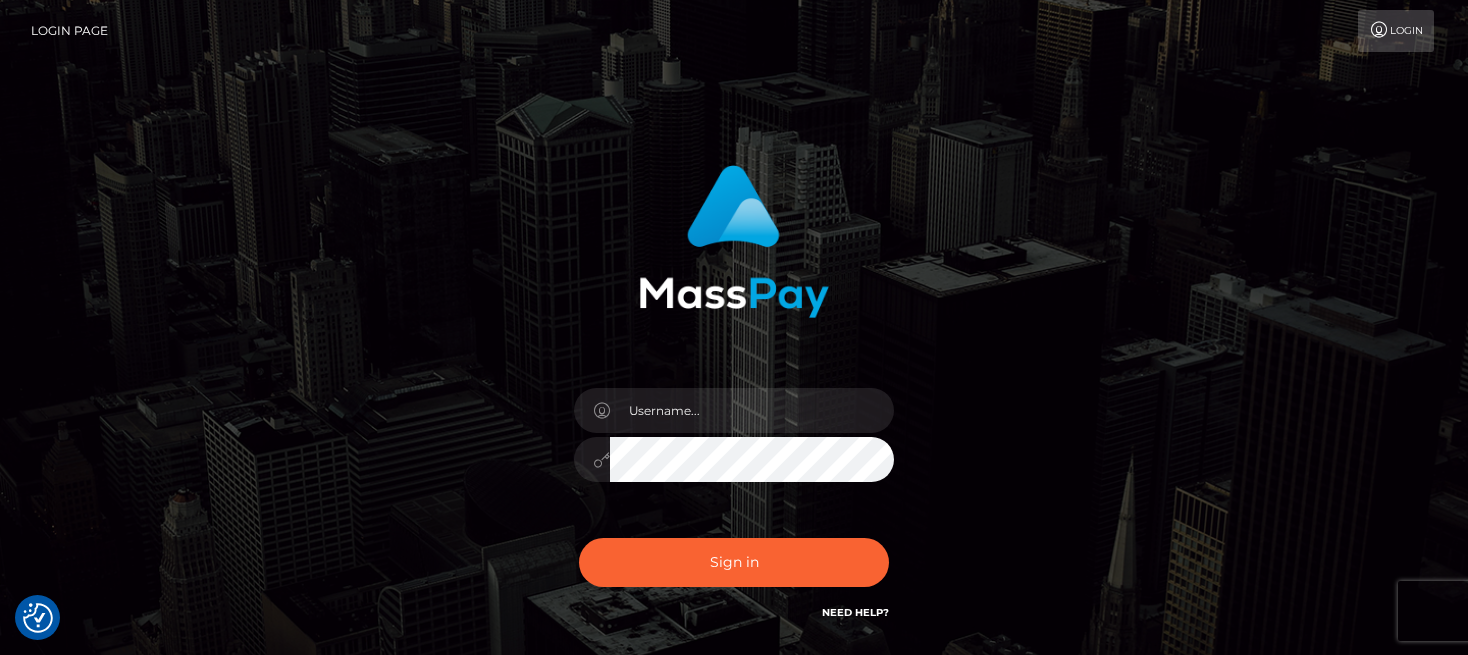 checkbox on "true" 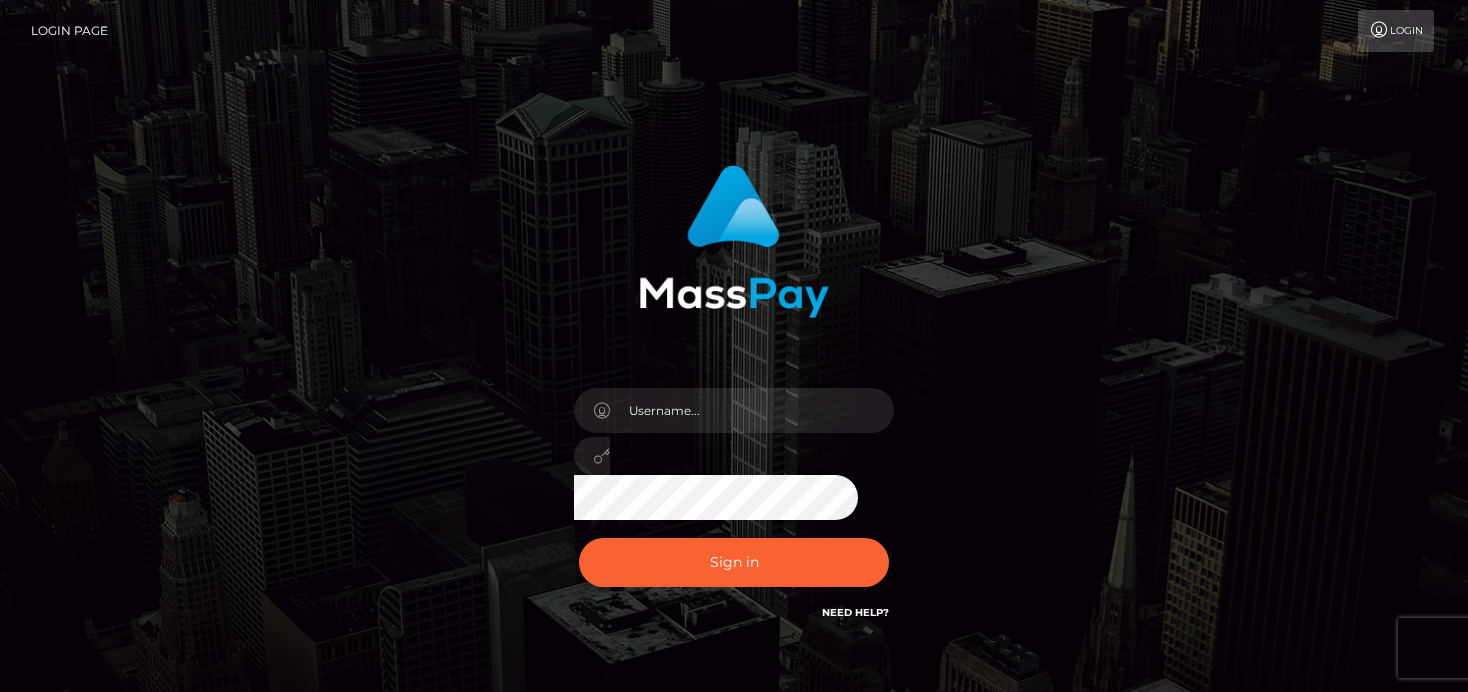 scroll, scrollTop: 0, scrollLeft: 0, axis: both 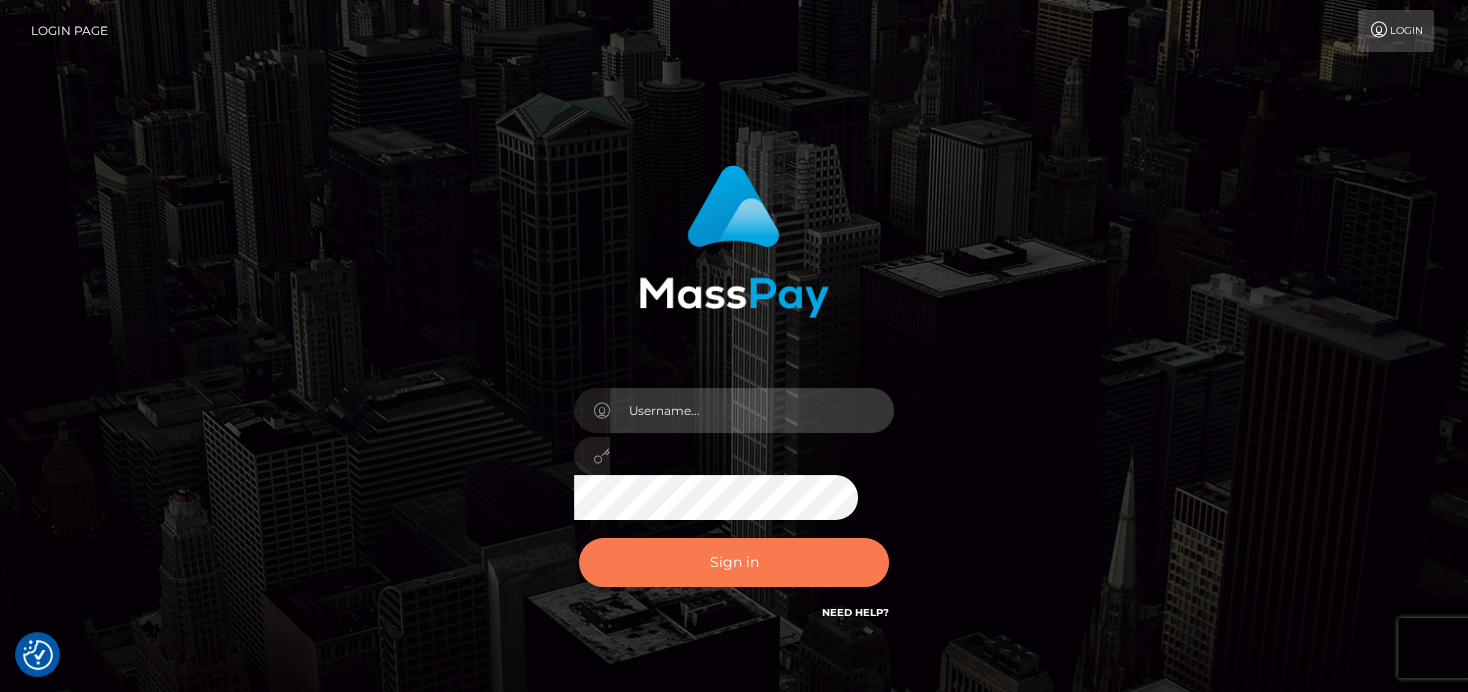 type on "denise" 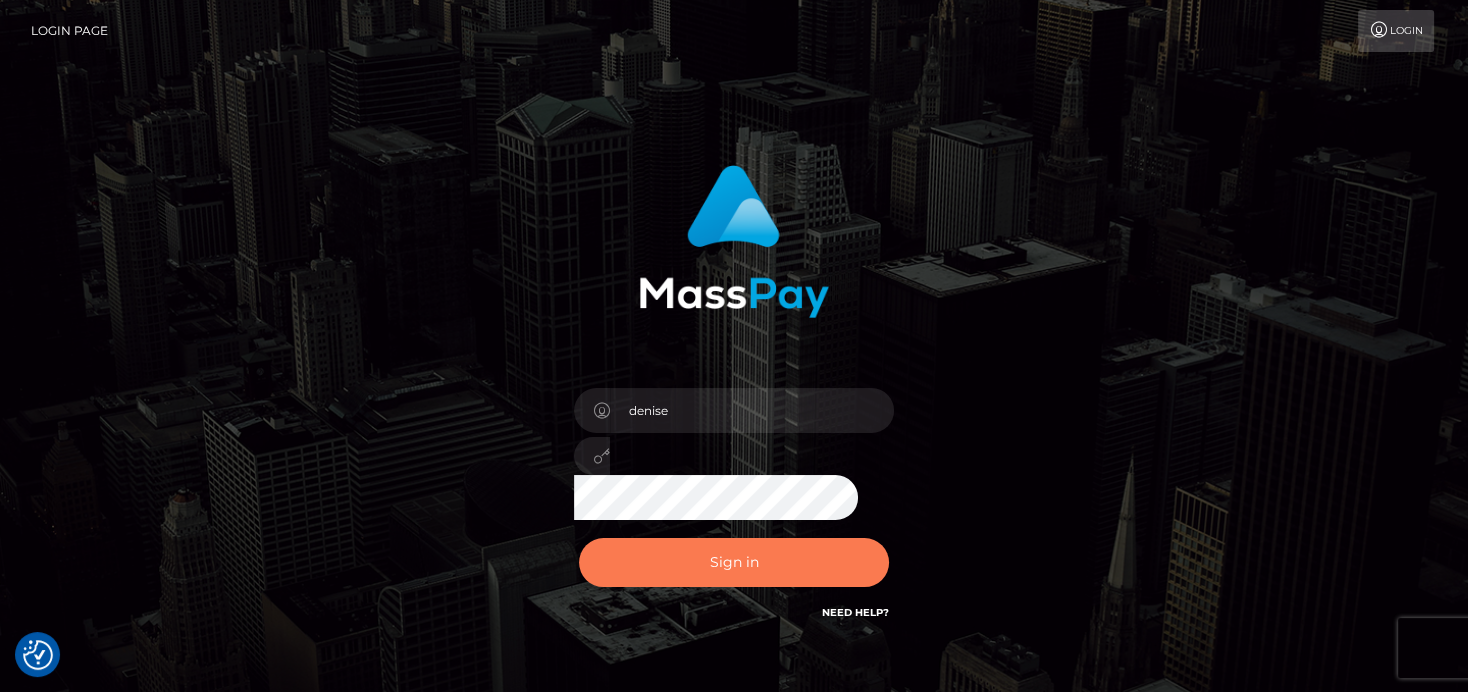 click on "Sign in" at bounding box center [734, 562] 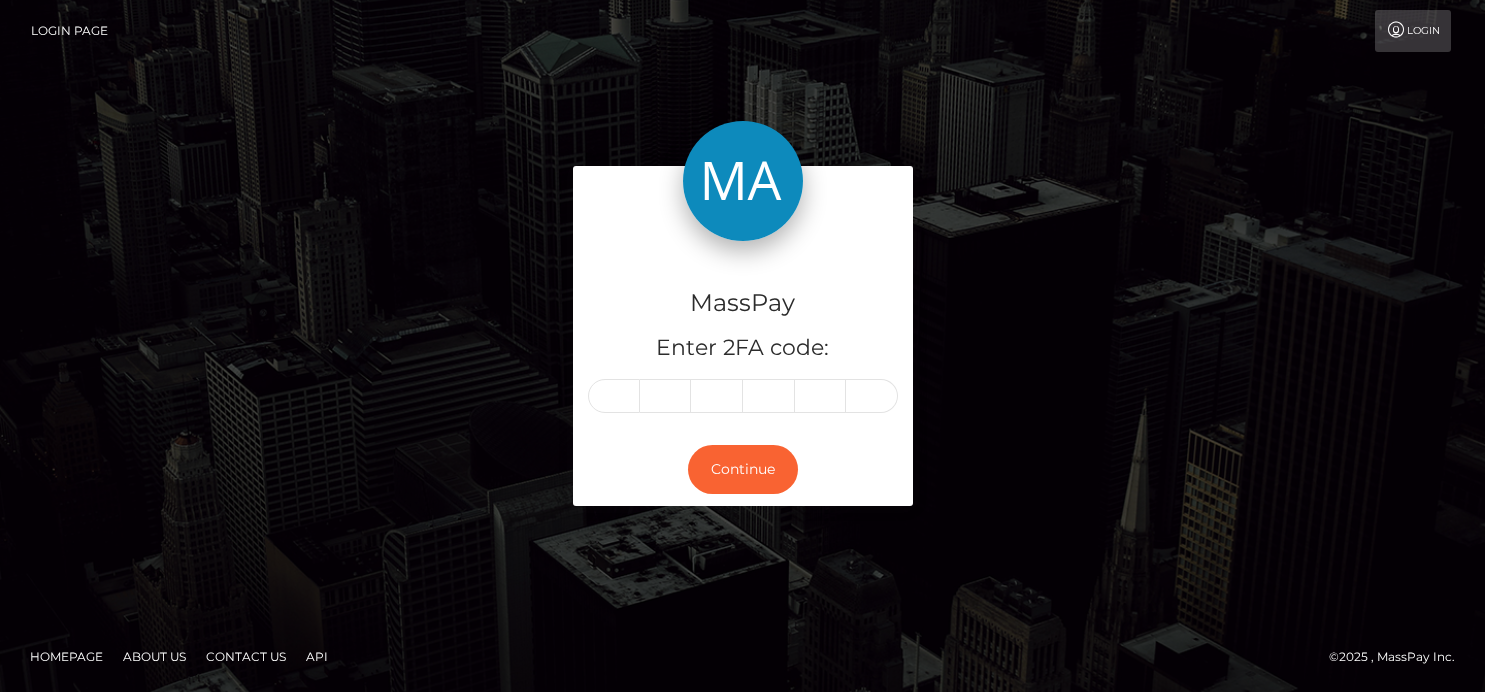 scroll, scrollTop: 0, scrollLeft: 0, axis: both 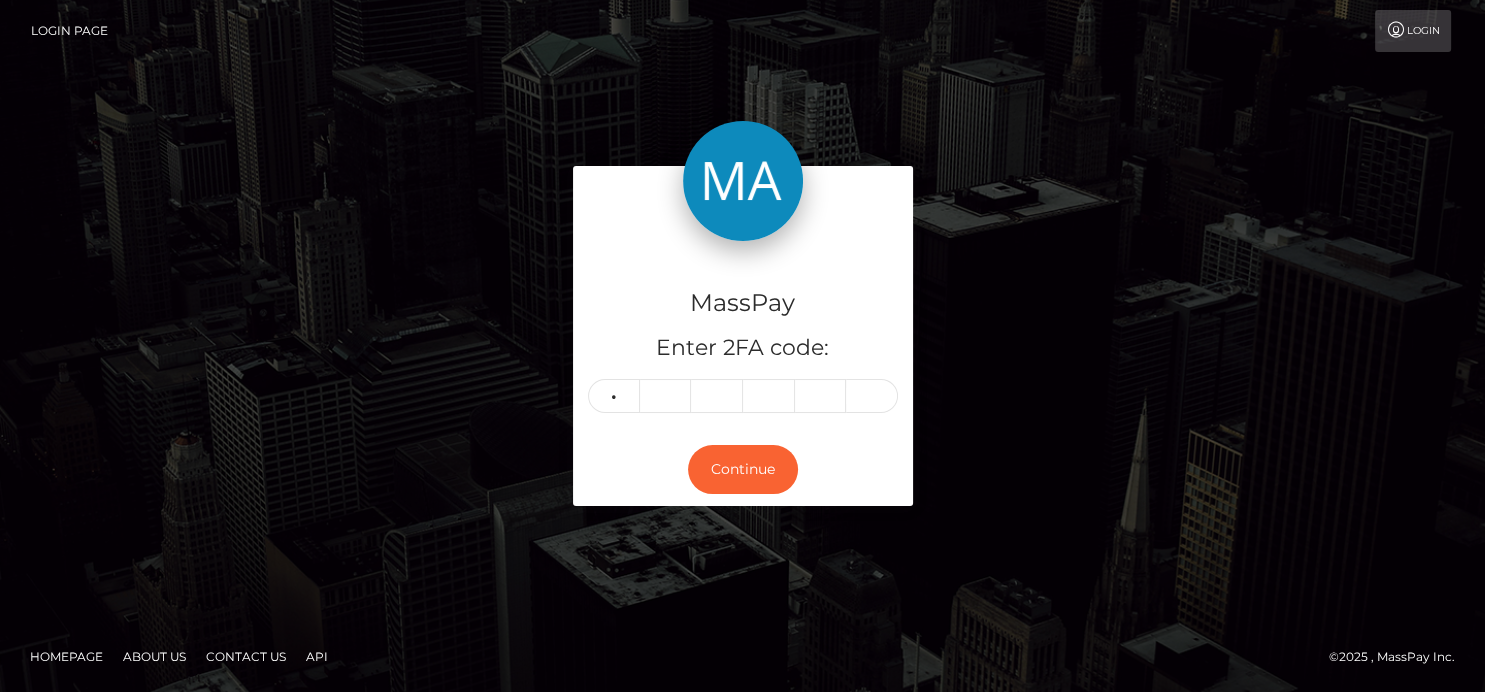 type on "0" 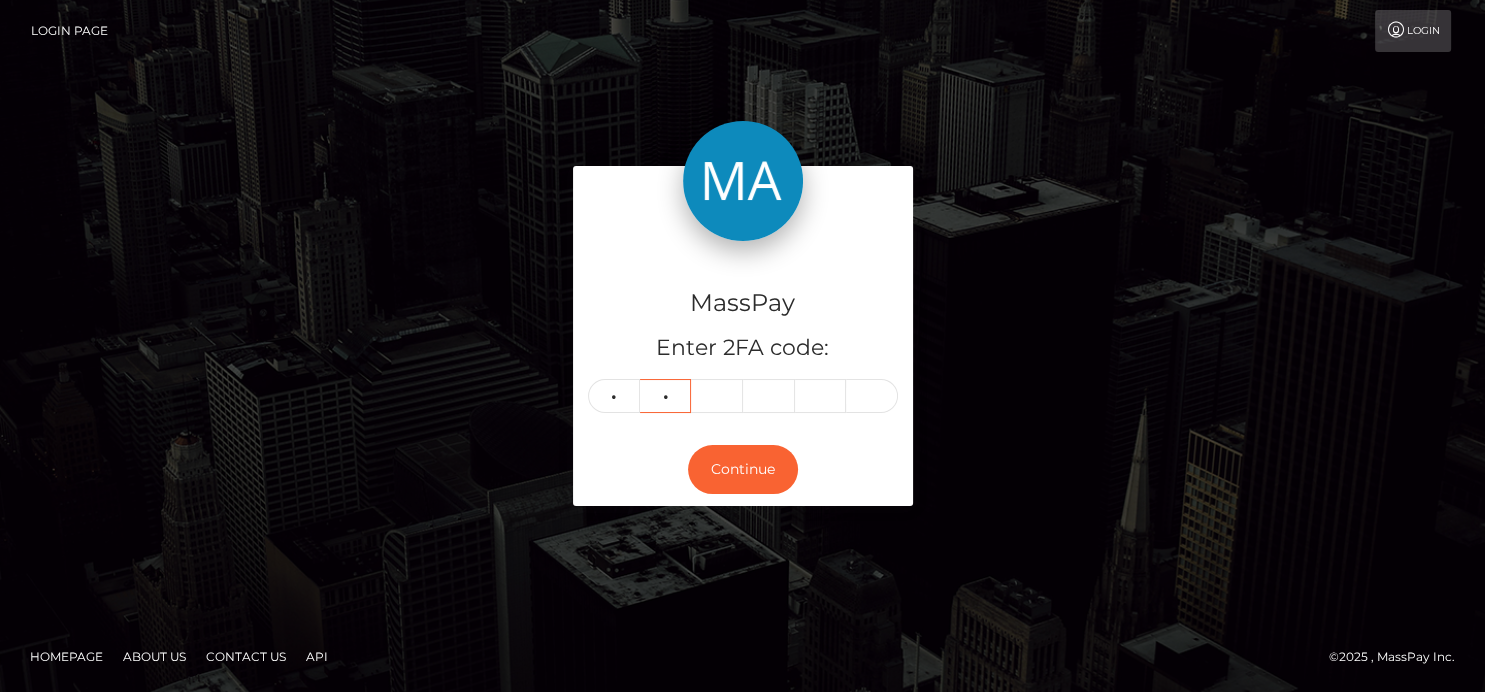 type on "9" 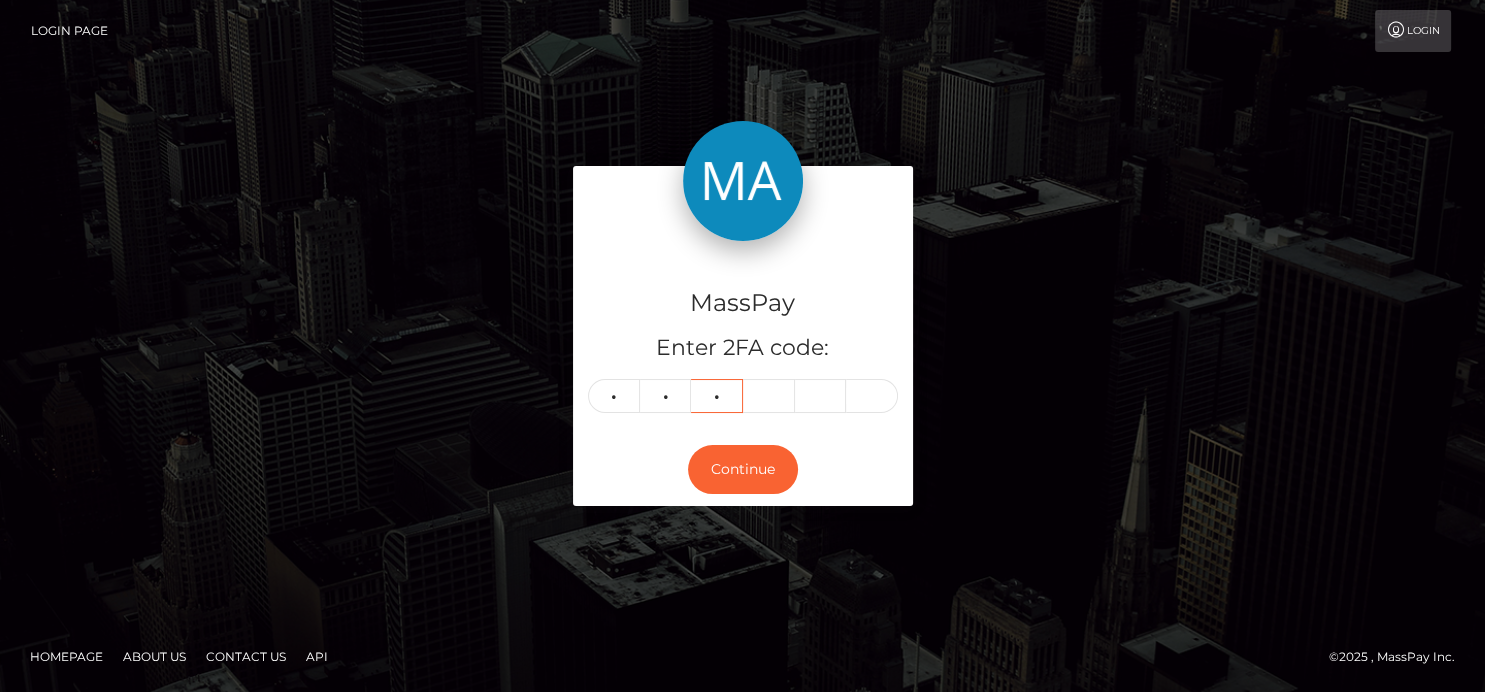 type on "4" 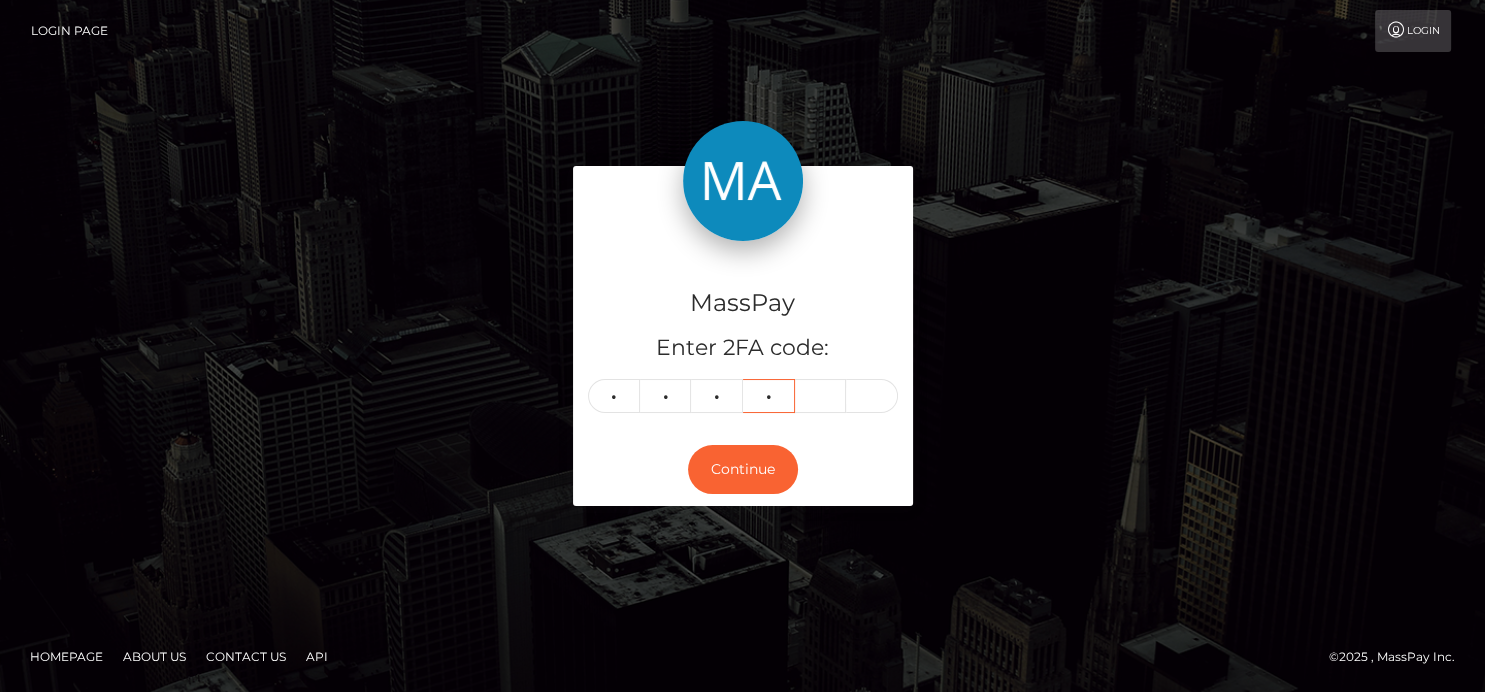 type on "6" 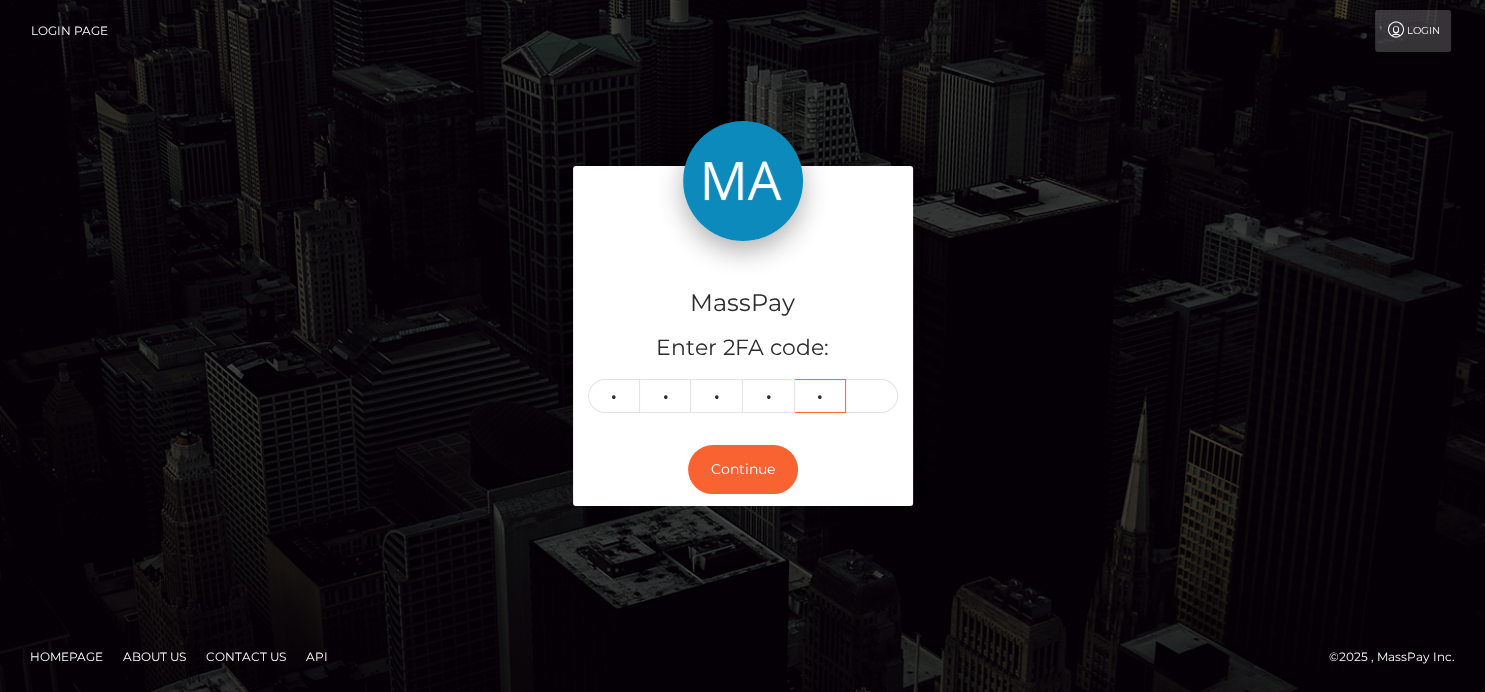 type on "1" 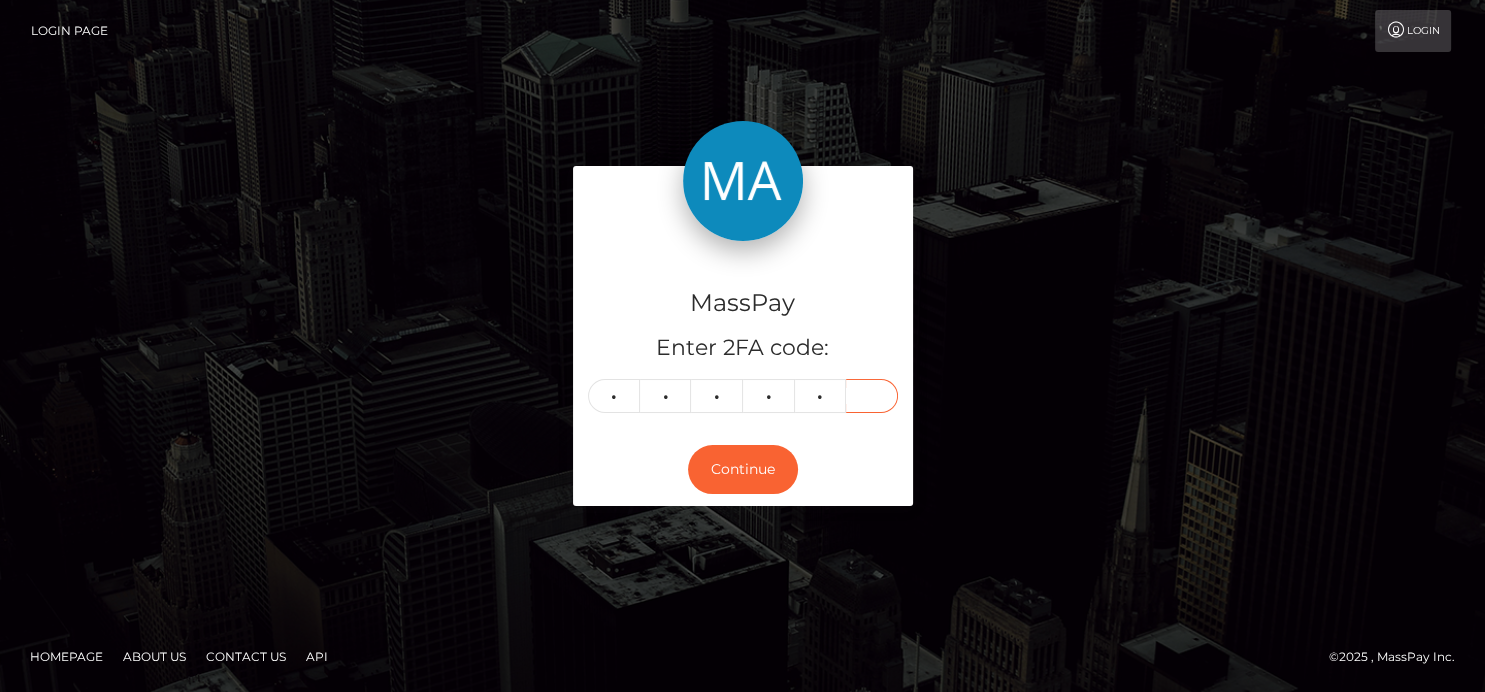 type on "6" 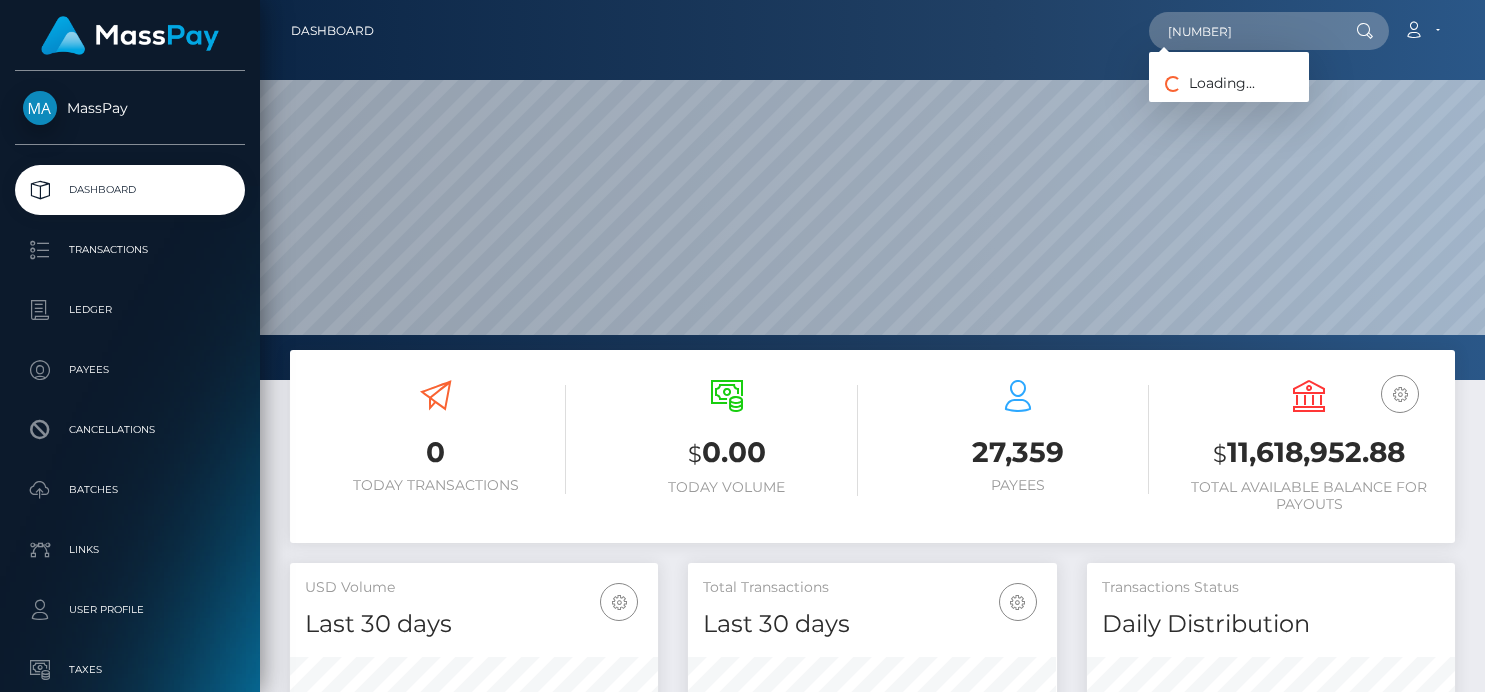 scroll, scrollTop: 0, scrollLeft: 0, axis: both 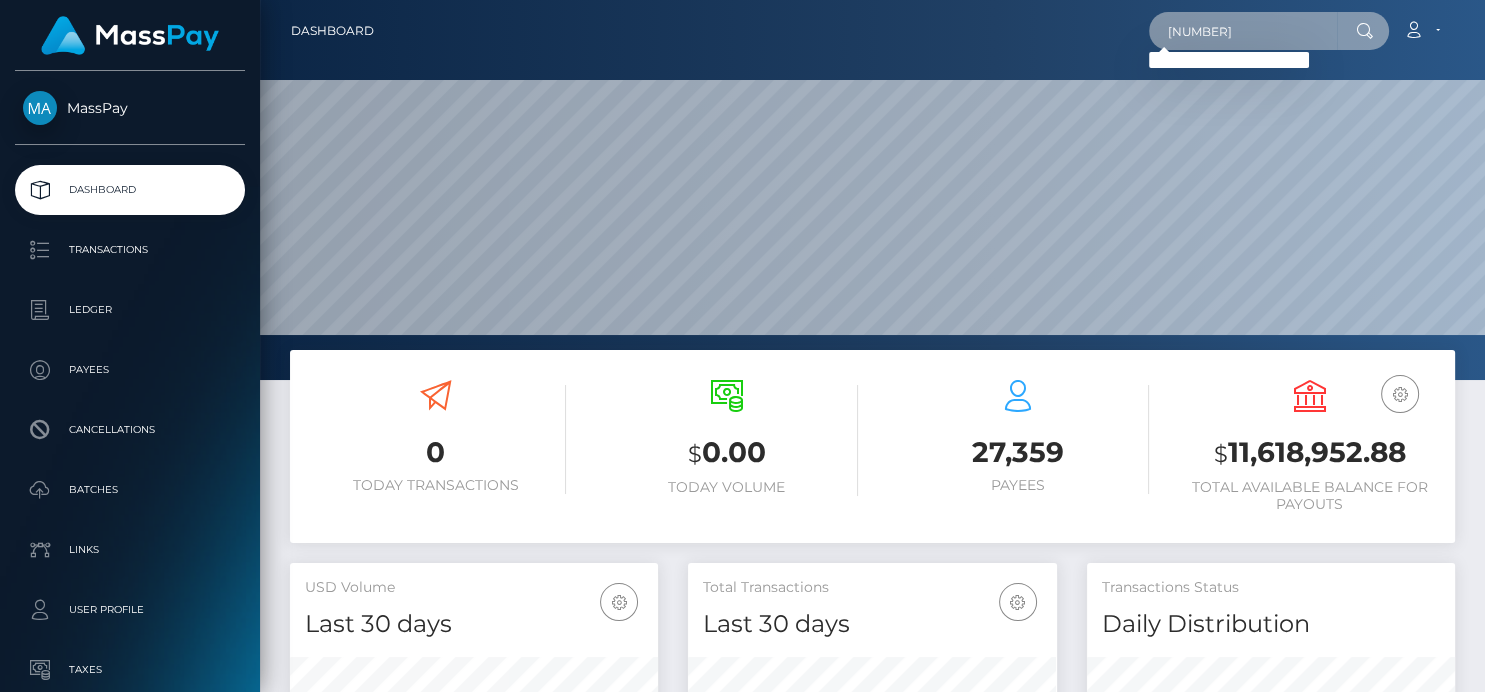 drag, startPoint x: 1243, startPoint y: 22, endPoint x: 1070, endPoint y: 45, distance: 174.5222 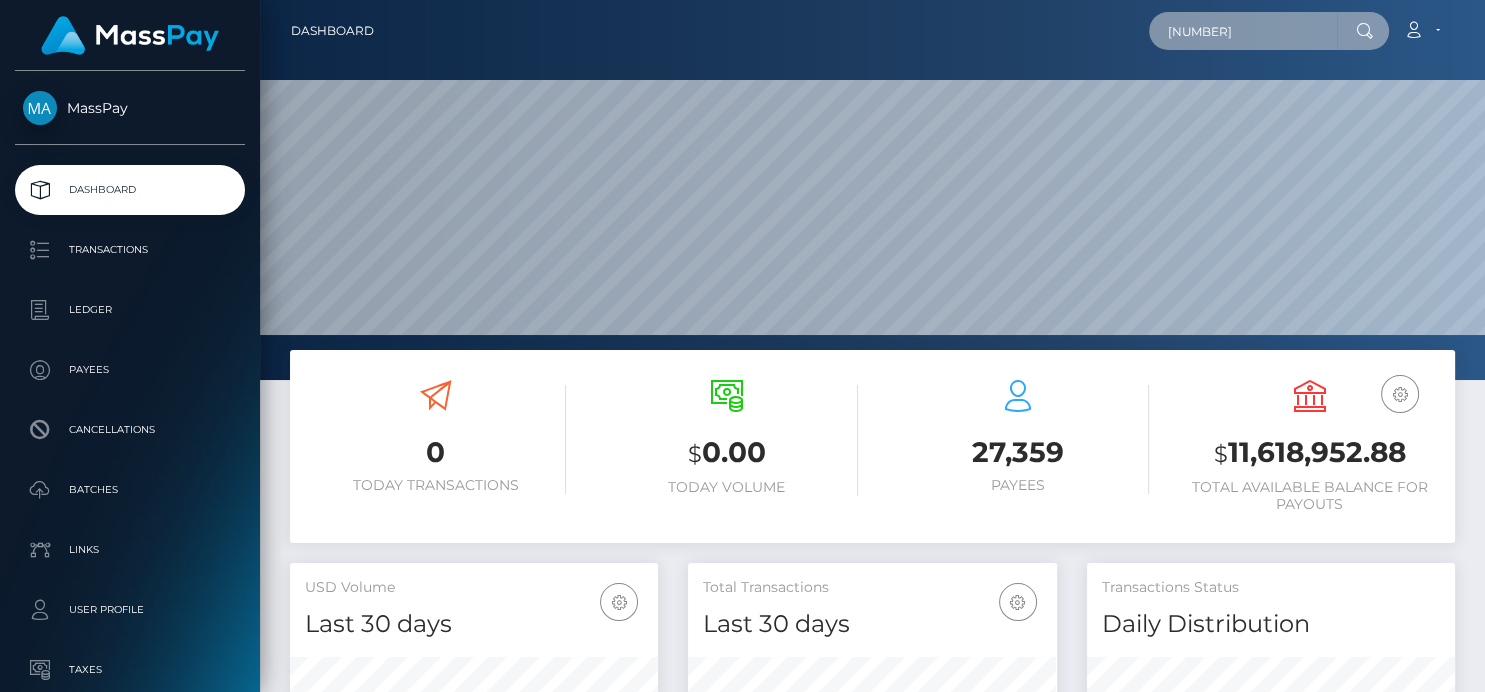 paste on "6864f2467fd0105d59039ef0@alua.com" 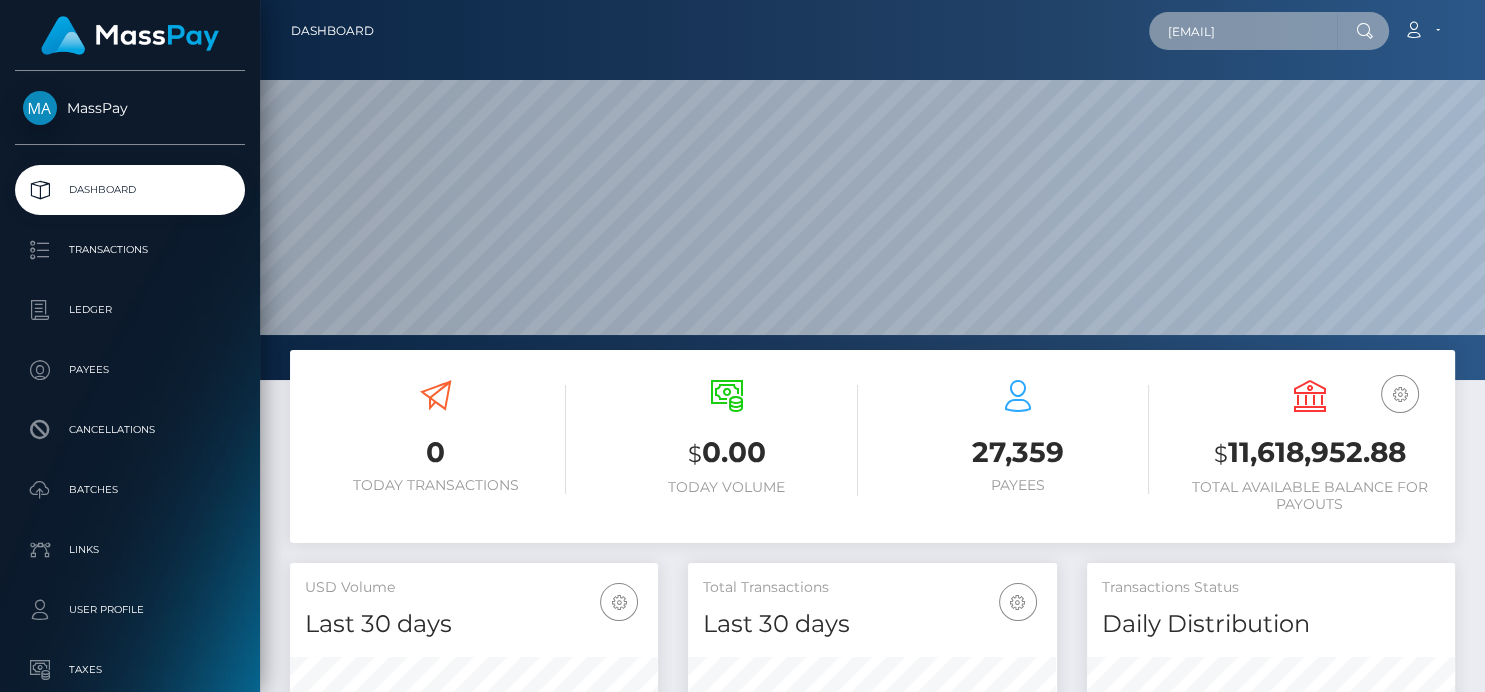 scroll, scrollTop: 0, scrollLeft: 85, axis: horizontal 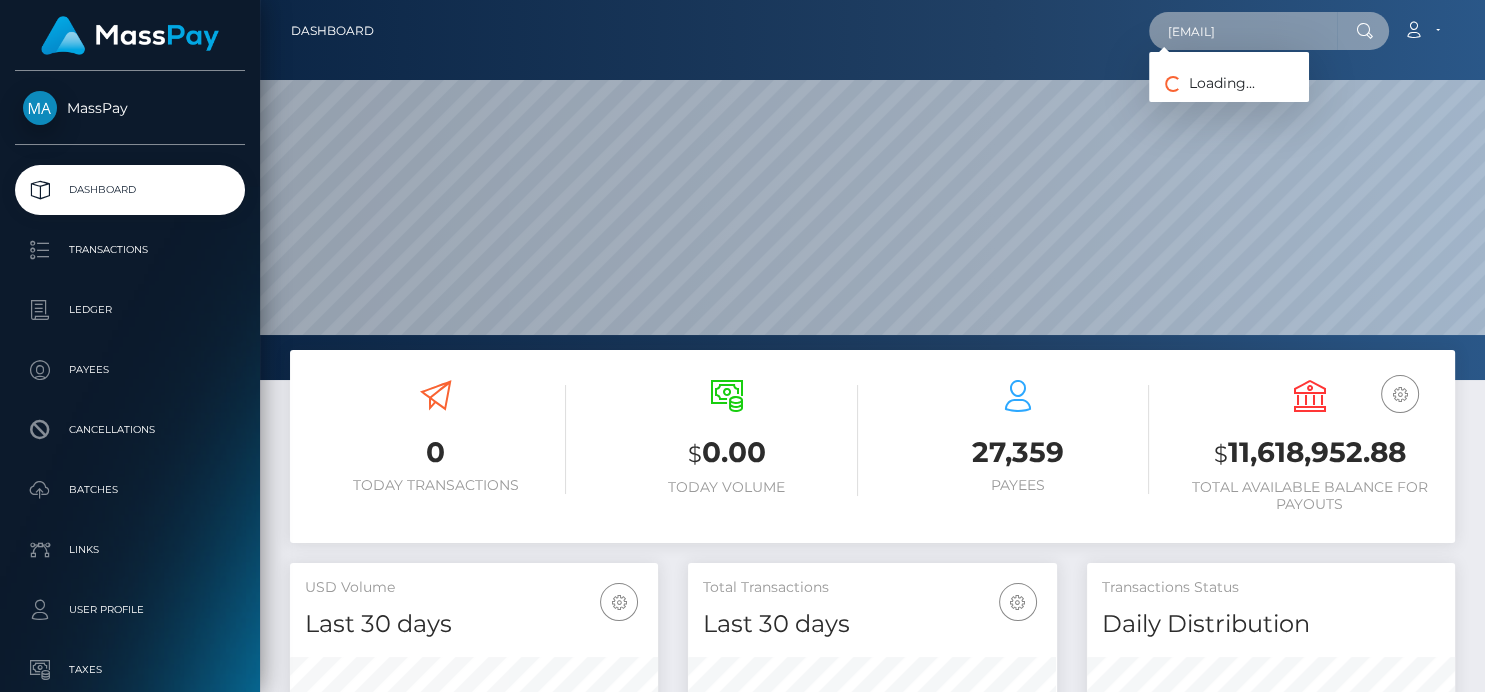 type on "6864f2467fd0105d59039ef0@alua.com" 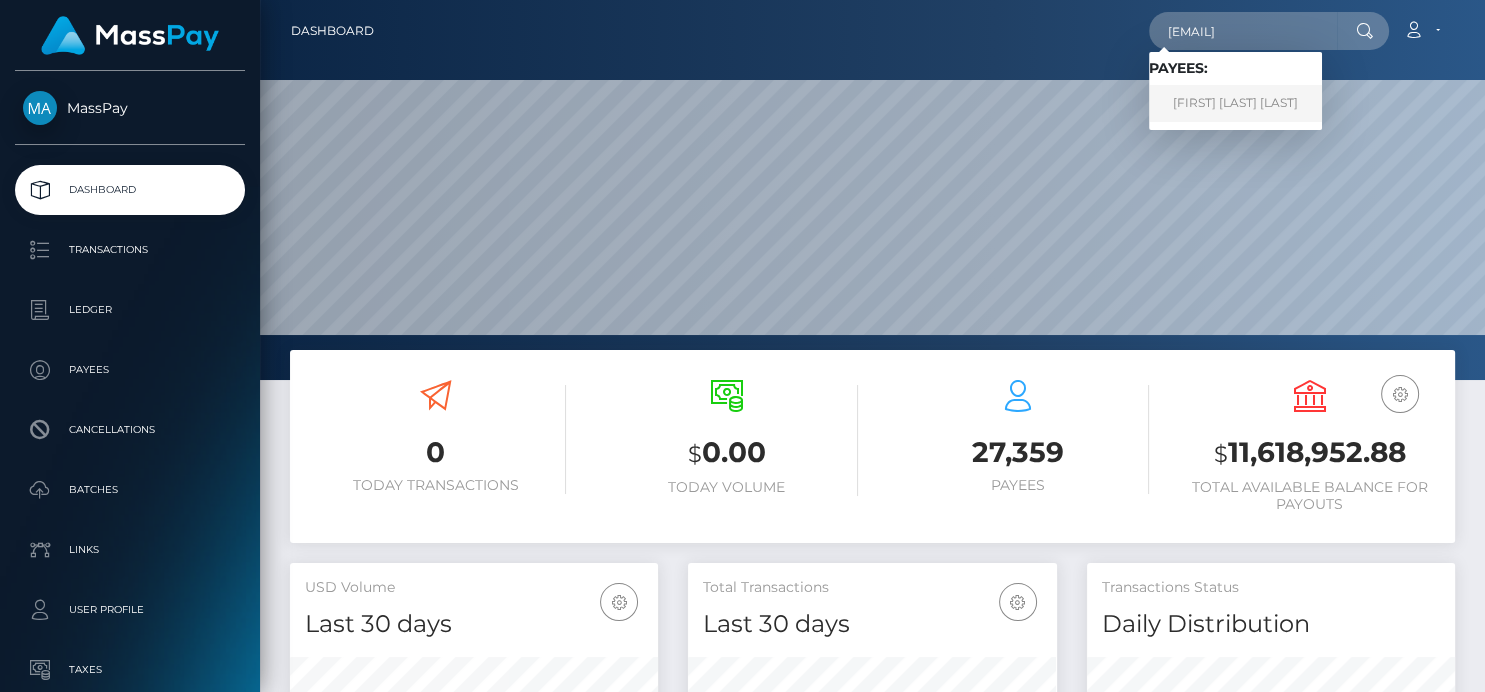 scroll, scrollTop: 0, scrollLeft: 0, axis: both 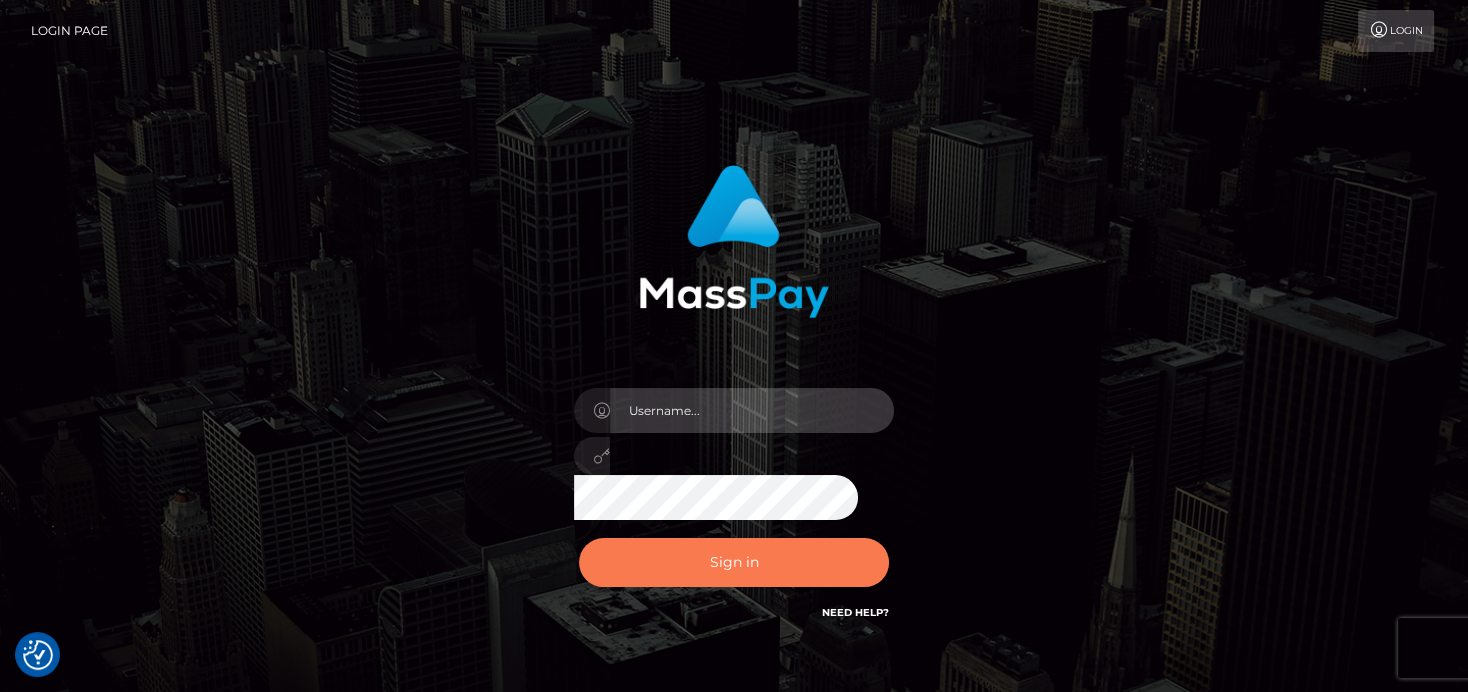 type on "denise" 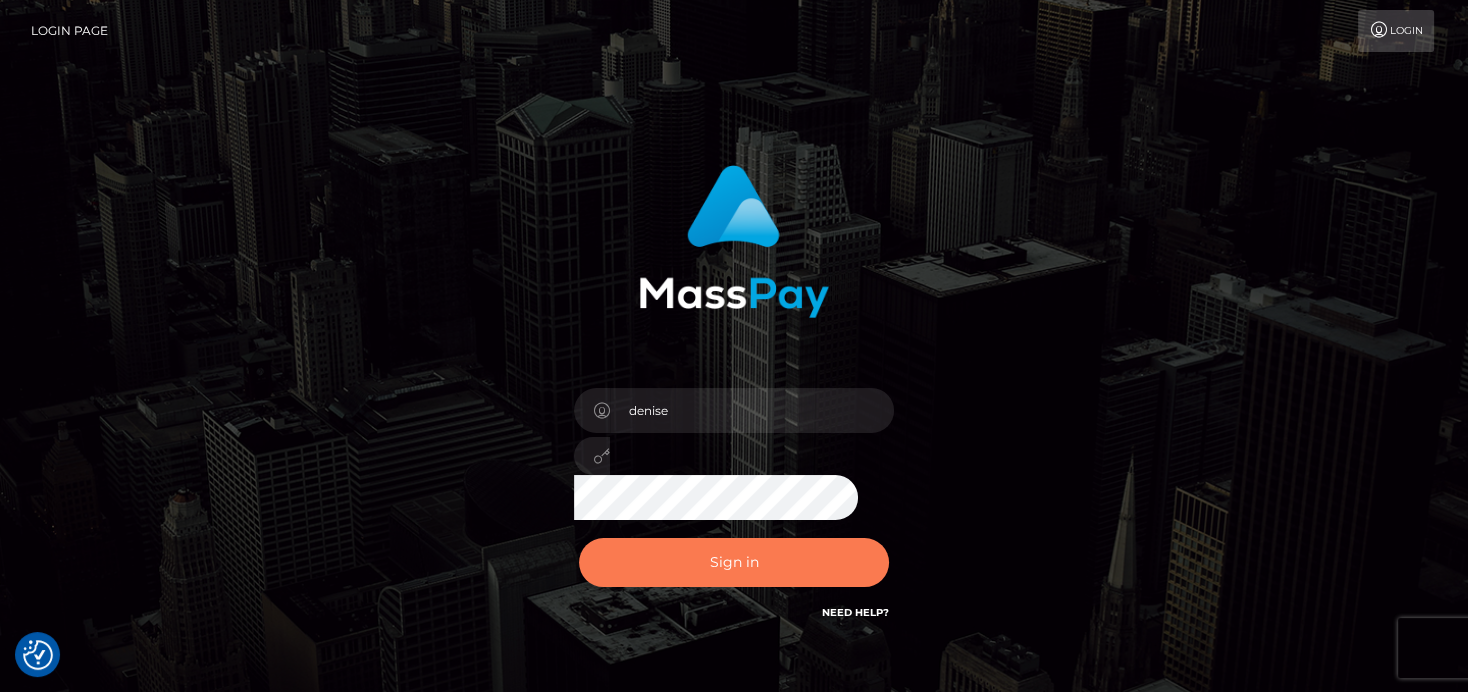 click on "Sign in" at bounding box center [734, 562] 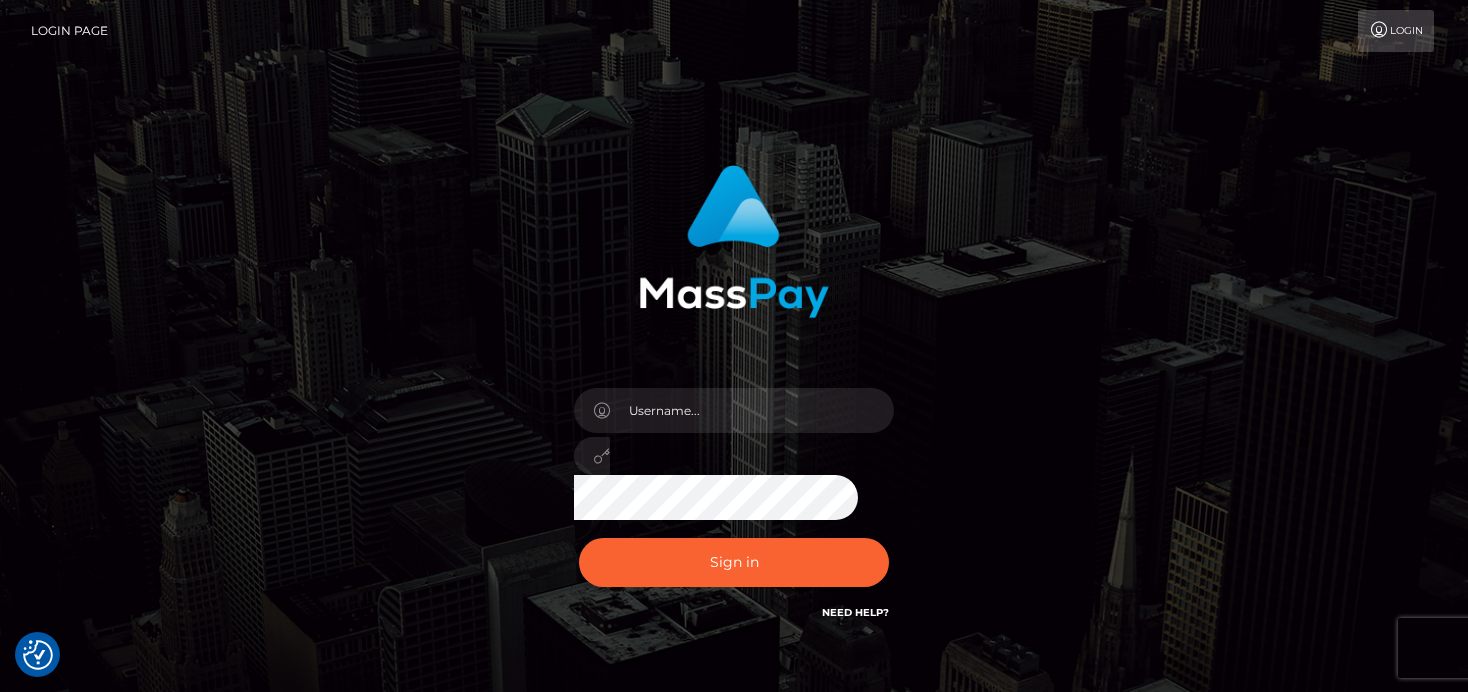 scroll, scrollTop: 0, scrollLeft: 0, axis: both 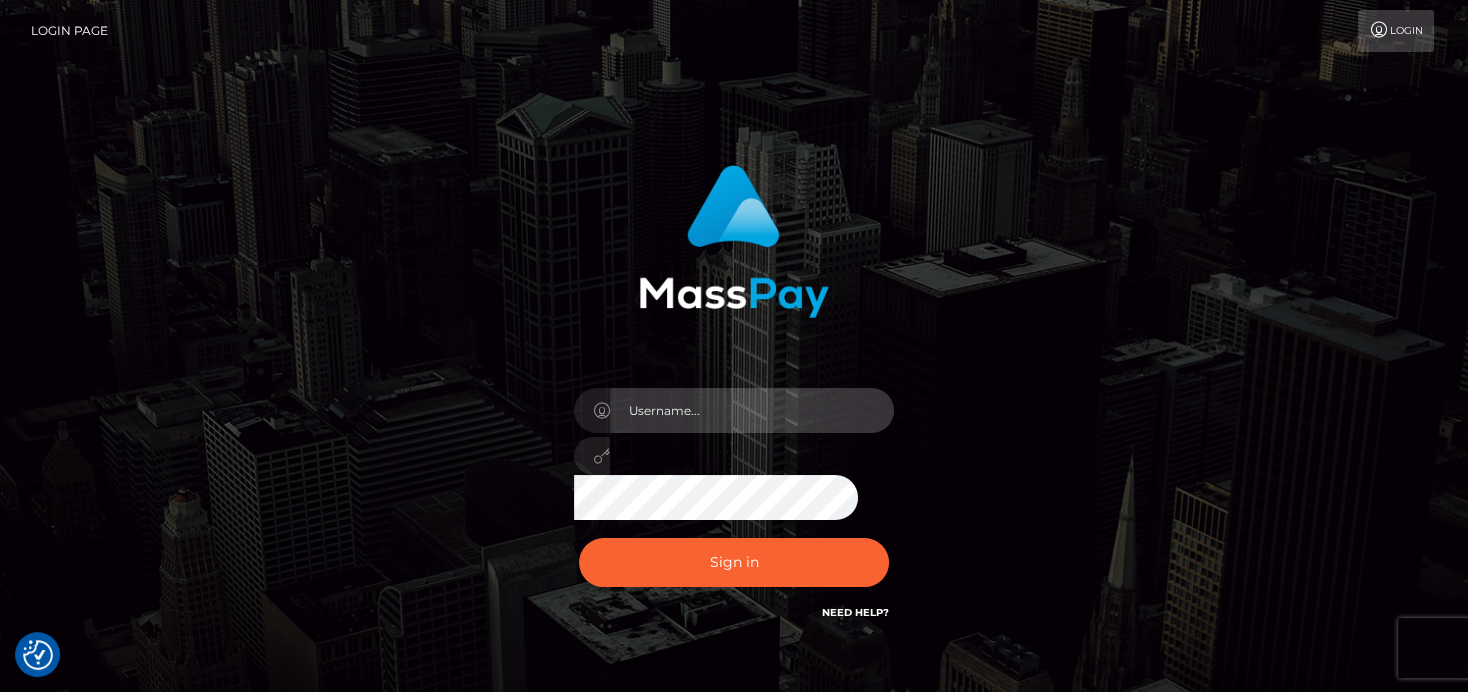 type on "denise" 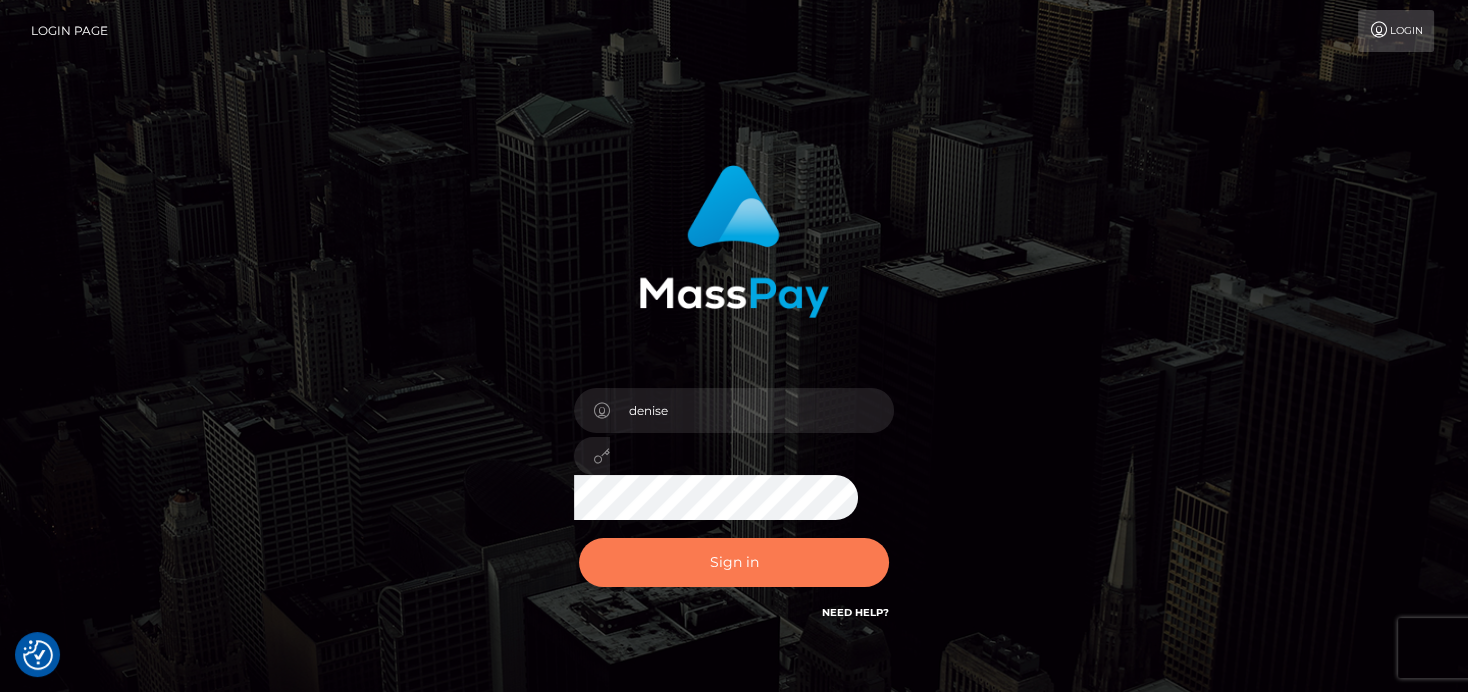 click on "Sign in" at bounding box center (734, 562) 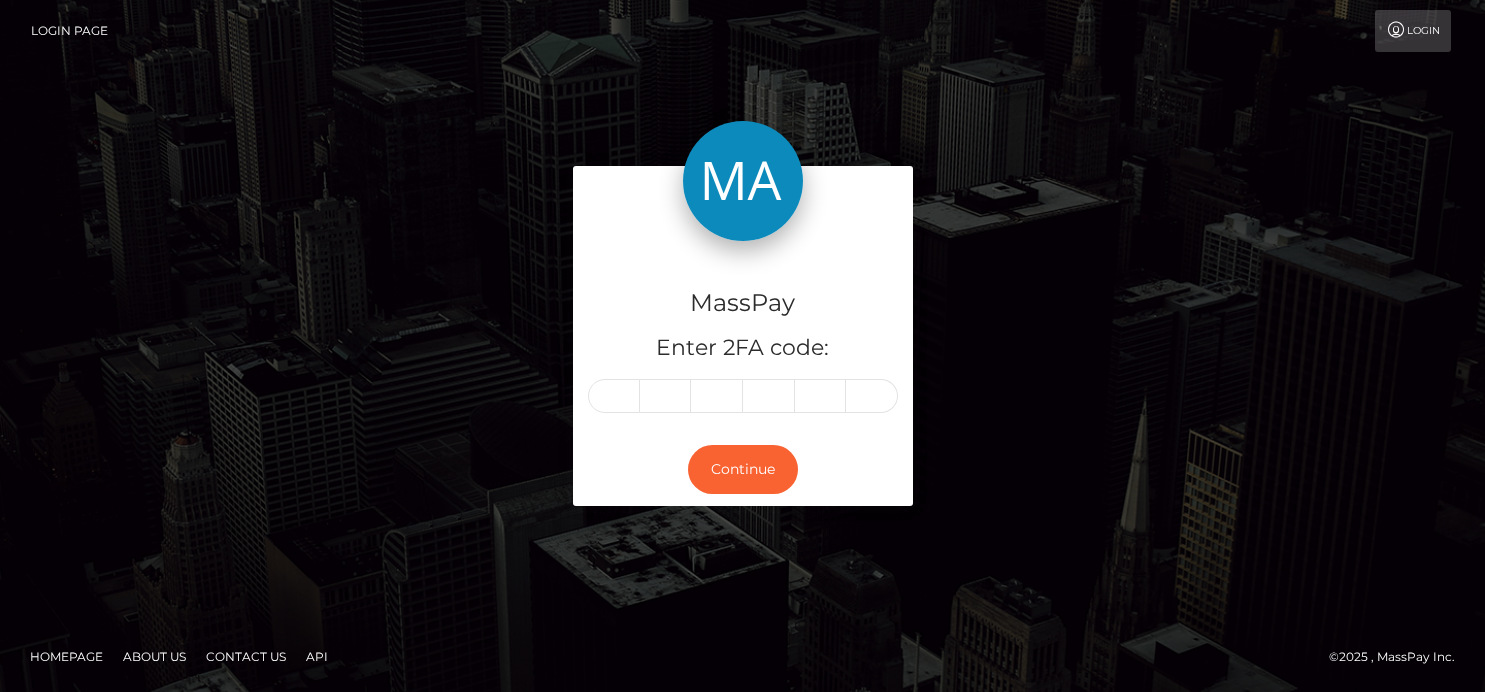 scroll, scrollTop: 0, scrollLeft: 0, axis: both 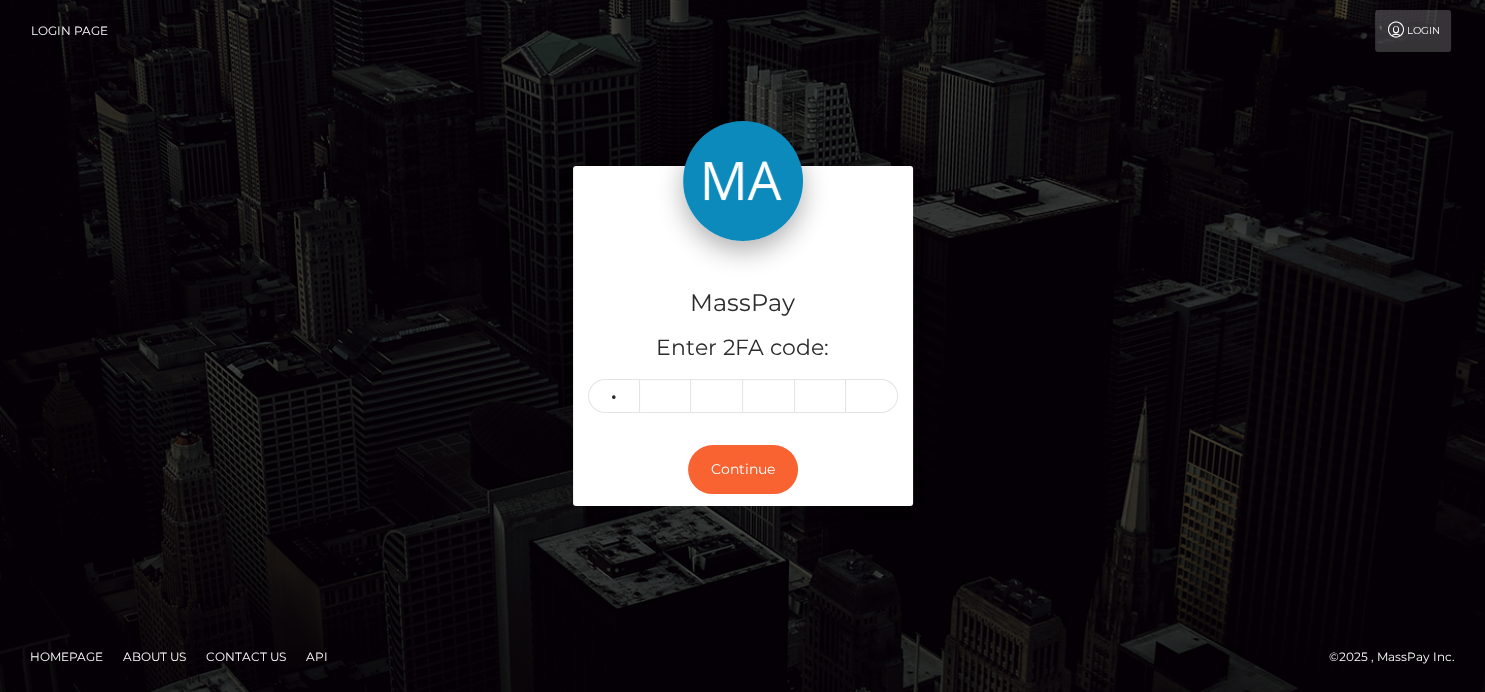 type on "0" 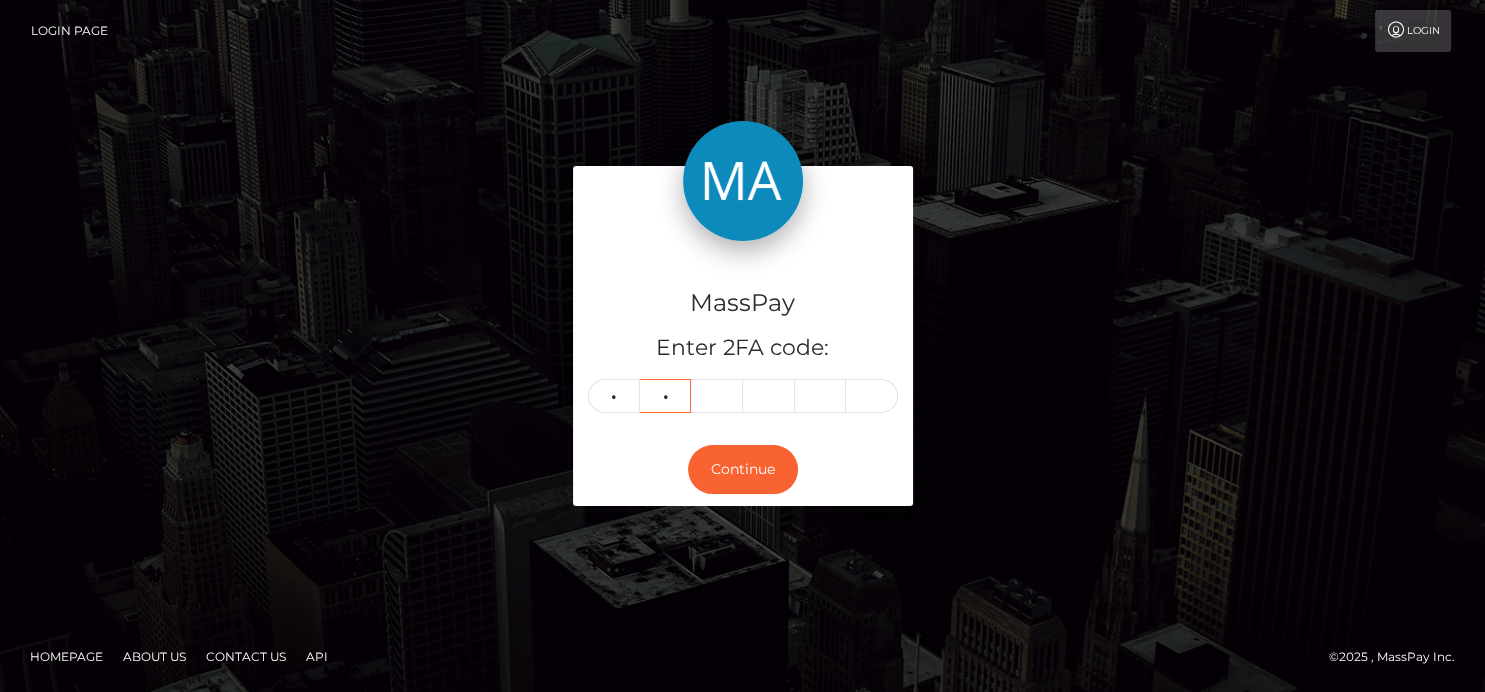 type on "7" 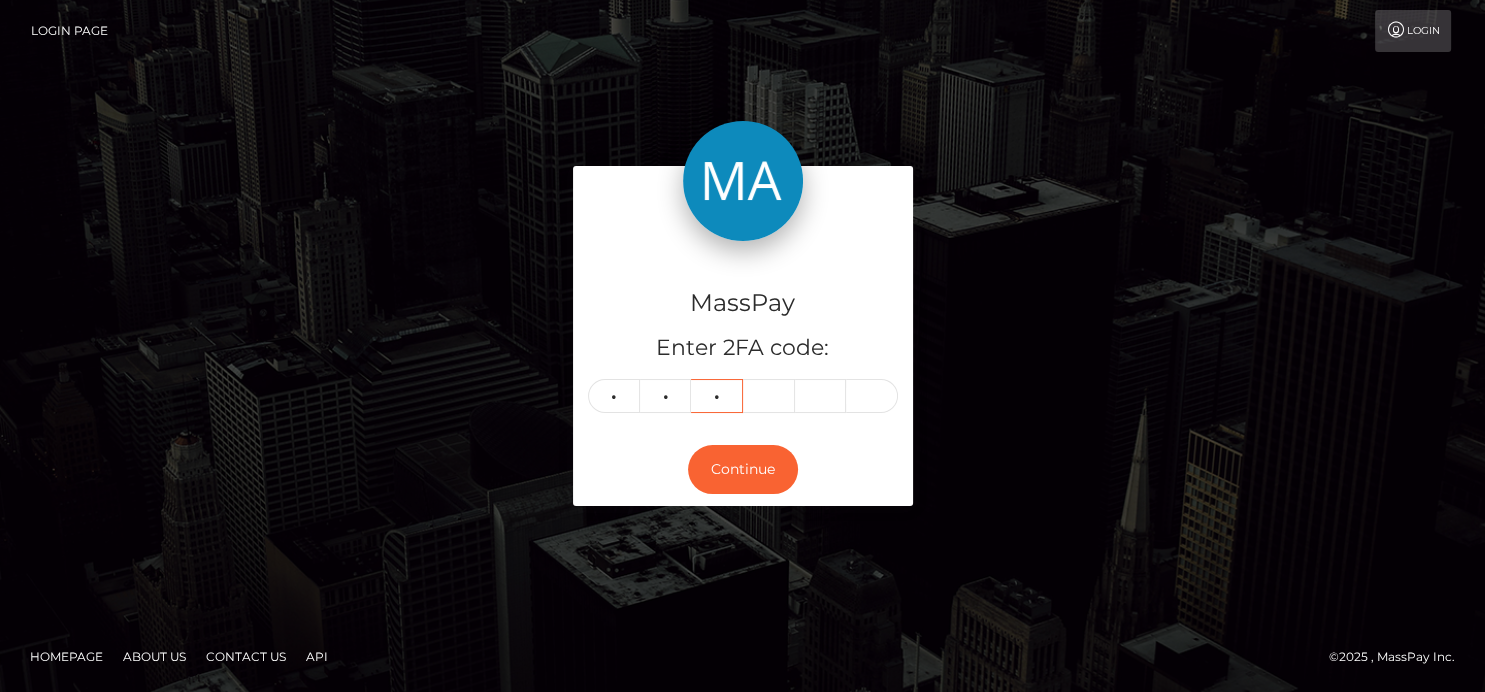 type on "5" 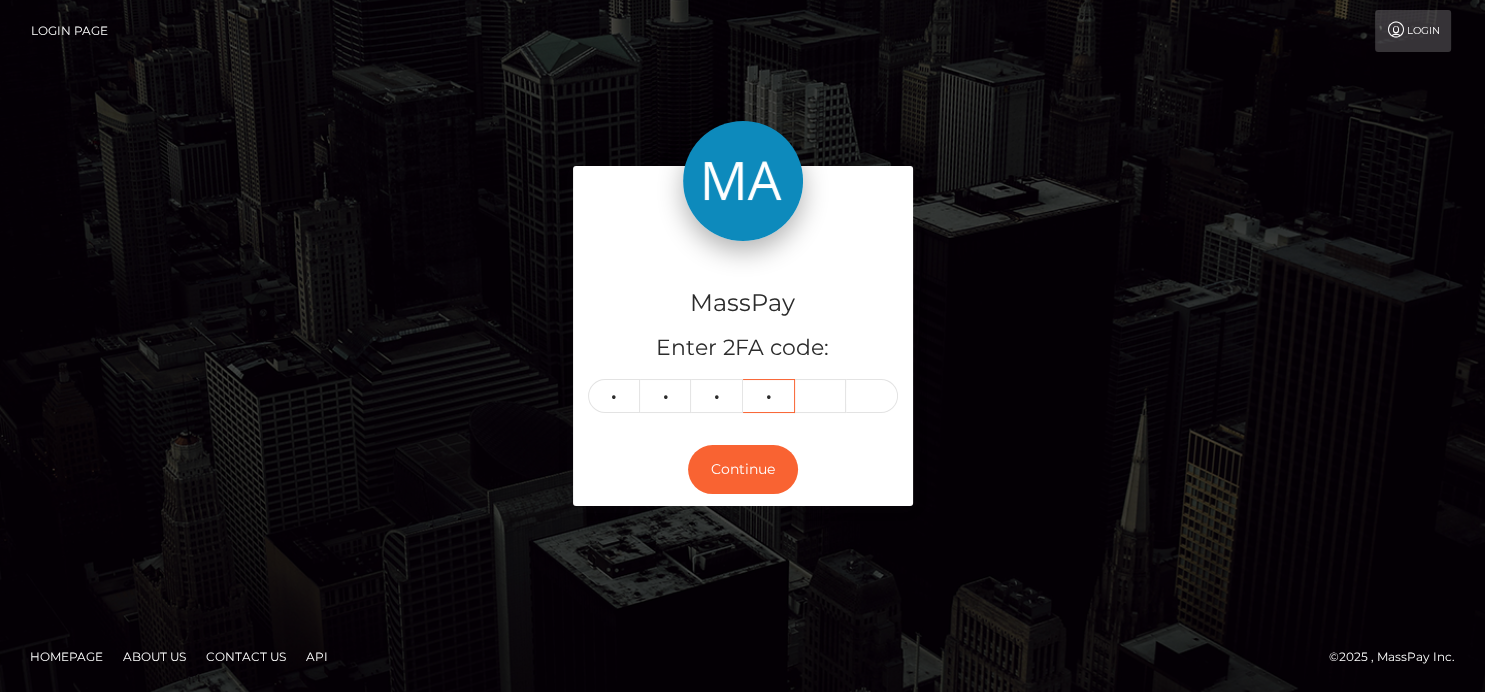 type on "4" 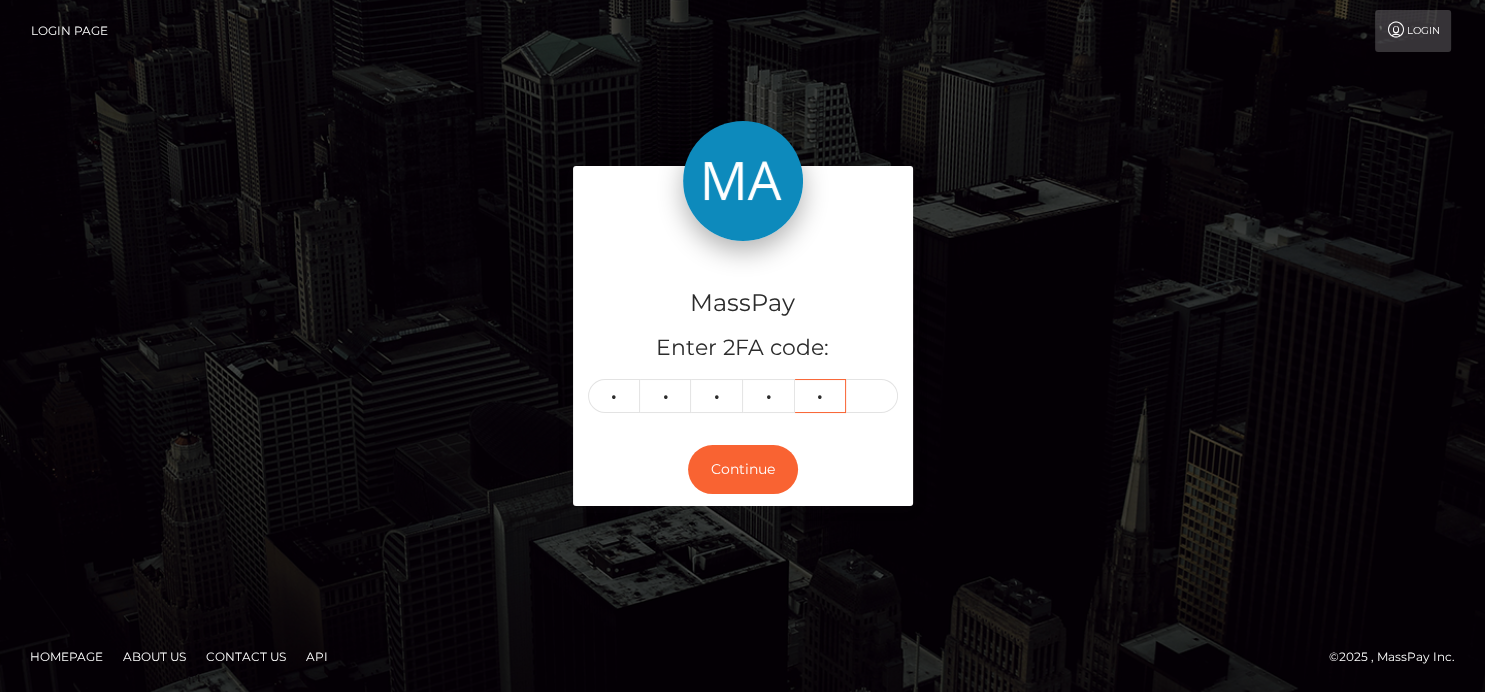 type on "4" 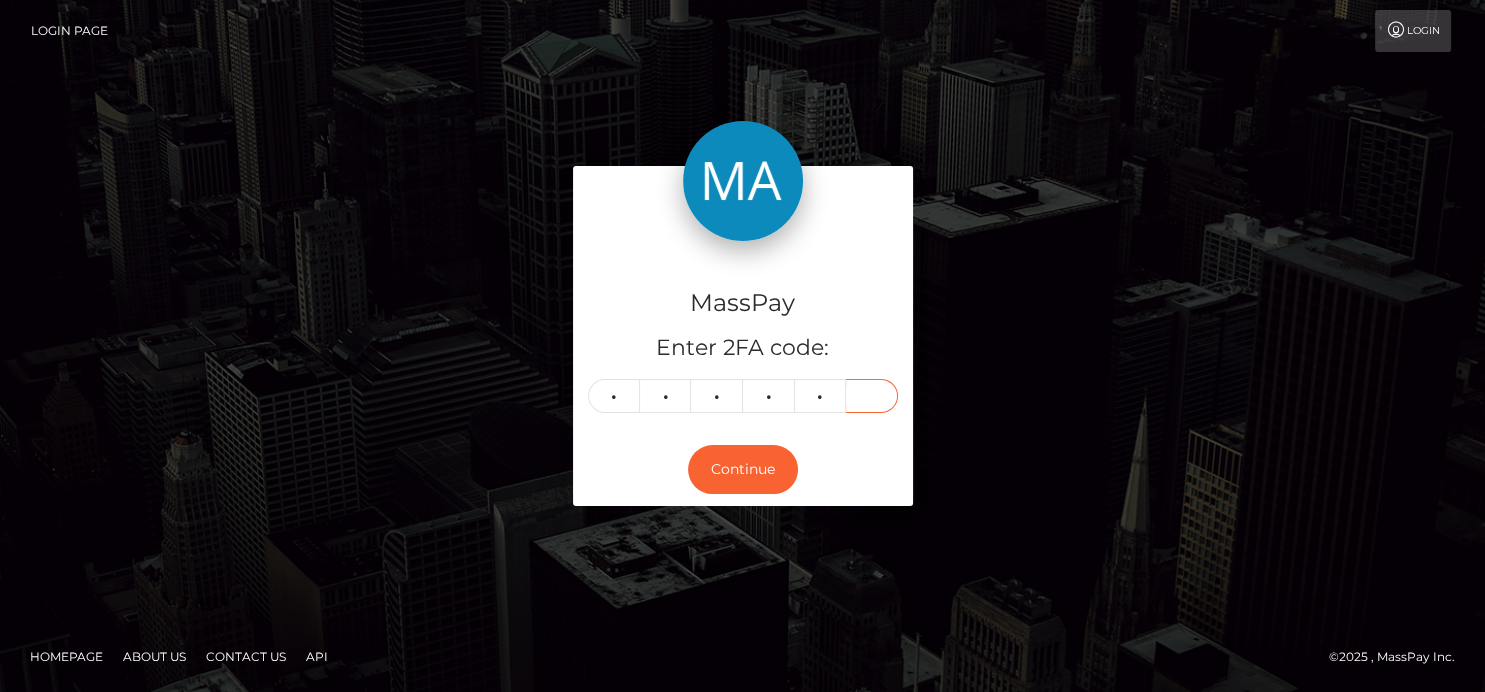 type on "1" 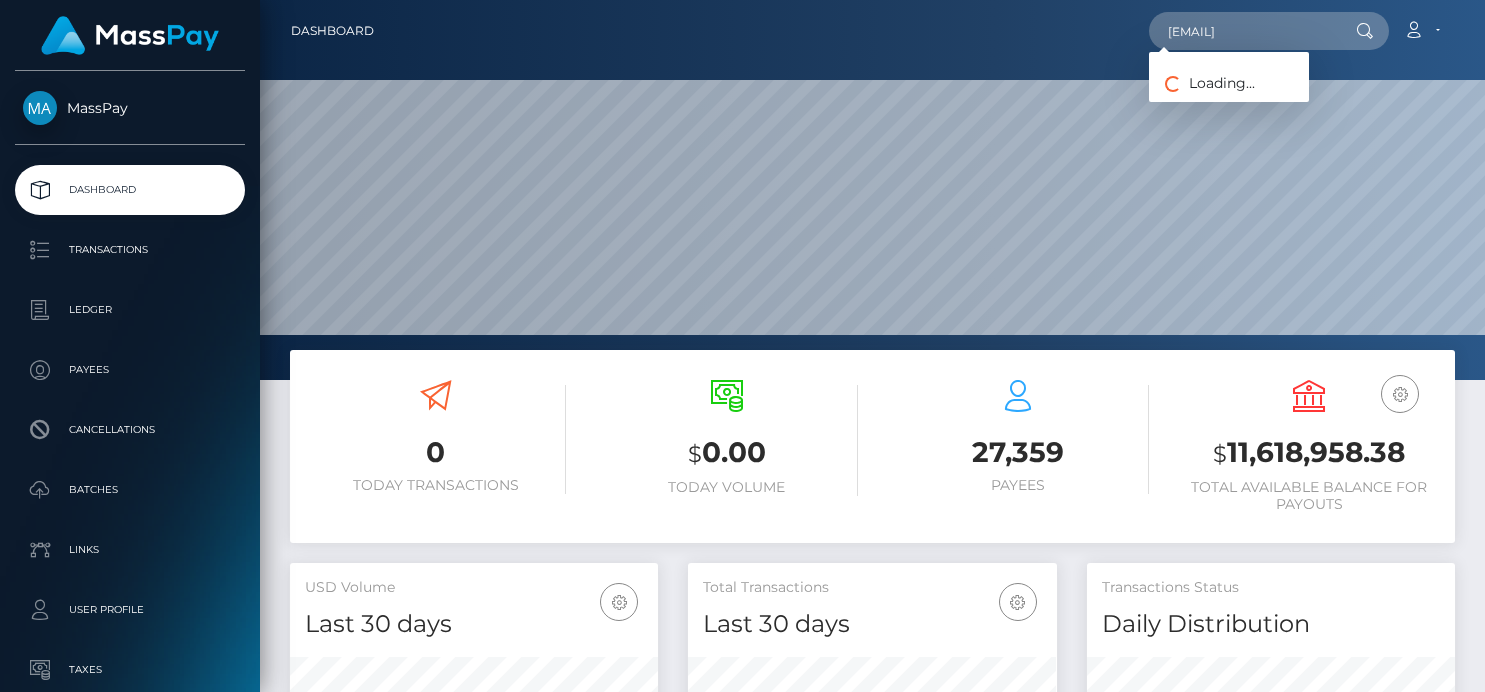 scroll, scrollTop: 0, scrollLeft: 0, axis: both 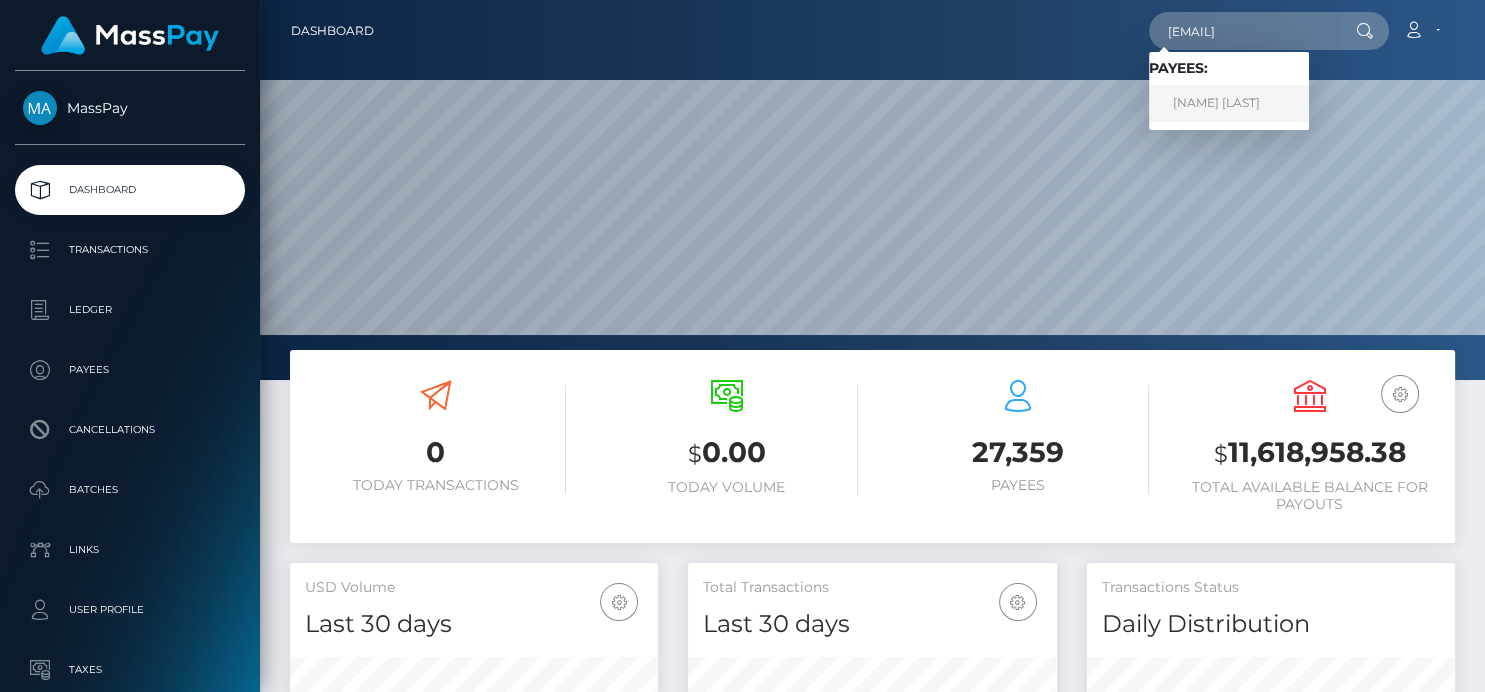 click on "Janet  Brune" at bounding box center (1229, 103) 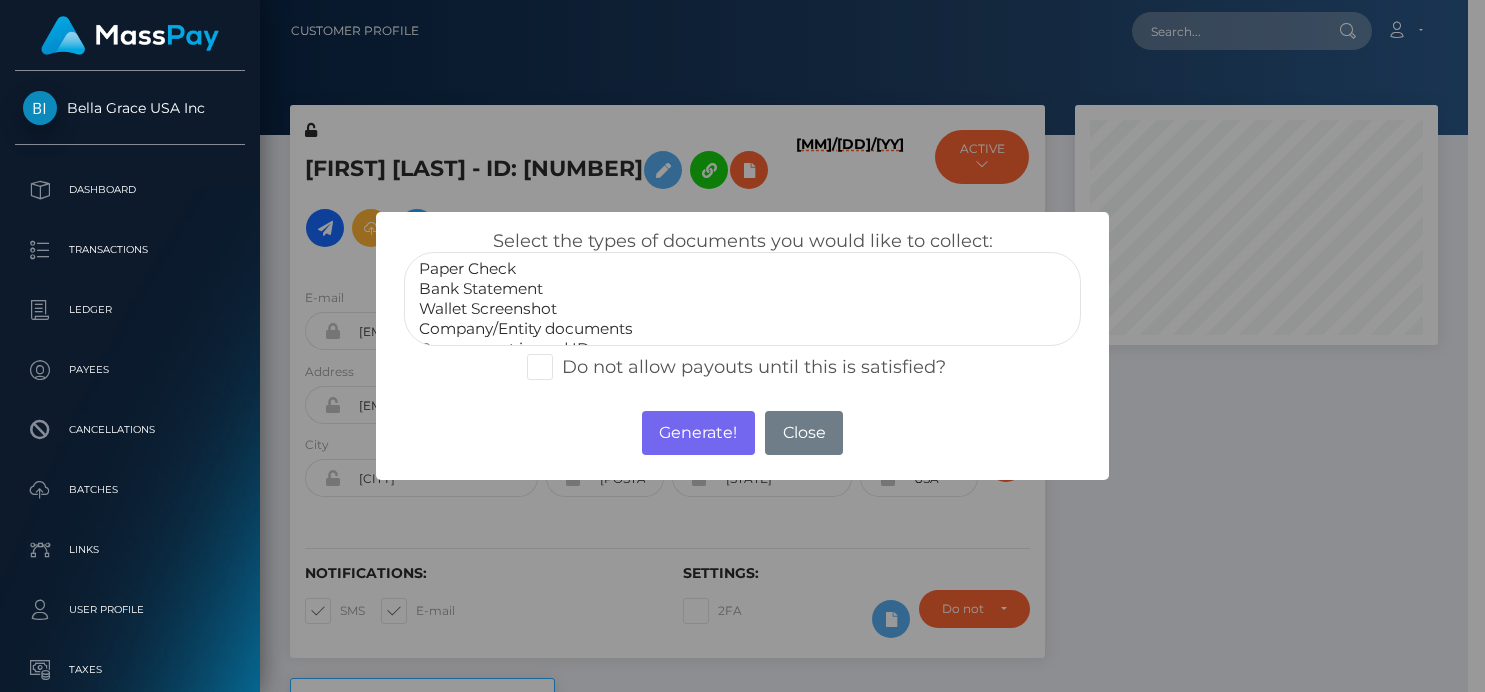 scroll, scrollTop: 0, scrollLeft: 0, axis: both 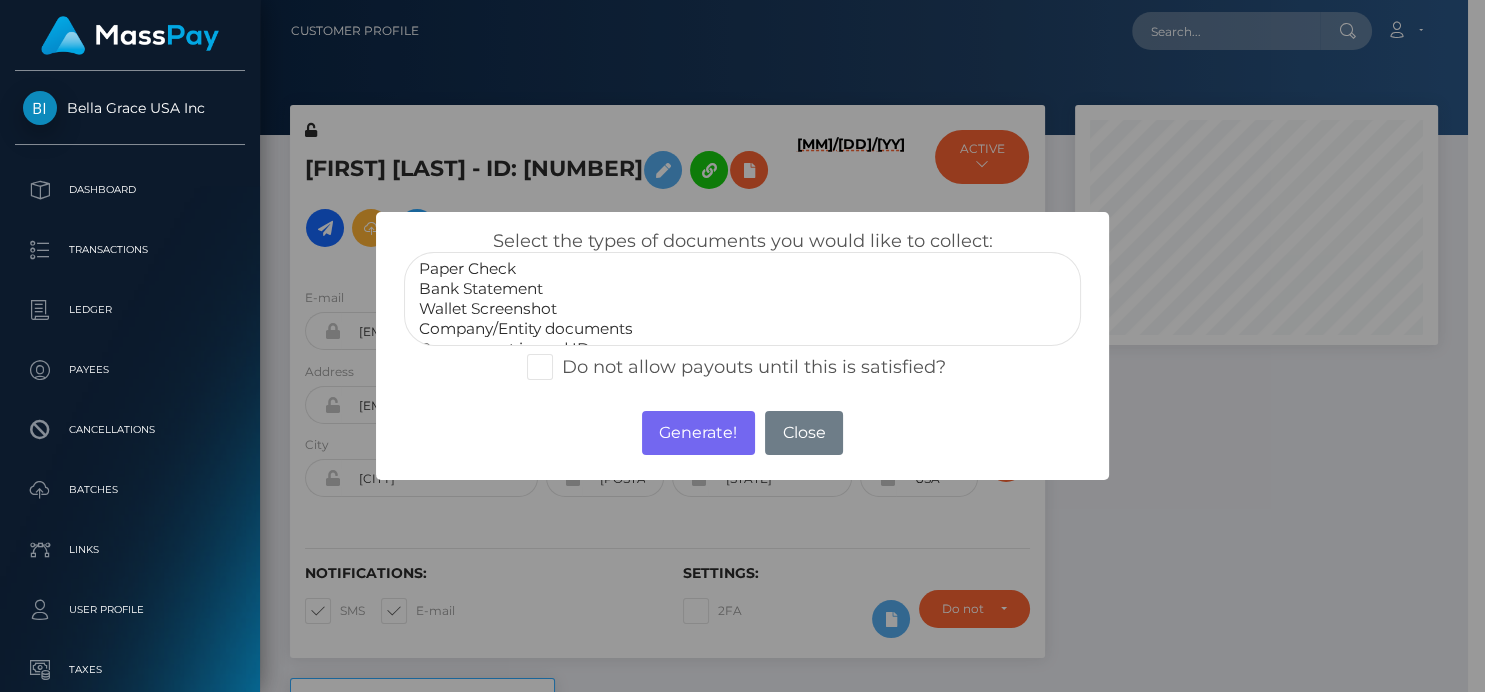select on "Bank Statement" 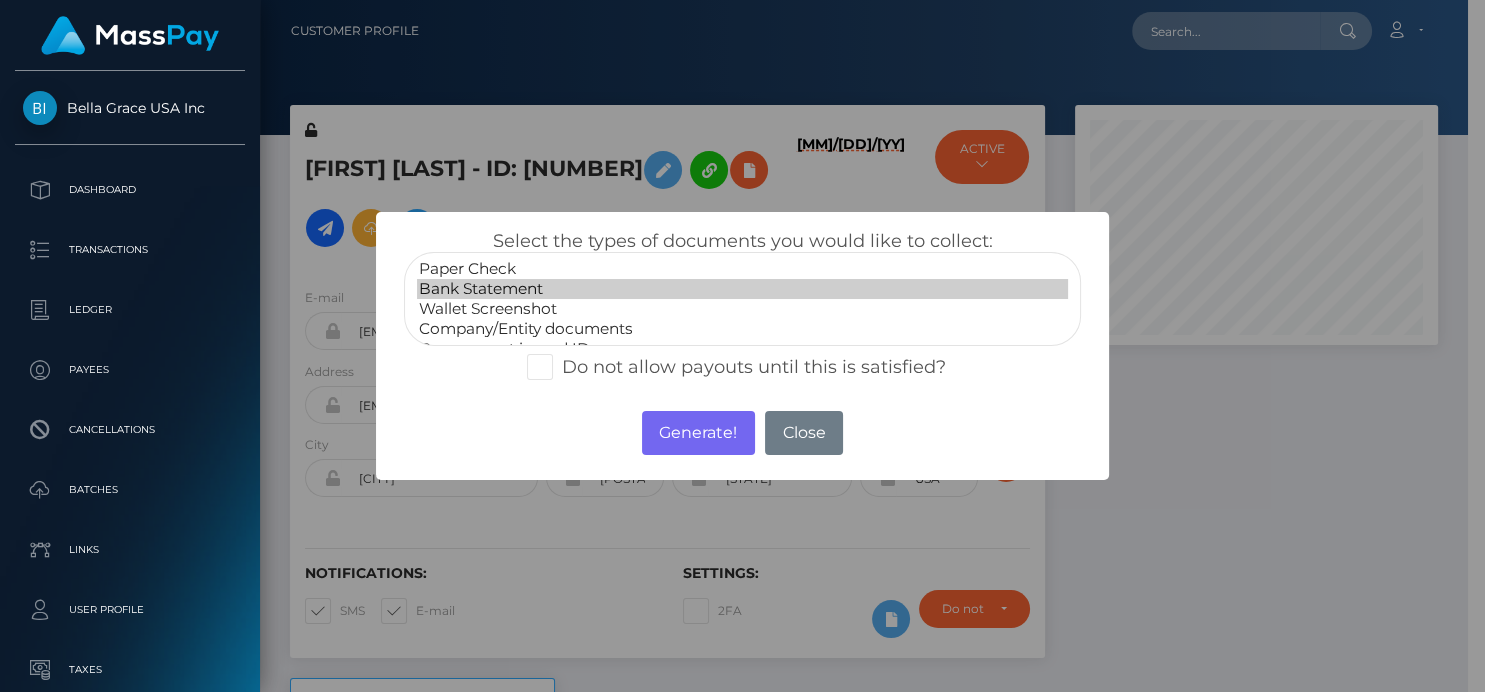 click on "Bank Statement" at bounding box center (742, 289) 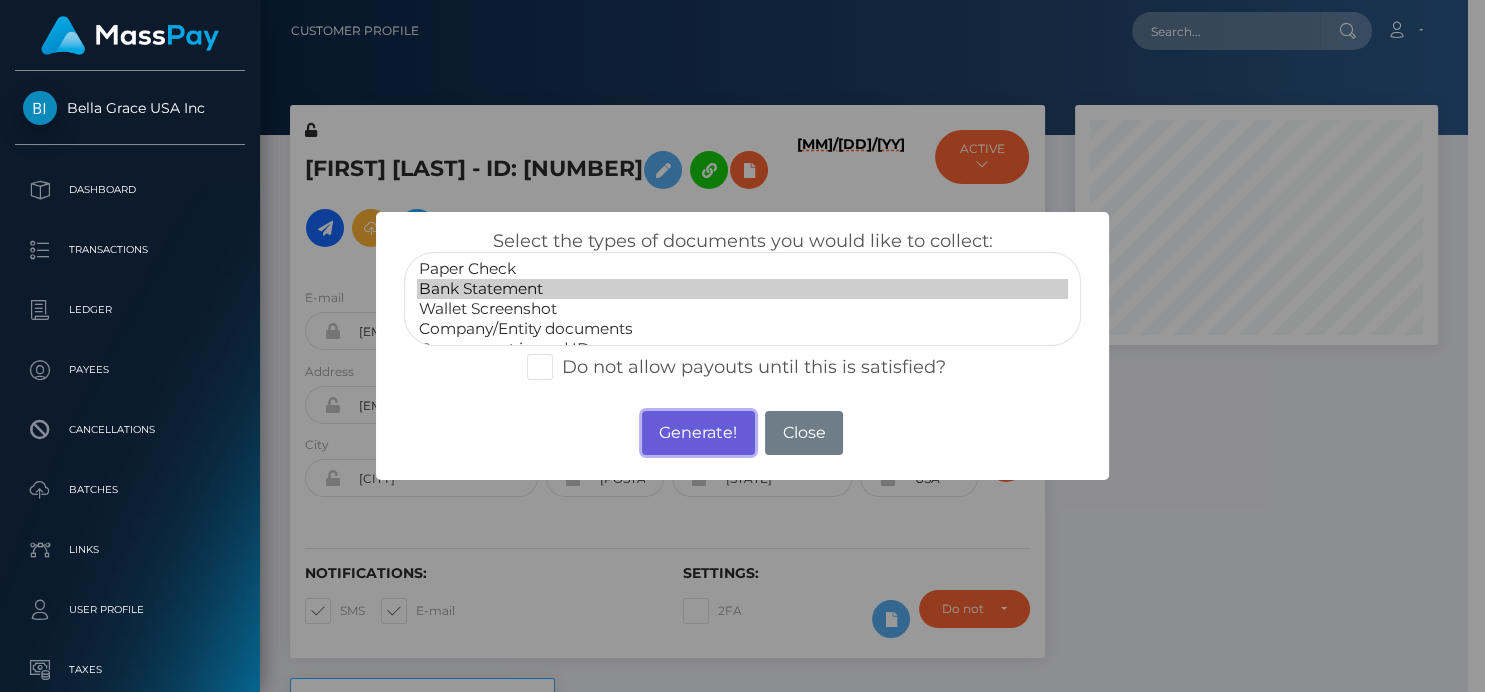 click on "Generate!" at bounding box center [698, 433] 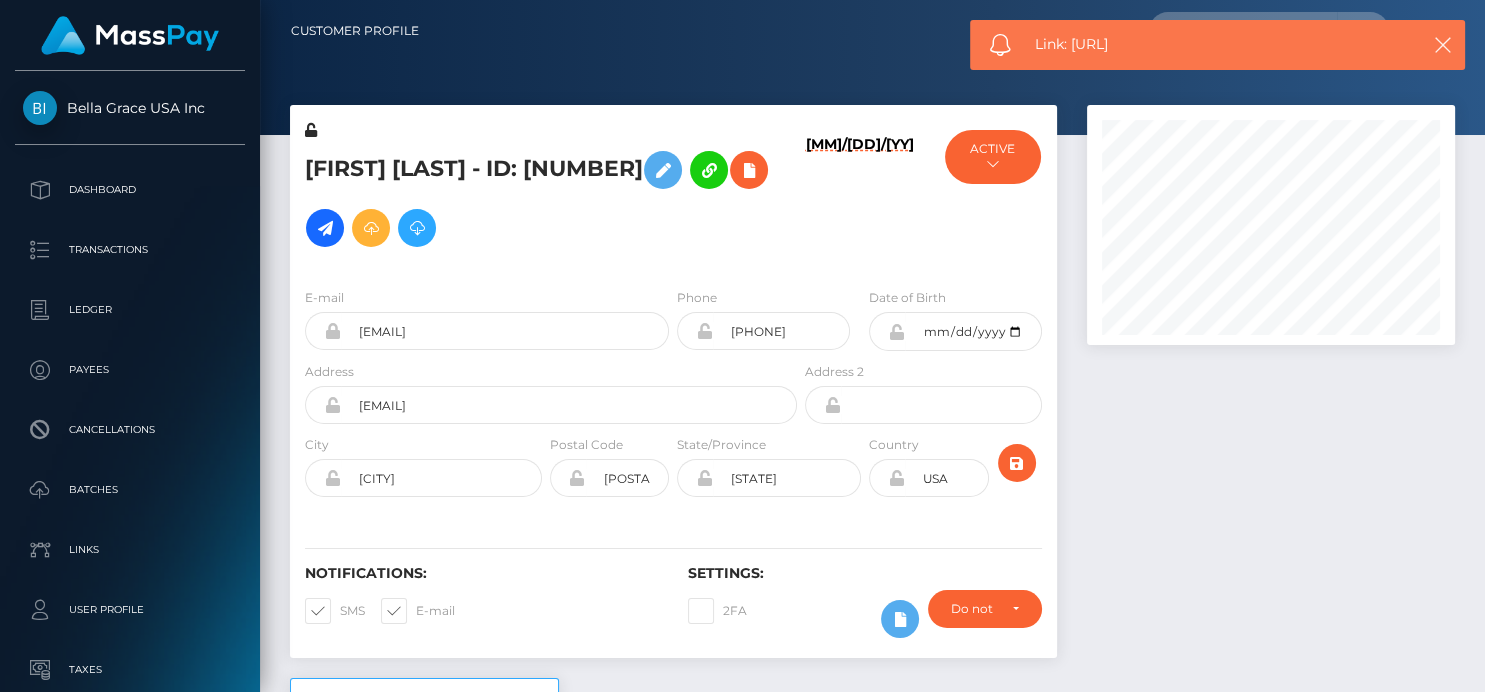 scroll, scrollTop: 999760, scrollLeft: 999632, axis: both 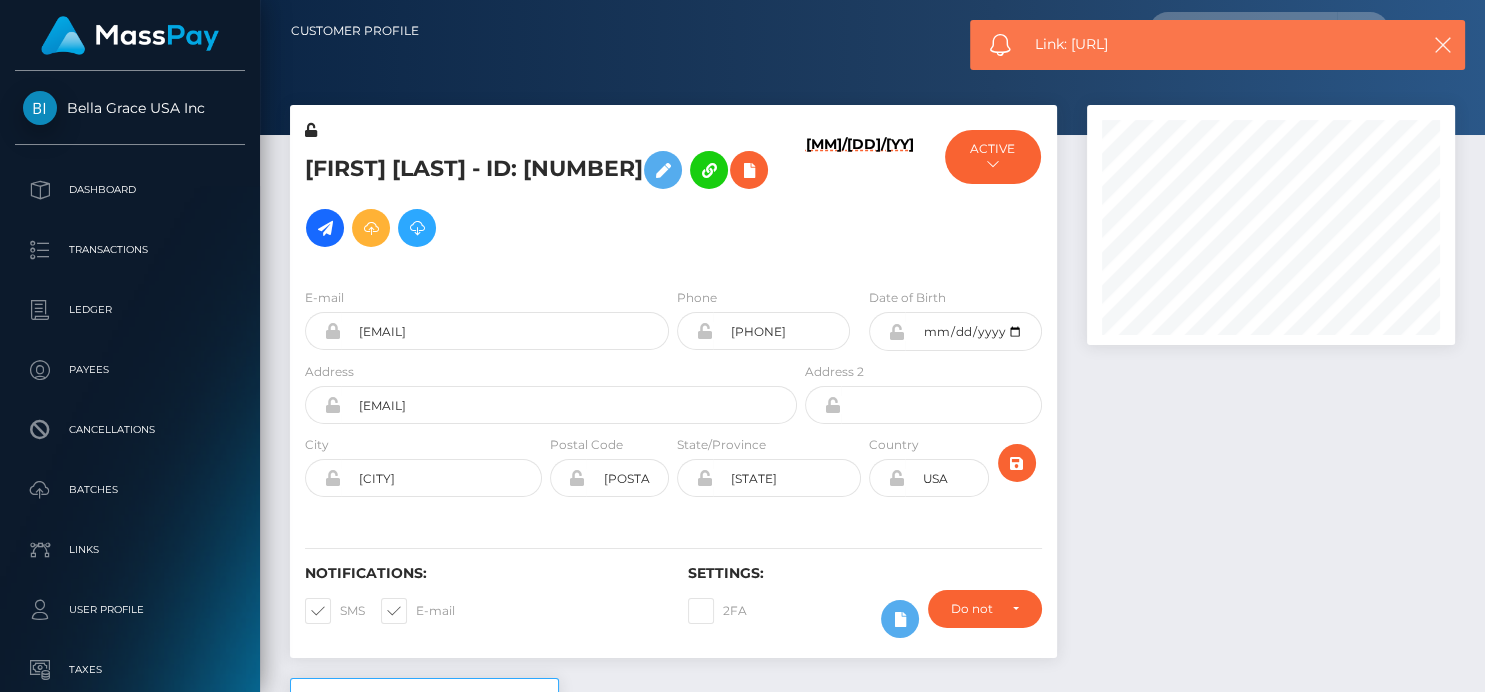 drag, startPoint x: 1261, startPoint y: 48, endPoint x: 1071, endPoint y: 54, distance: 190.09471 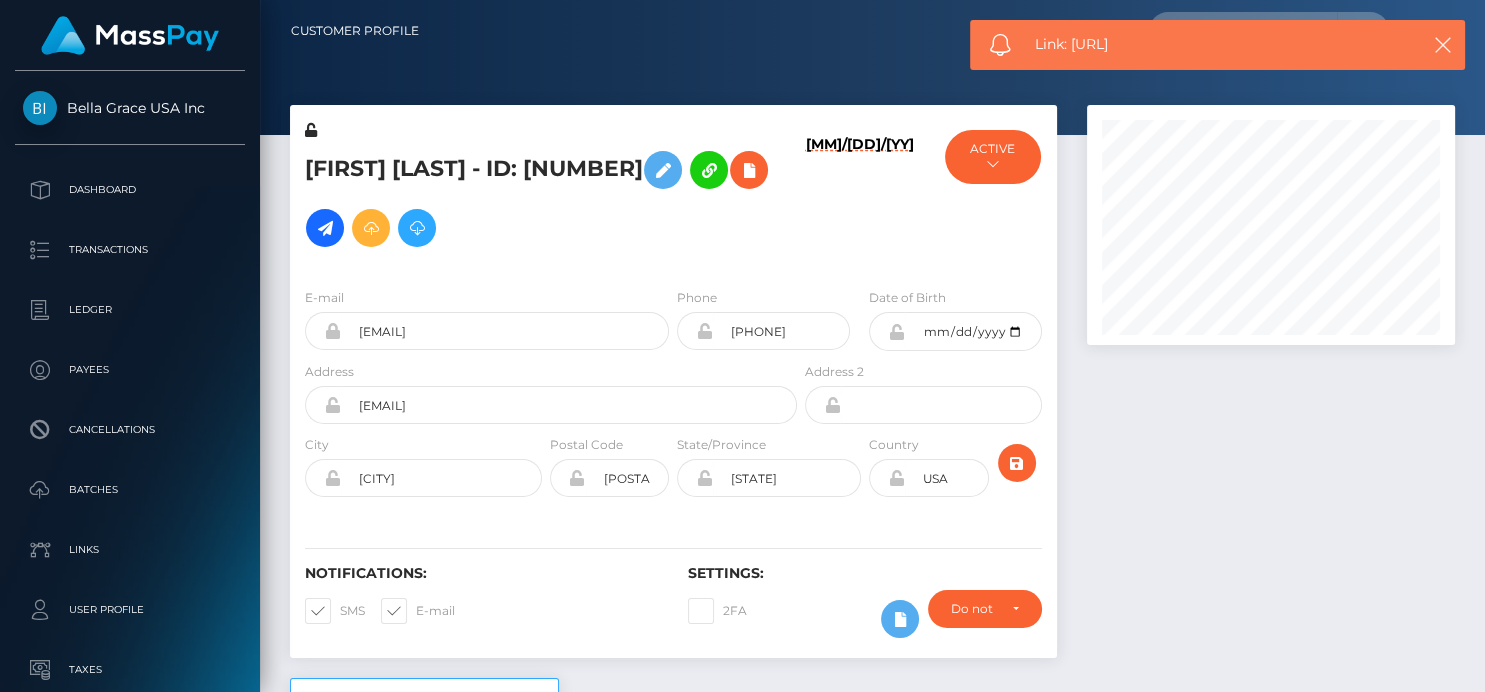 click on "Link: https://l.maspay.io/igQWA" at bounding box center (1217, 44) 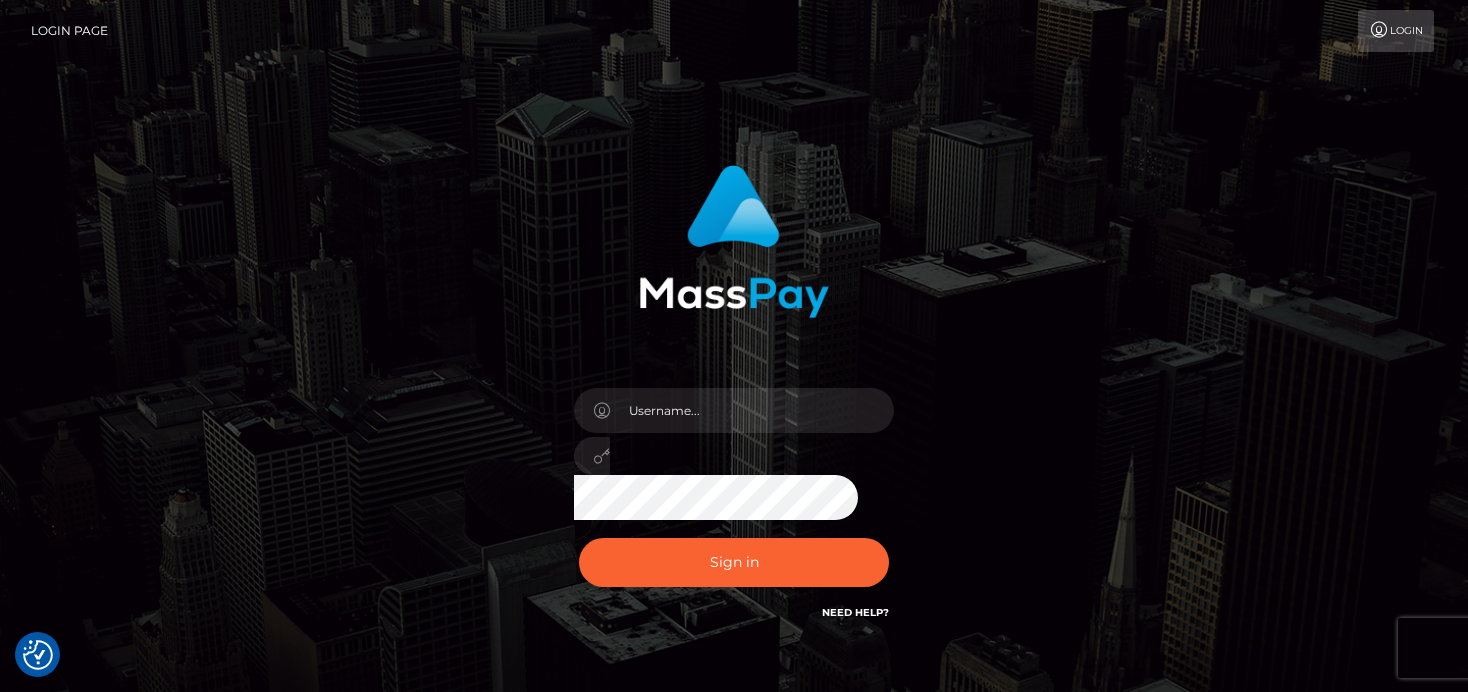 scroll, scrollTop: 0, scrollLeft: 0, axis: both 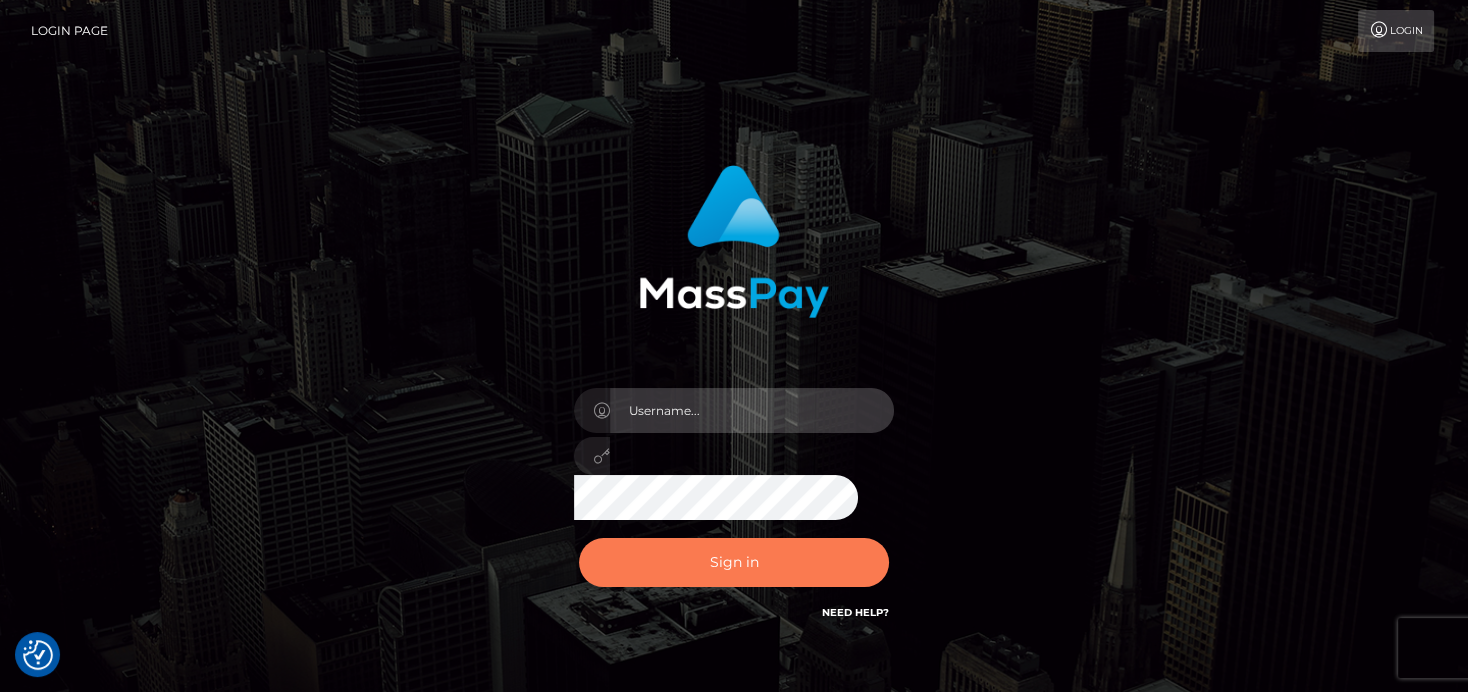 type on "denise" 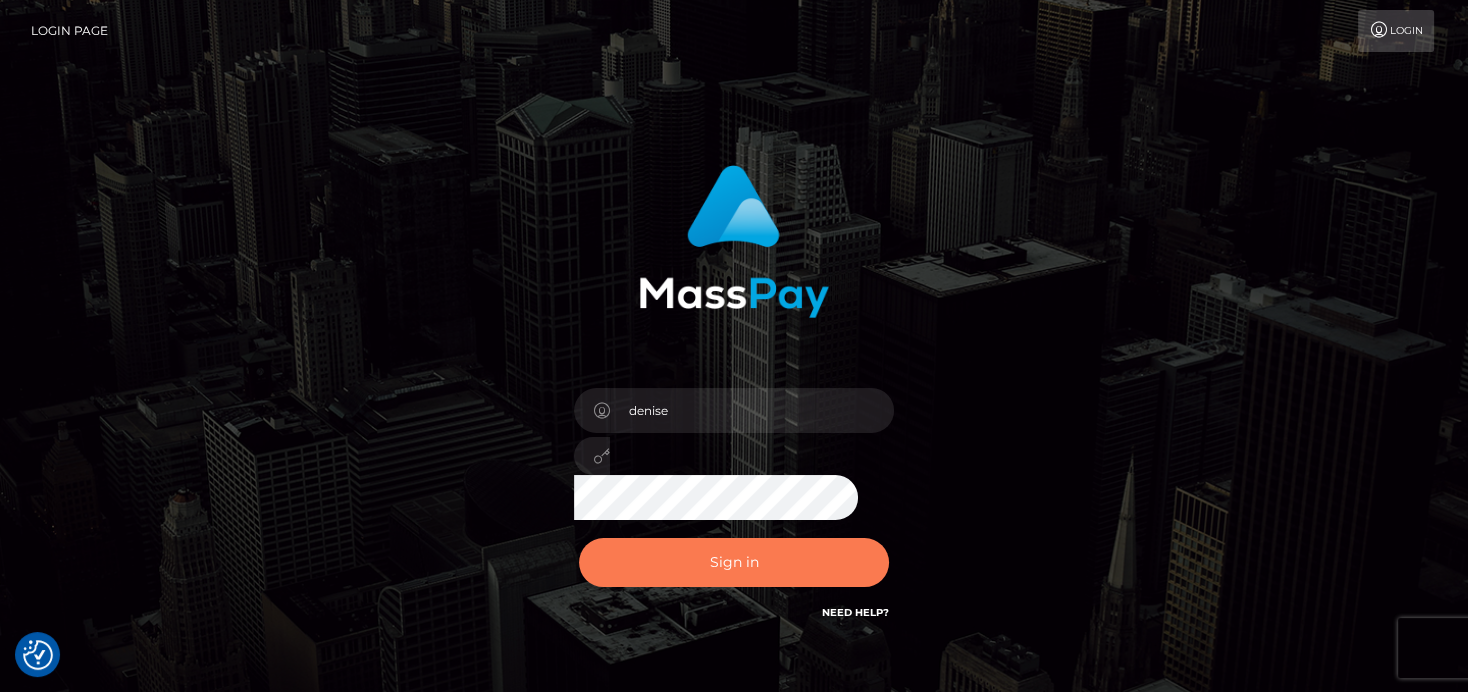 click on "Sign in" at bounding box center (734, 562) 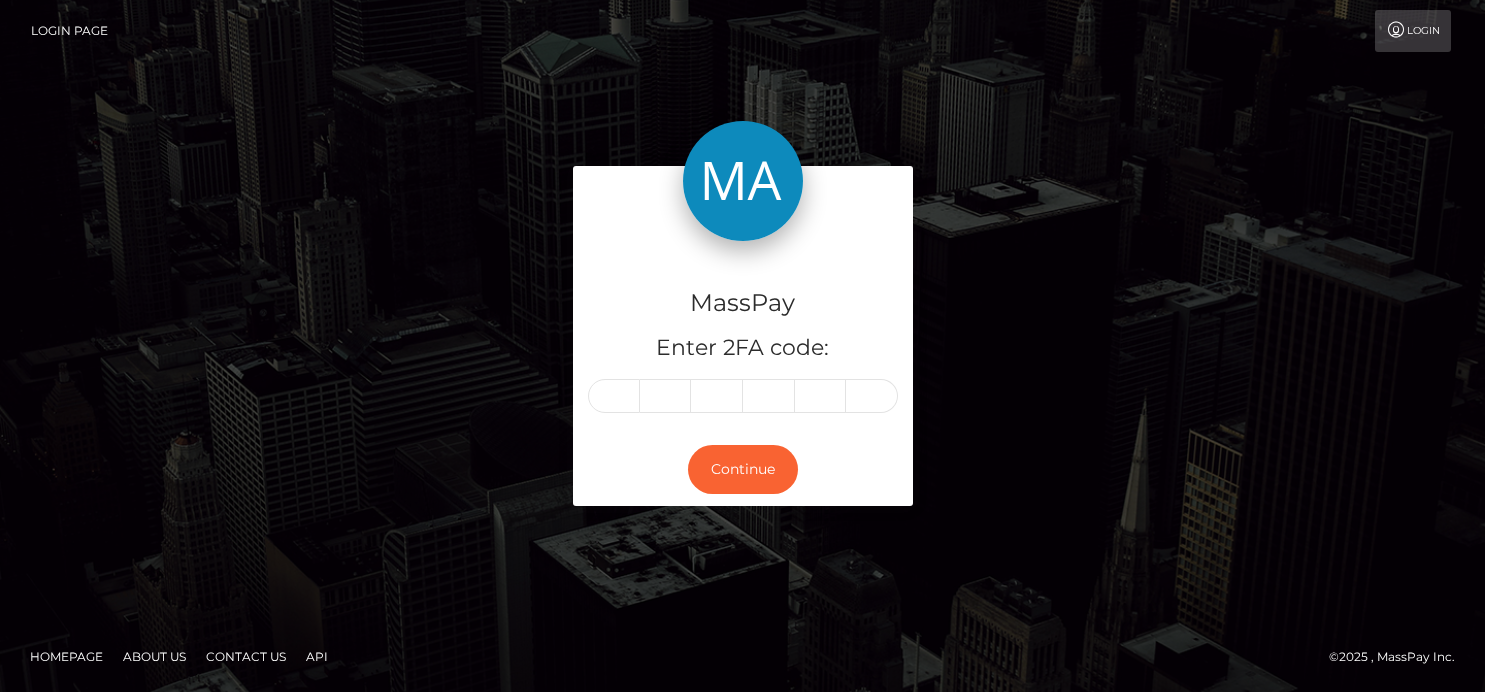 scroll, scrollTop: 0, scrollLeft: 0, axis: both 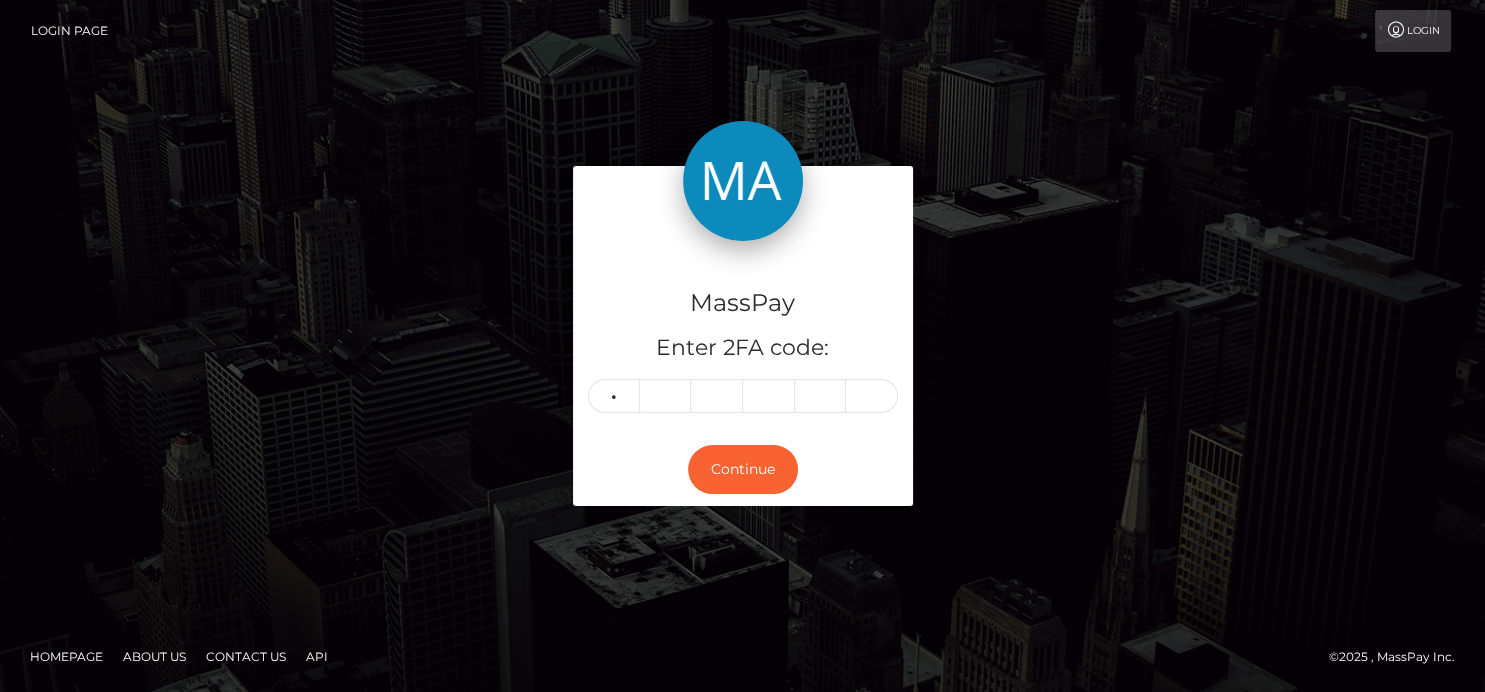 type on "0" 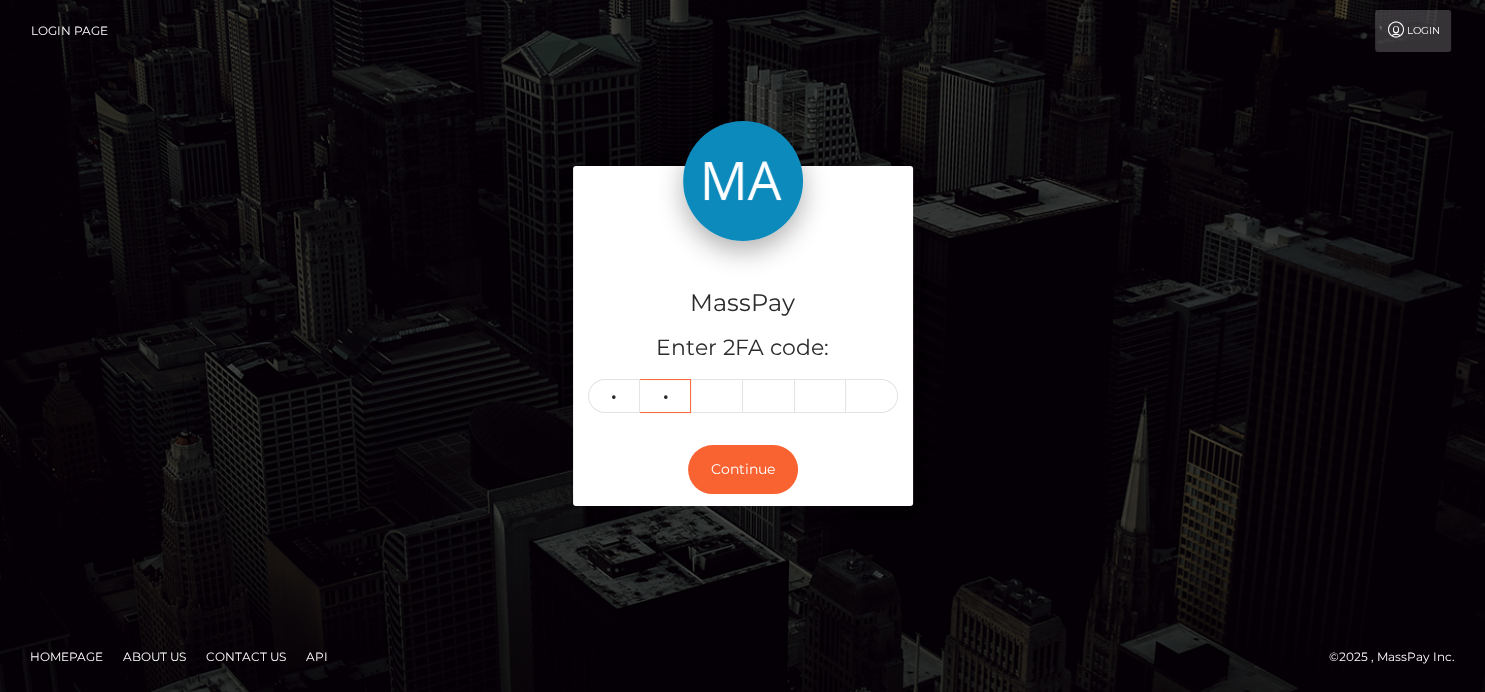 type on "0" 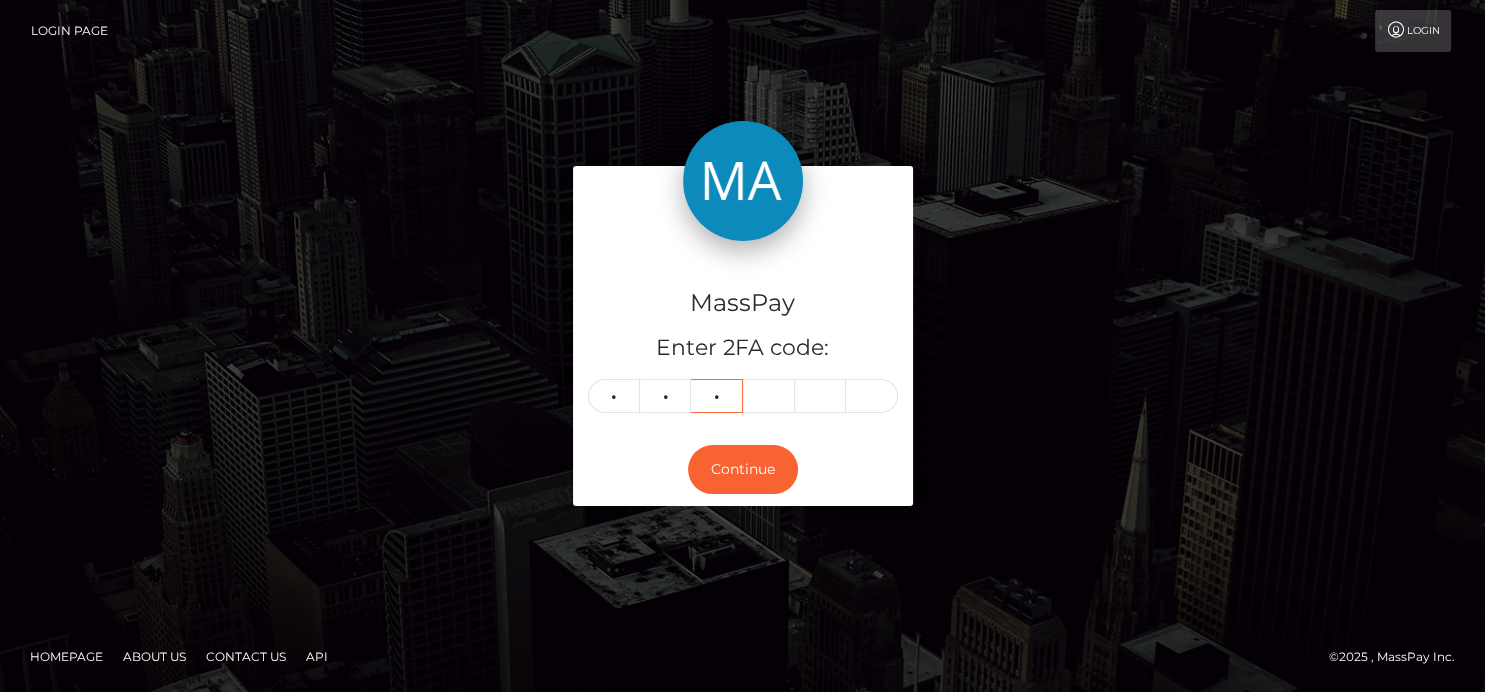 type on "0" 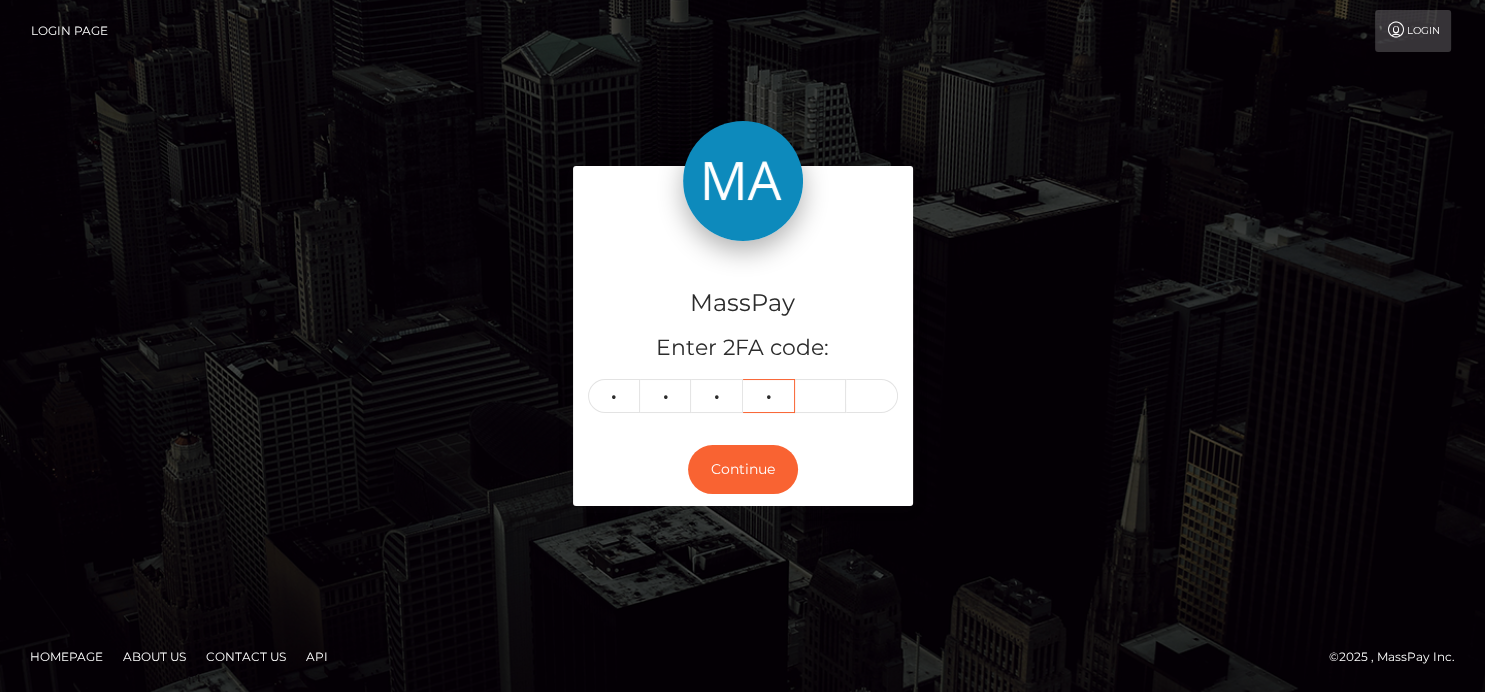 type on "7" 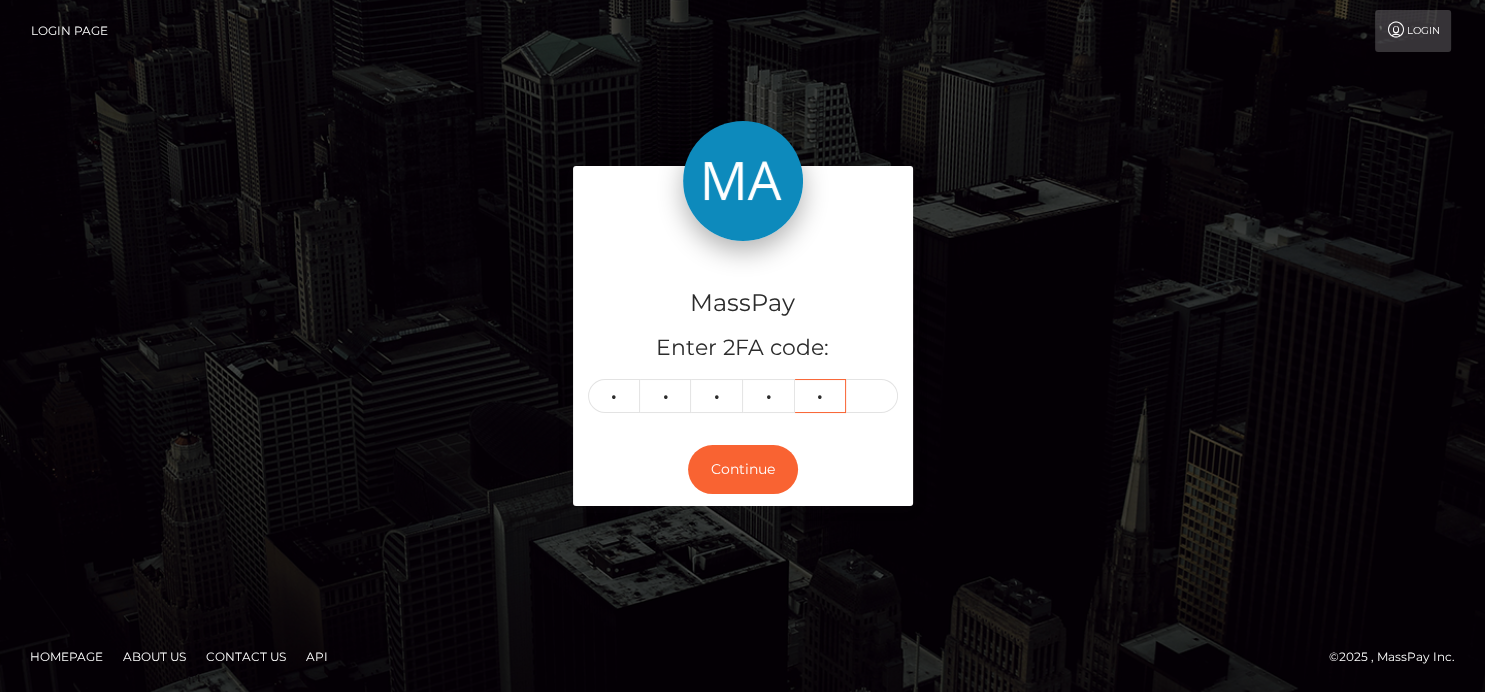type on "2" 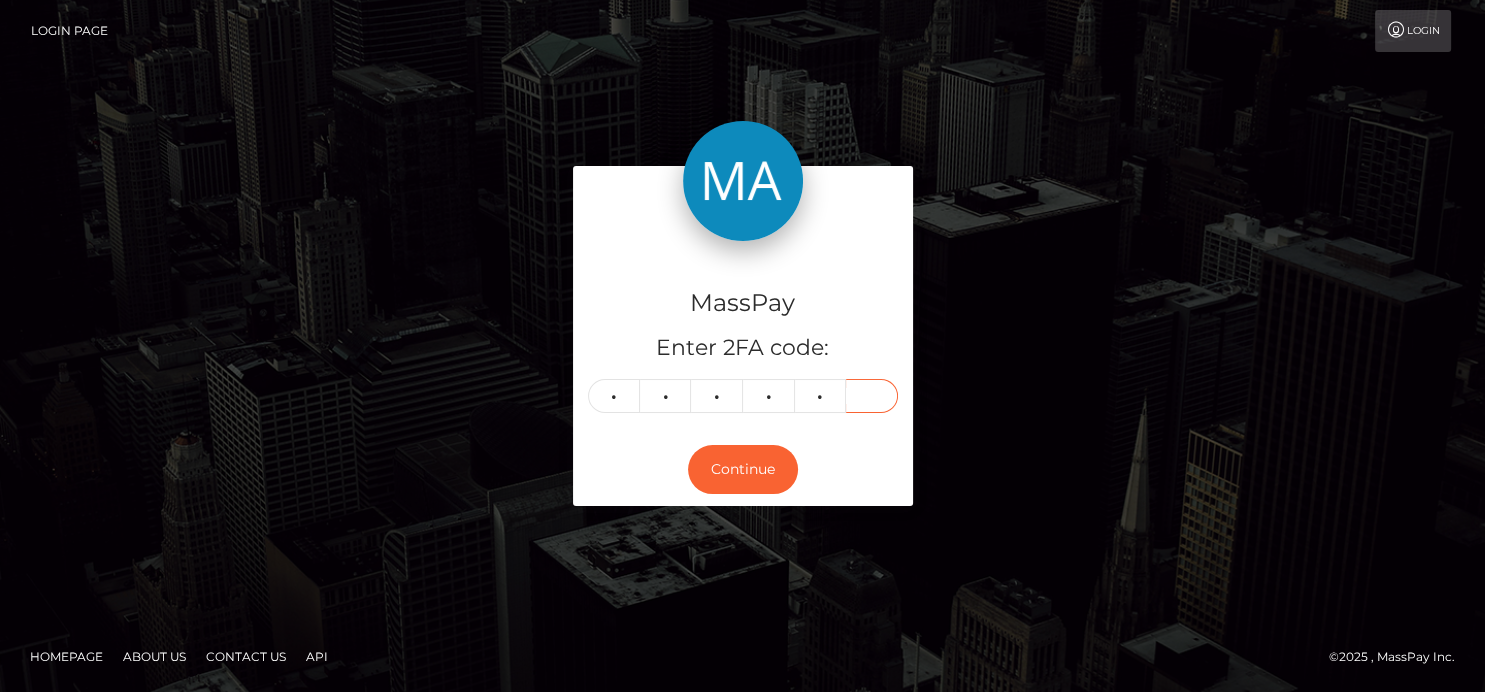 type on "2" 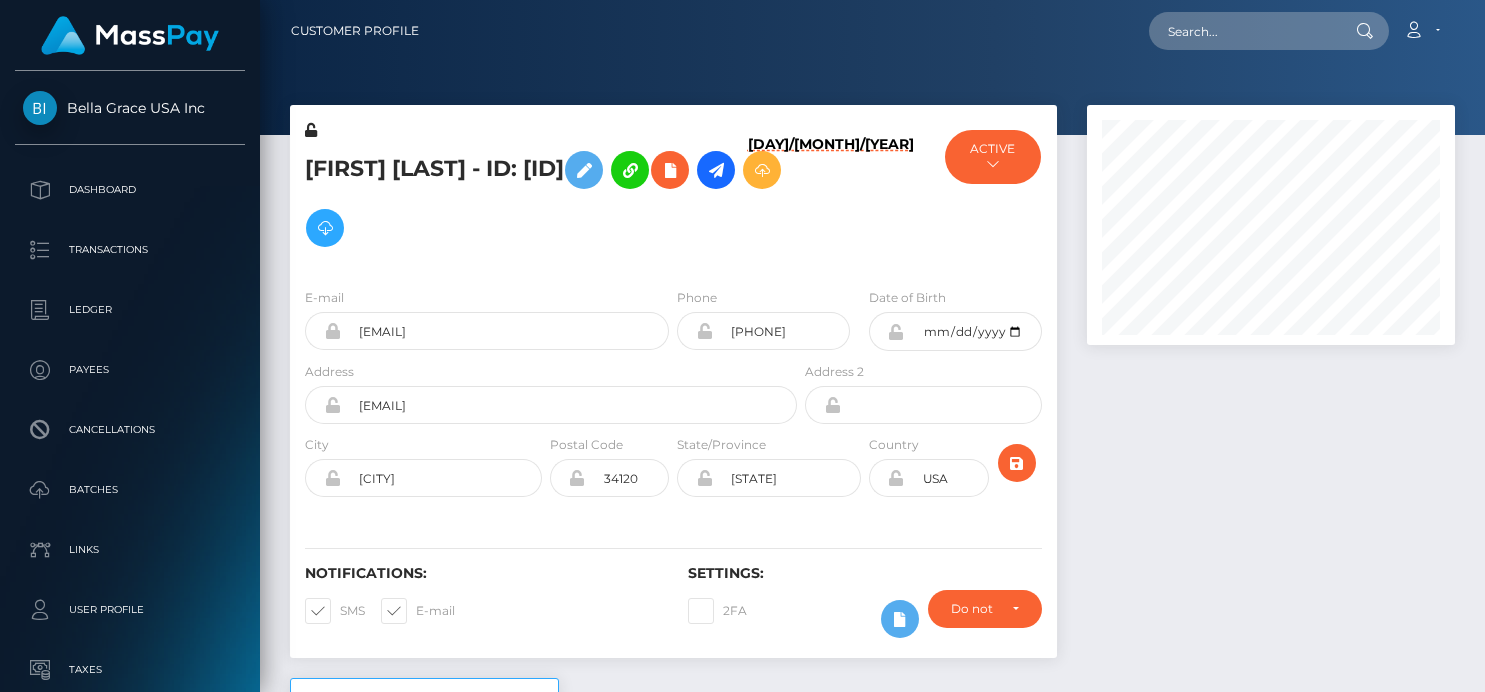 scroll, scrollTop: 0, scrollLeft: 0, axis: both 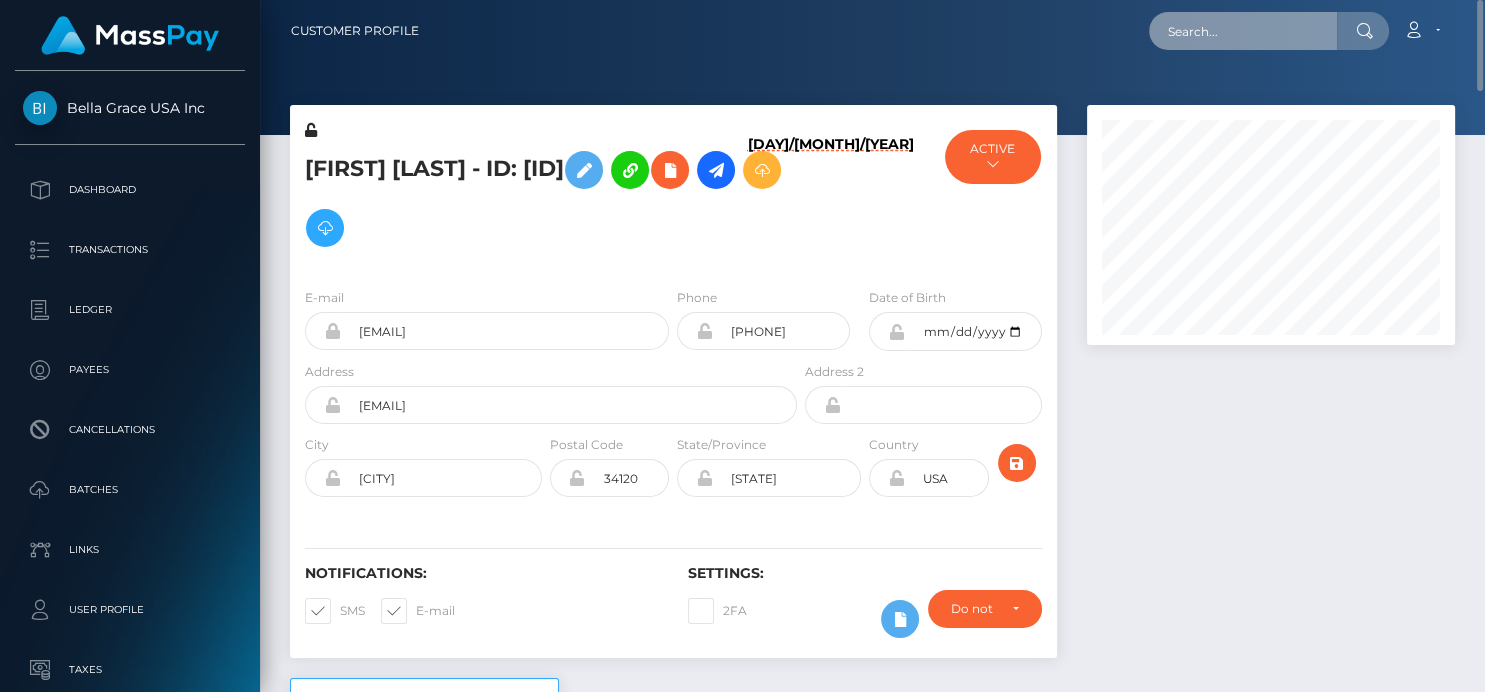 click at bounding box center [1243, 31] 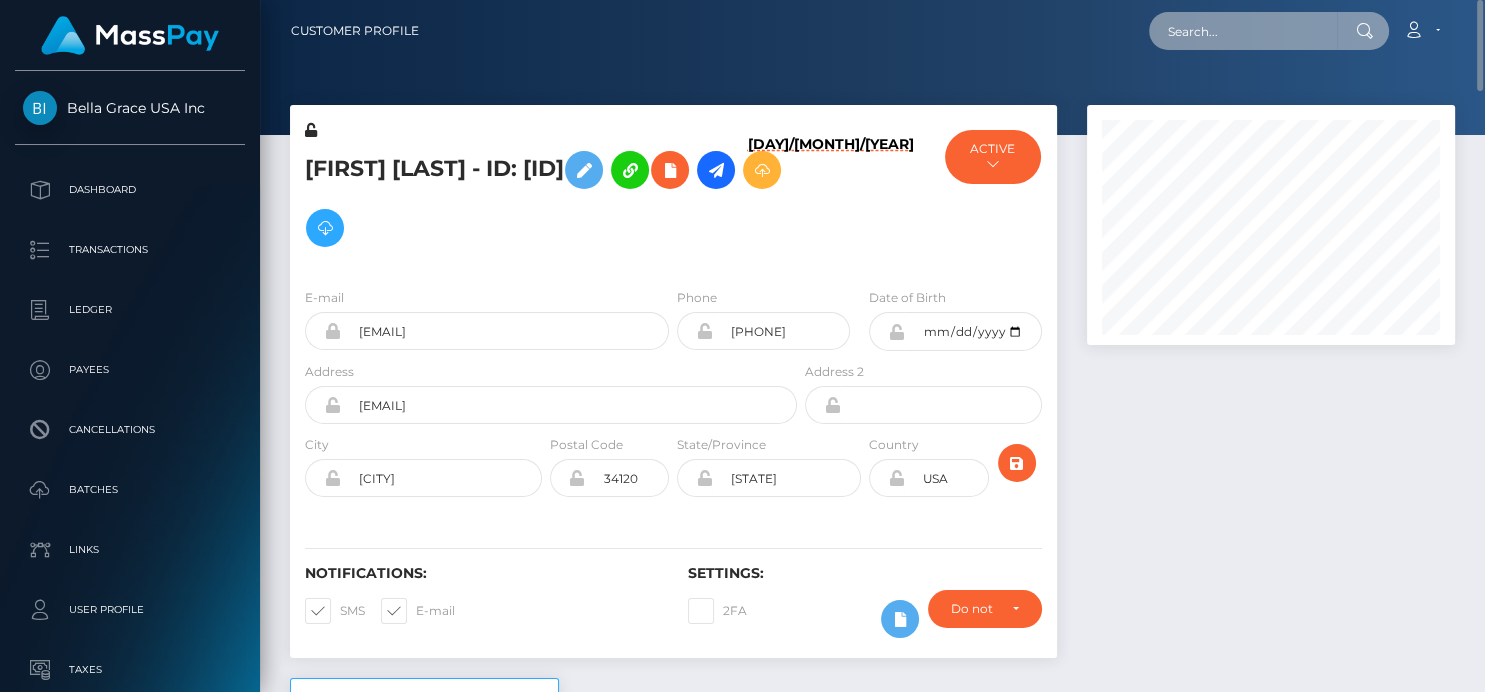 paste on "[EMAIL]" 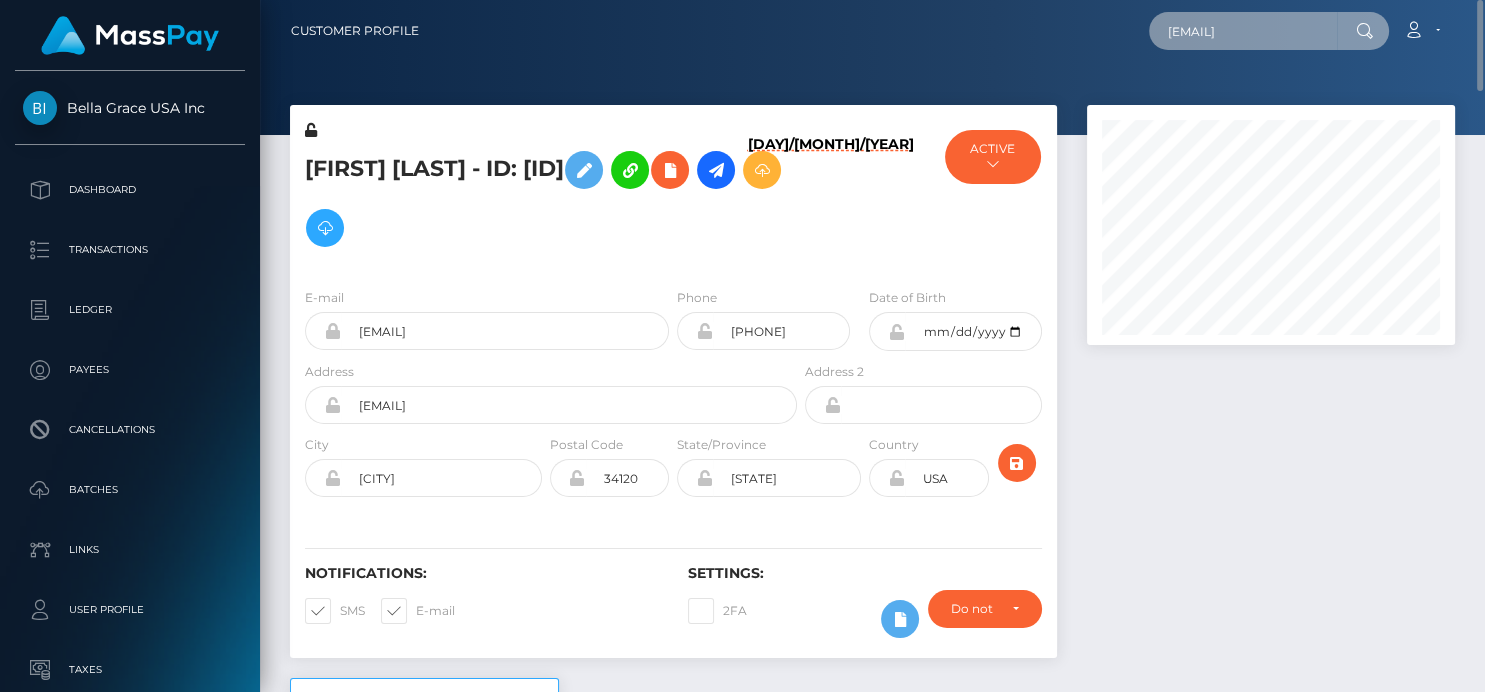 scroll, scrollTop: 0, scrollLeft: 41, axis: horizontal 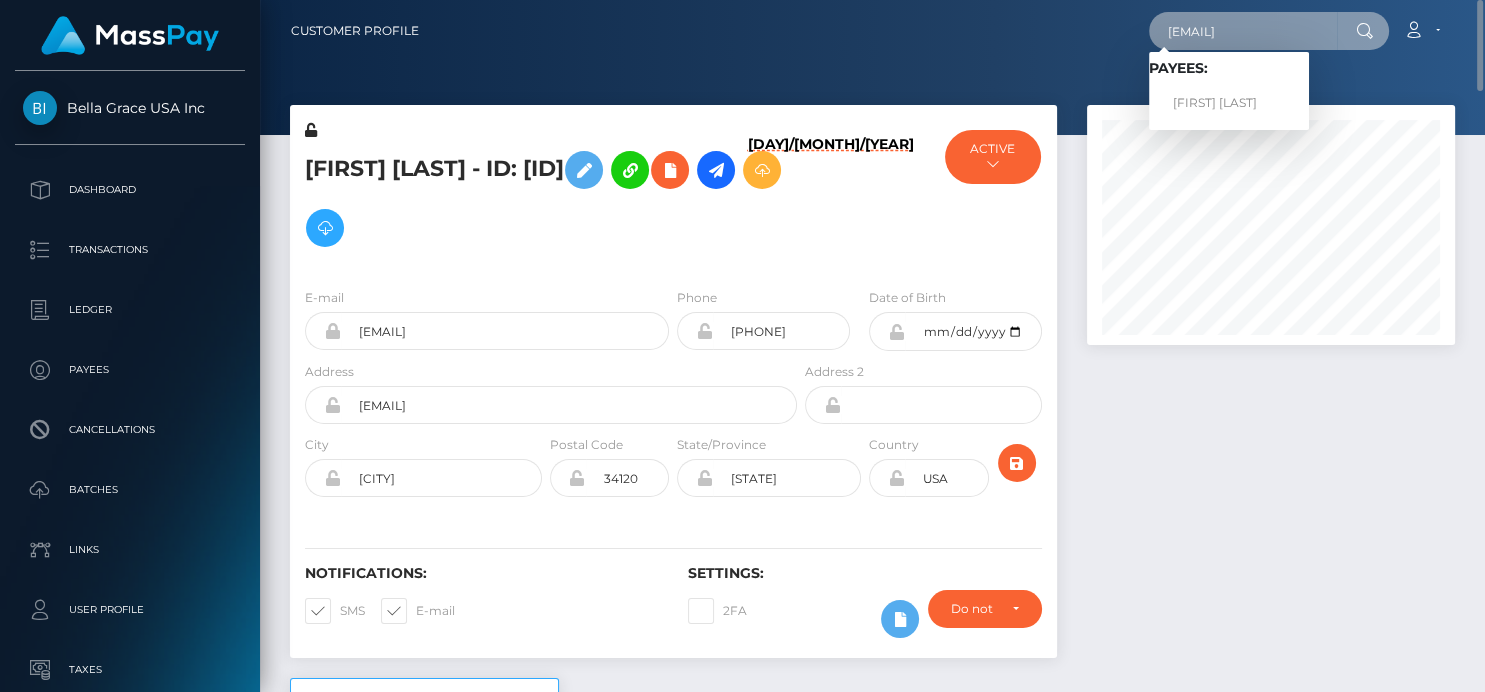 type on "[EMAIL]" 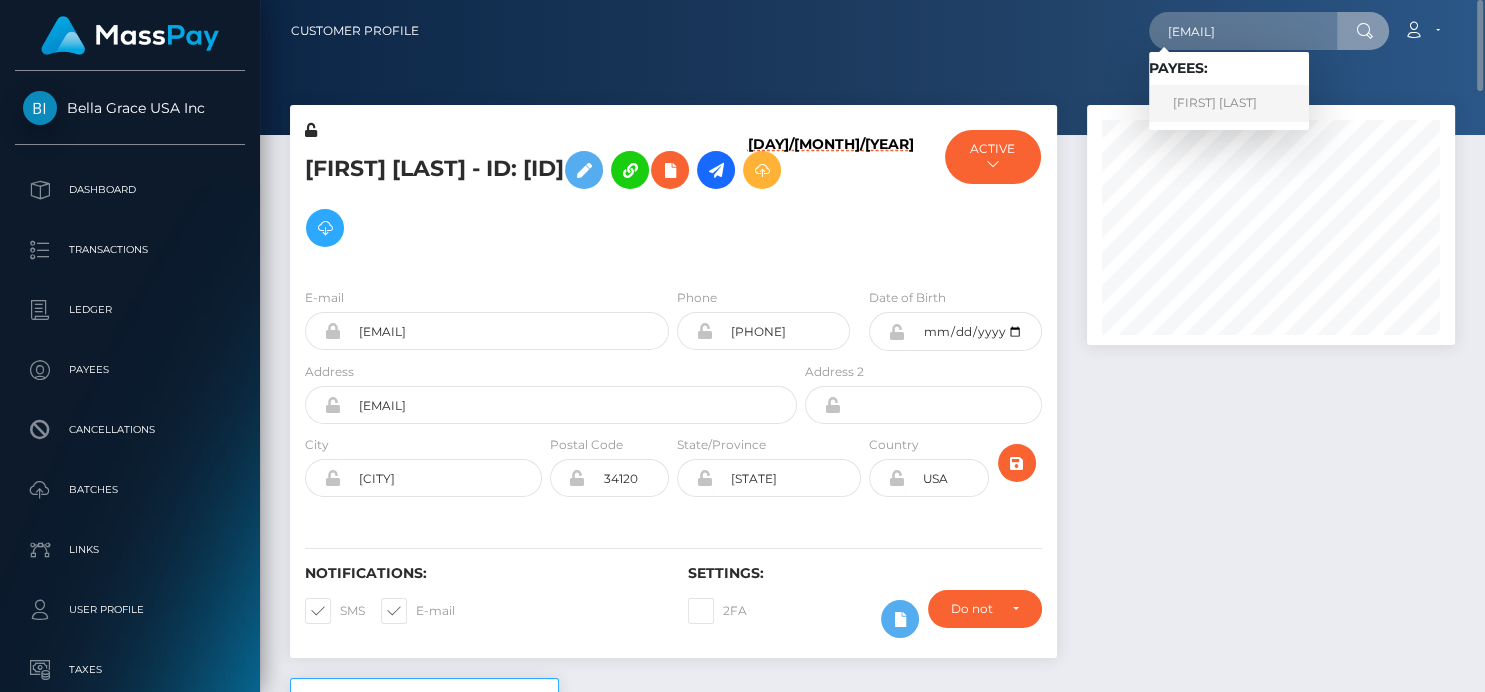scroll, scrollTop: 0, scrollLeft: 0, axis: both 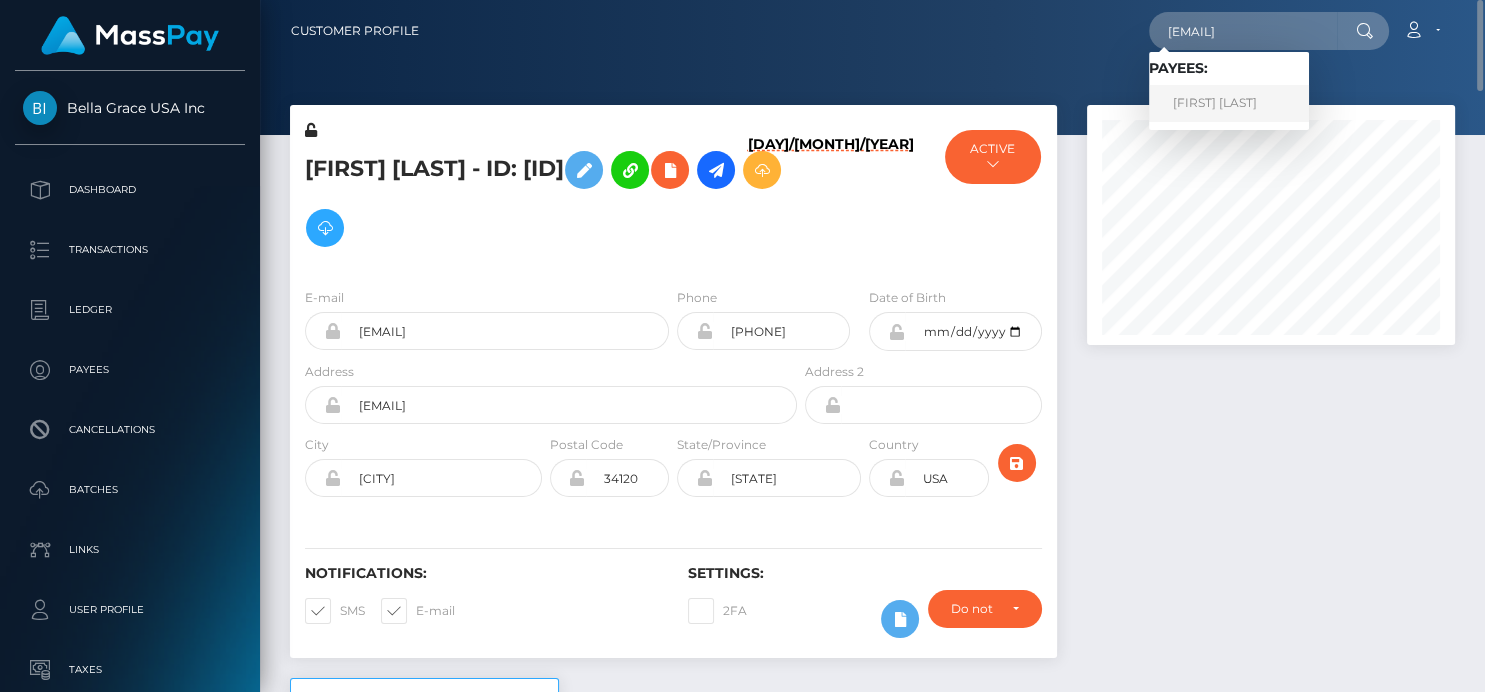 click on "MARIA CAROLINA  PACHECO" at bounding box center [1229, 103] 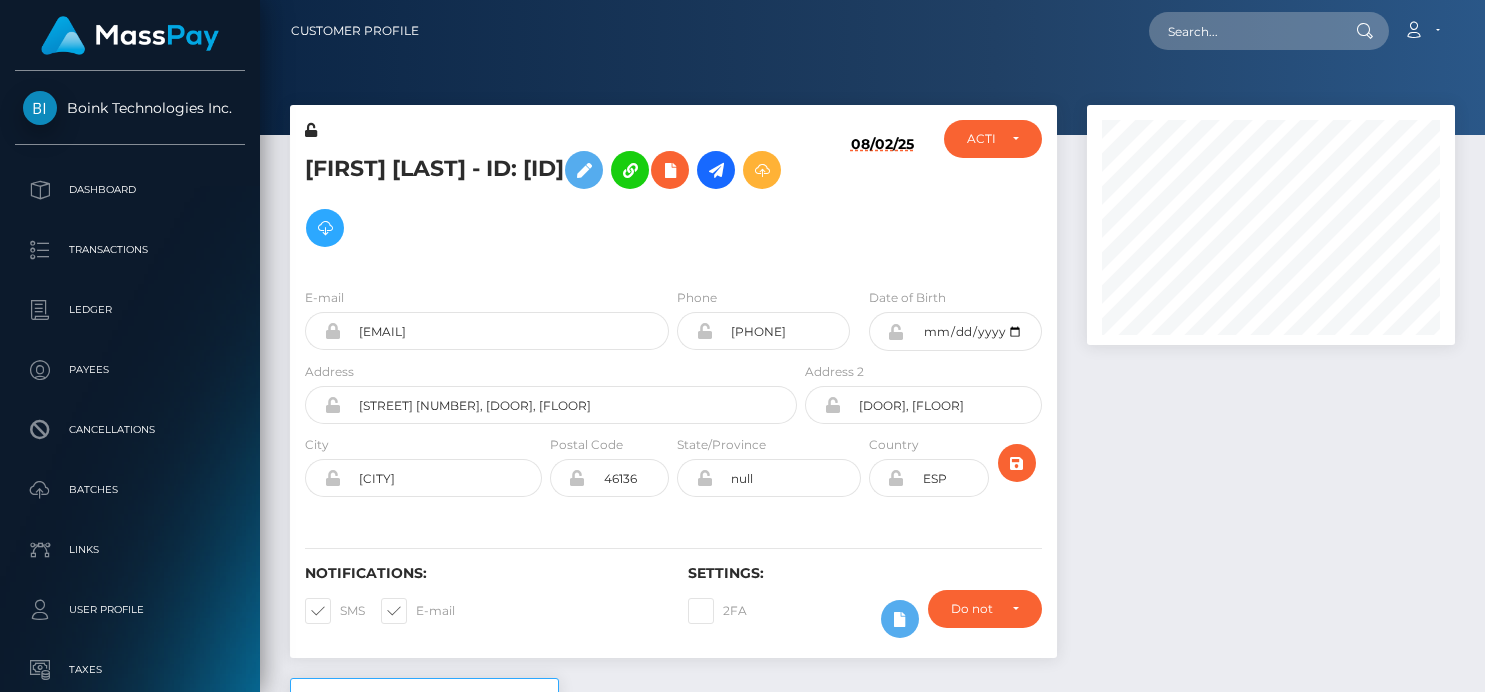 scroll, scrollTop: 0, scrollLeft: 0, axis: both 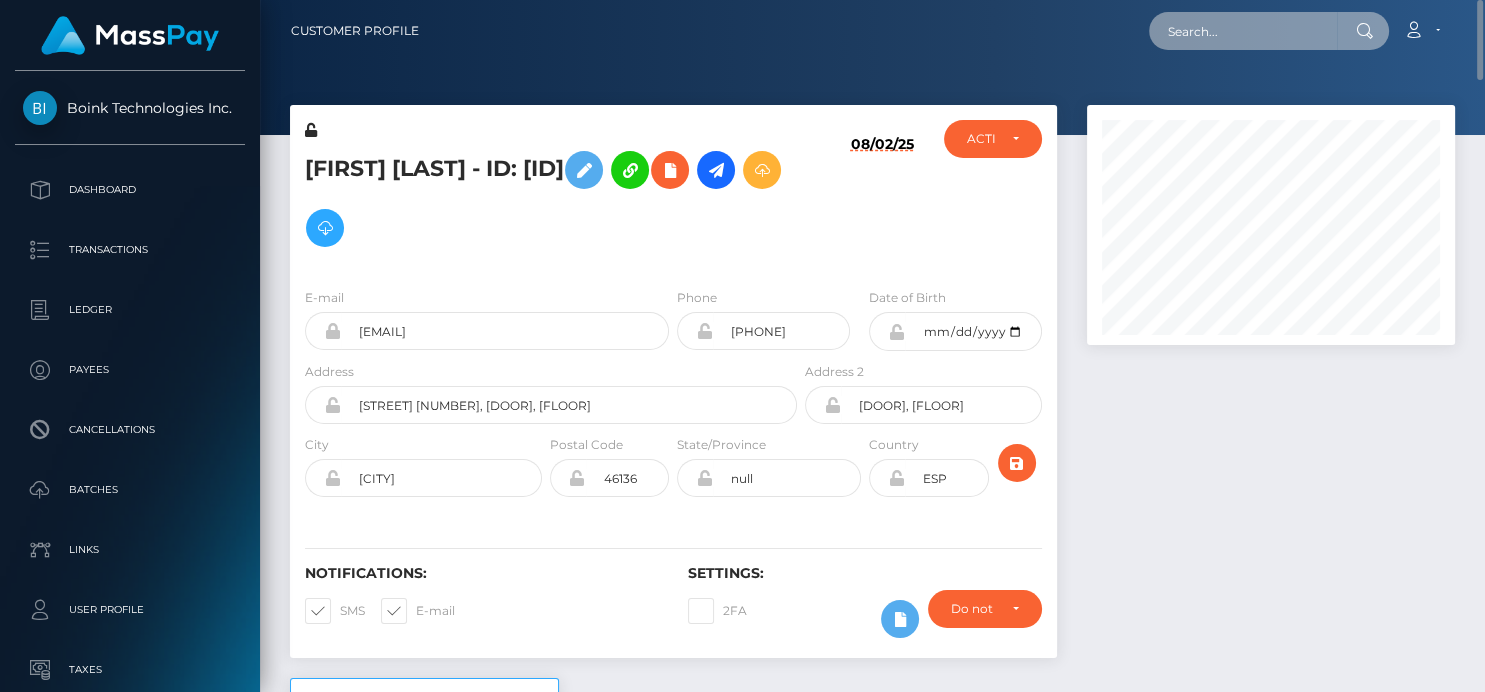 drag, startPoint x: 1263, startPoint y: 30, endPoint x: 1214, endPoint y: 30, distance: 49 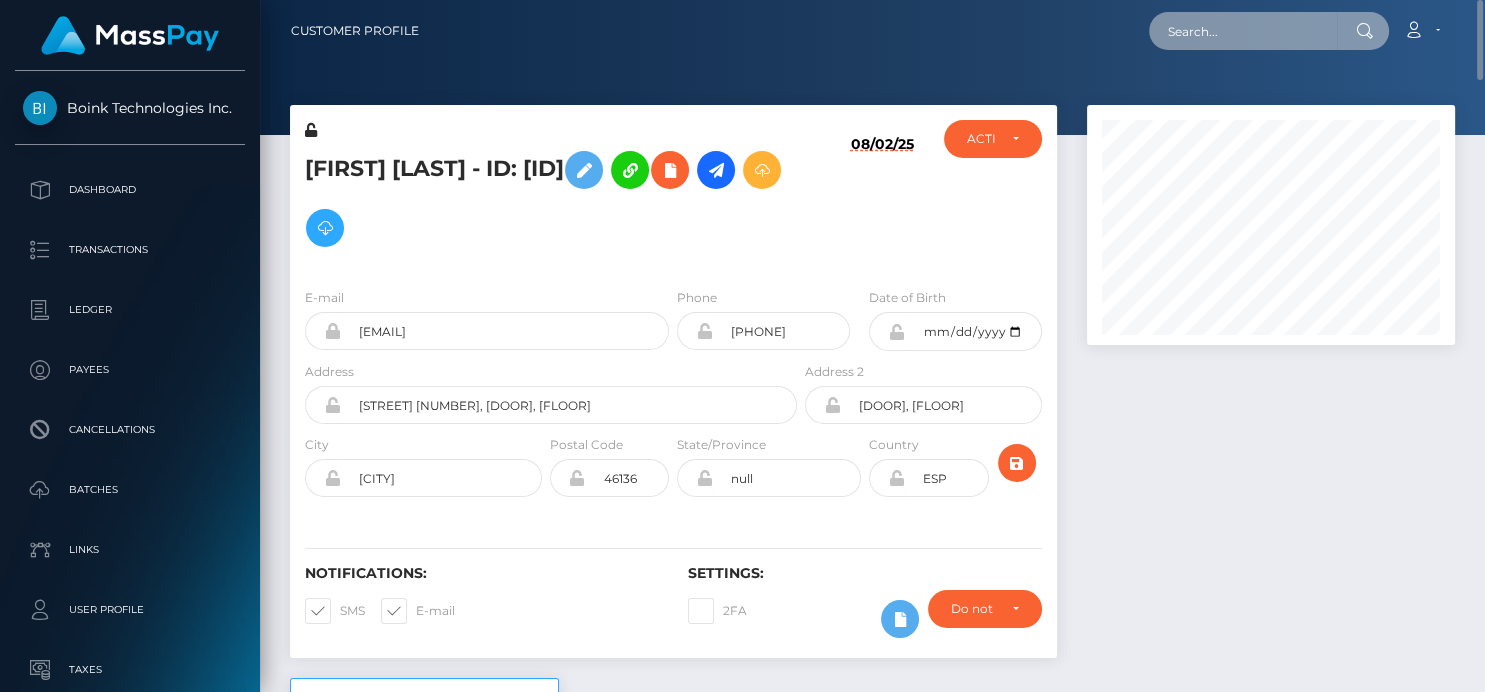 click at bounding box center (1243, 31) 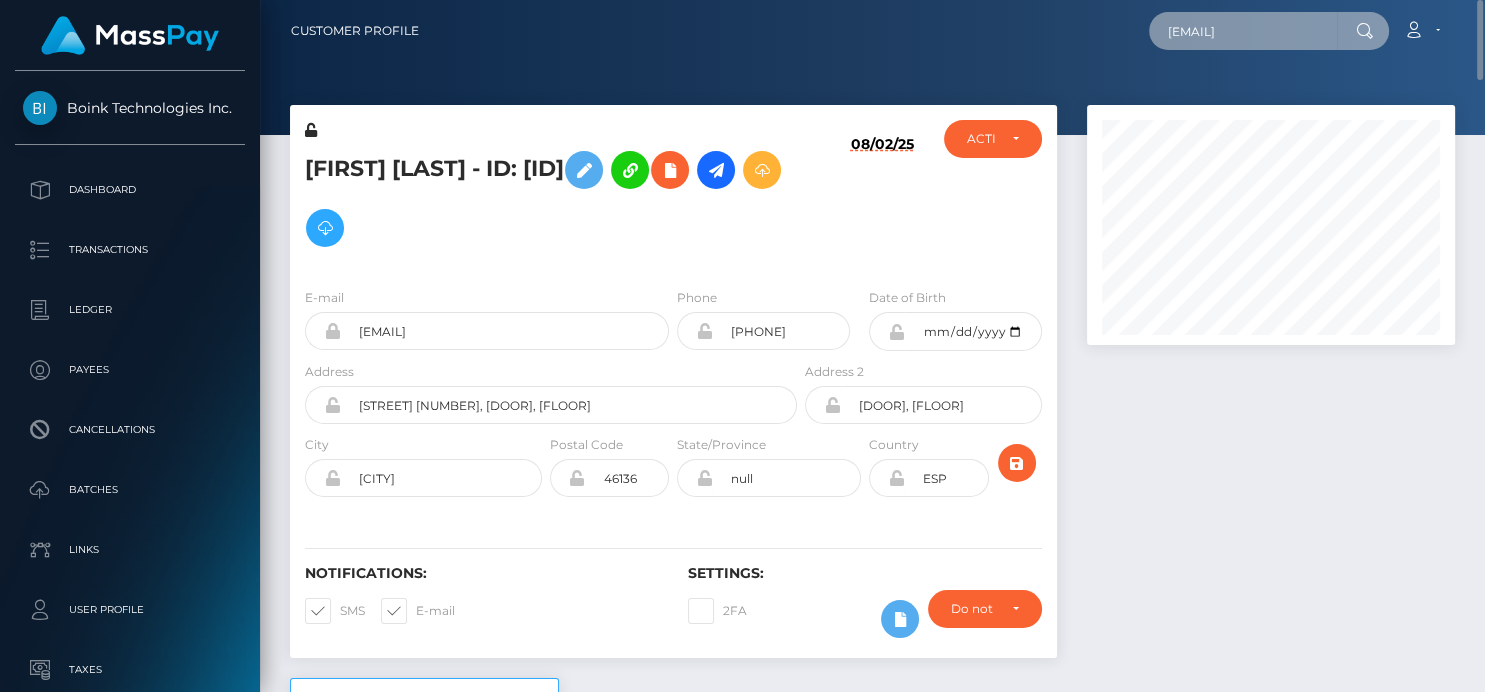 scroll, scrollTop: 0, scrollLeft: 36, axis: horizontal 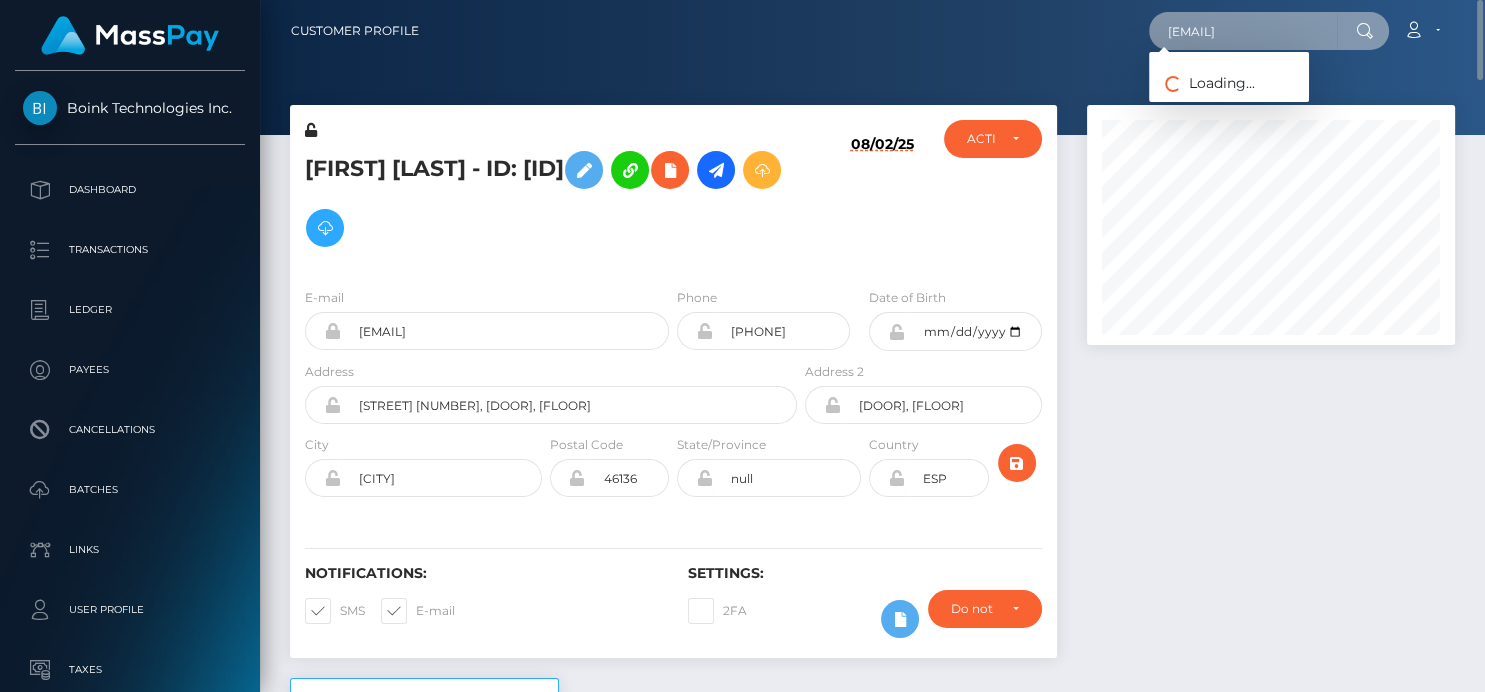 type on "[EMAIL]" 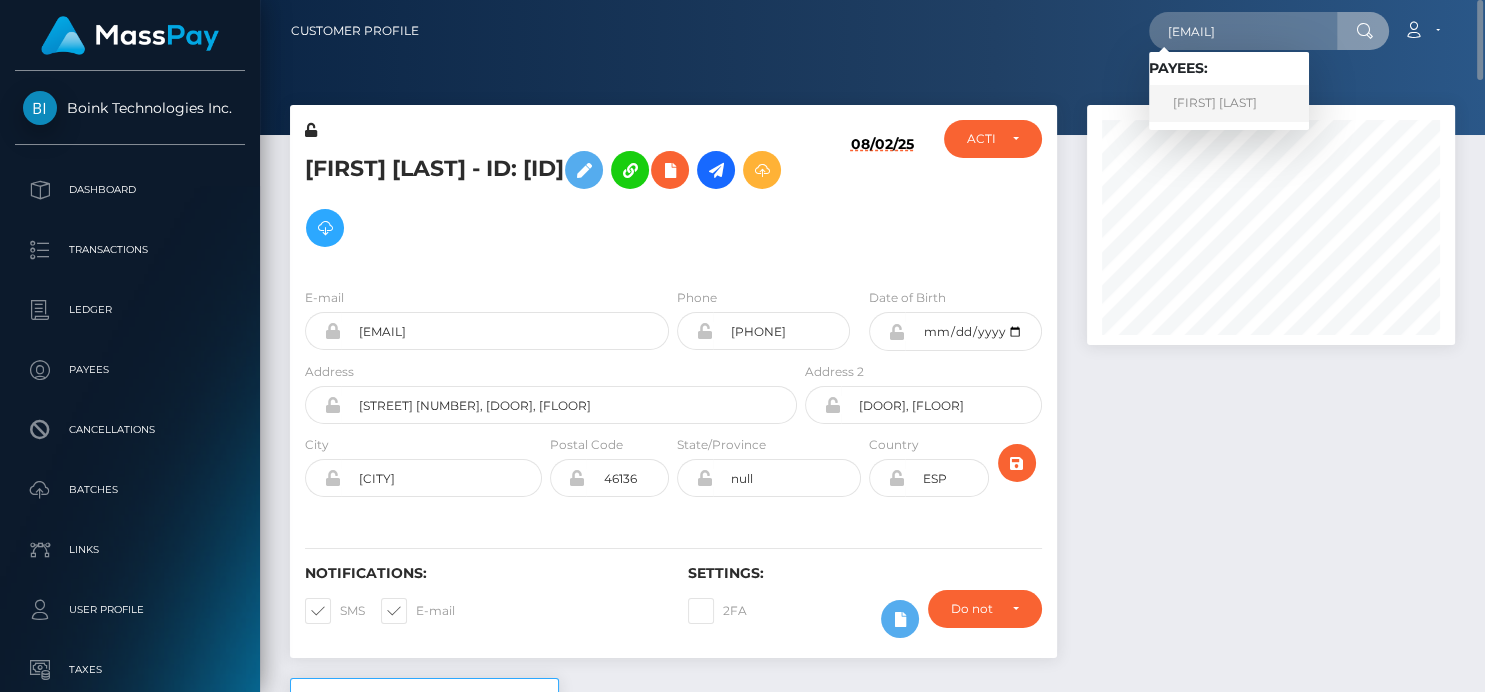 scroll, scrollTop: 0, scrollLeft: 0, axis: both 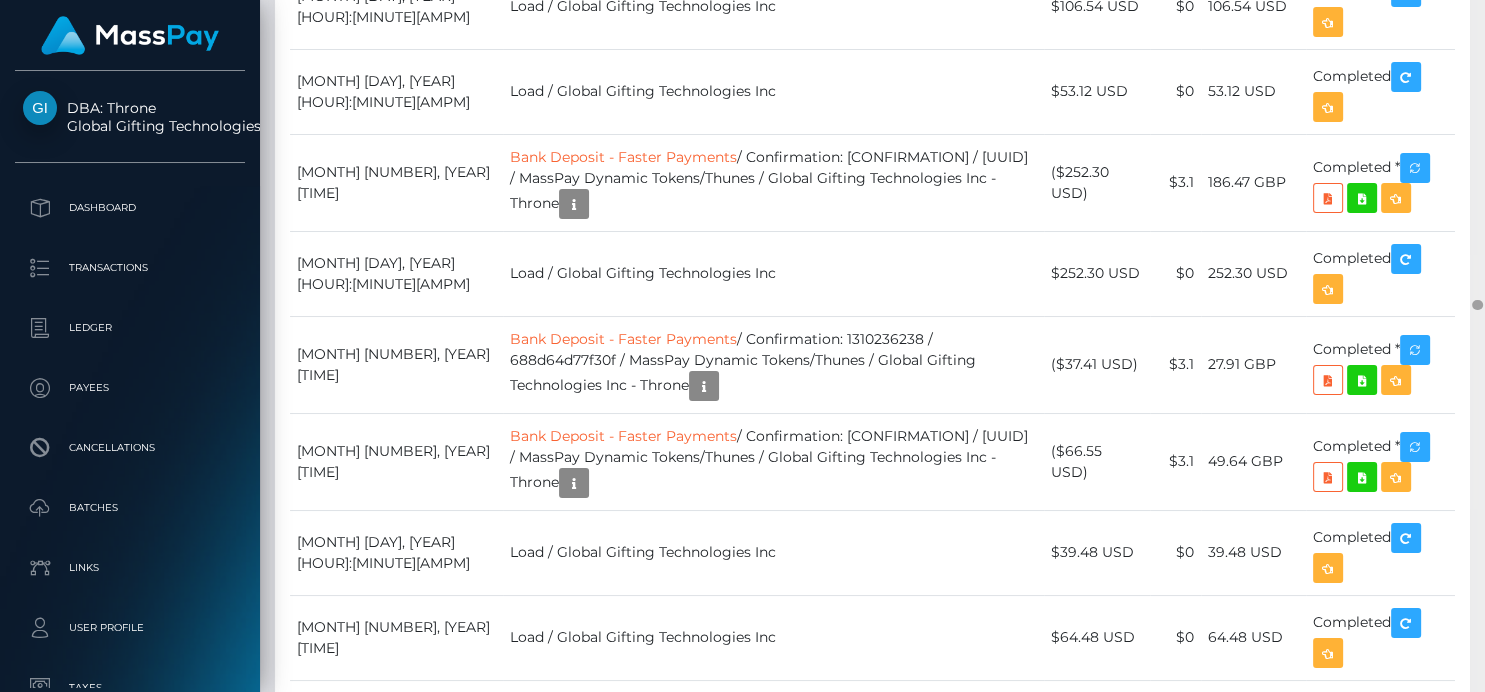 drag, startPoint x: 1479, startPoint y: 182, endPoint x: 1375, endPoint y: 347, distance: 195.04102 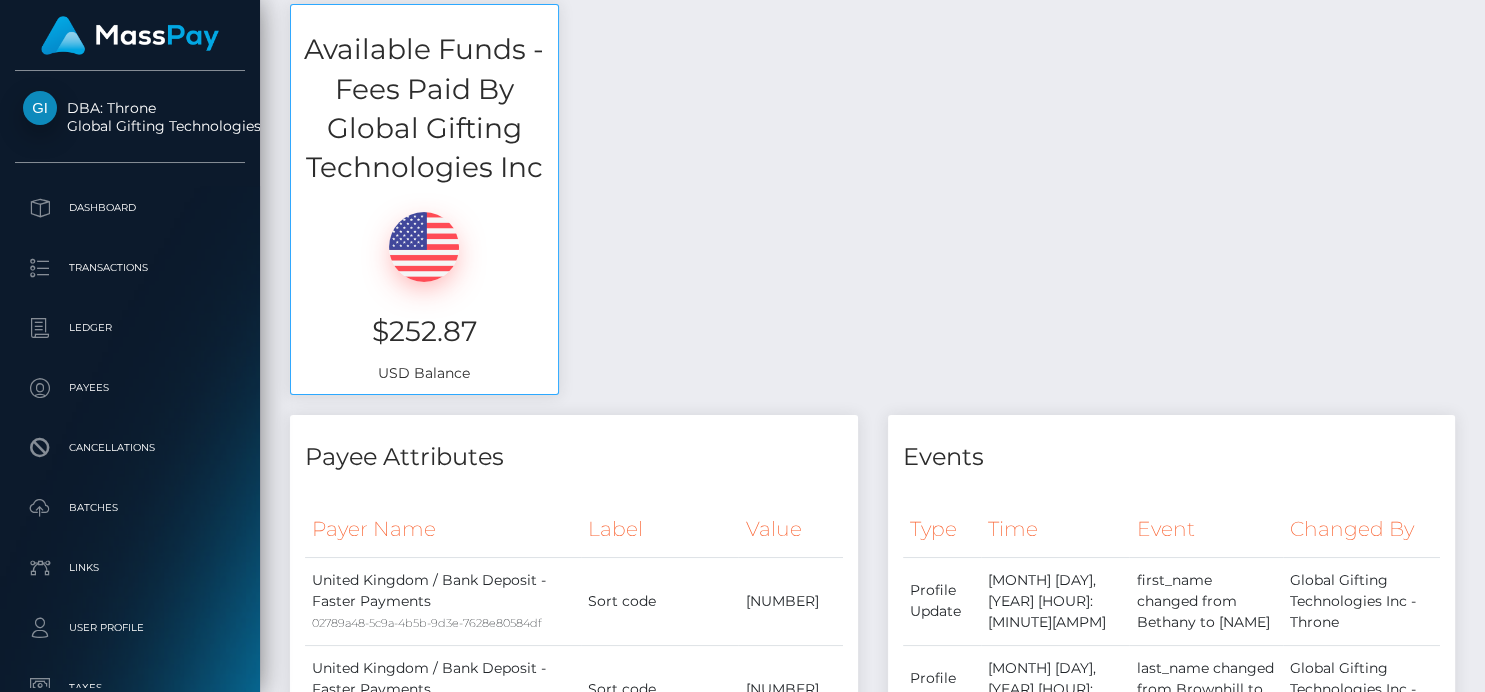 scroll, scrollTop: 0, scrollLeft: 0, axis: both 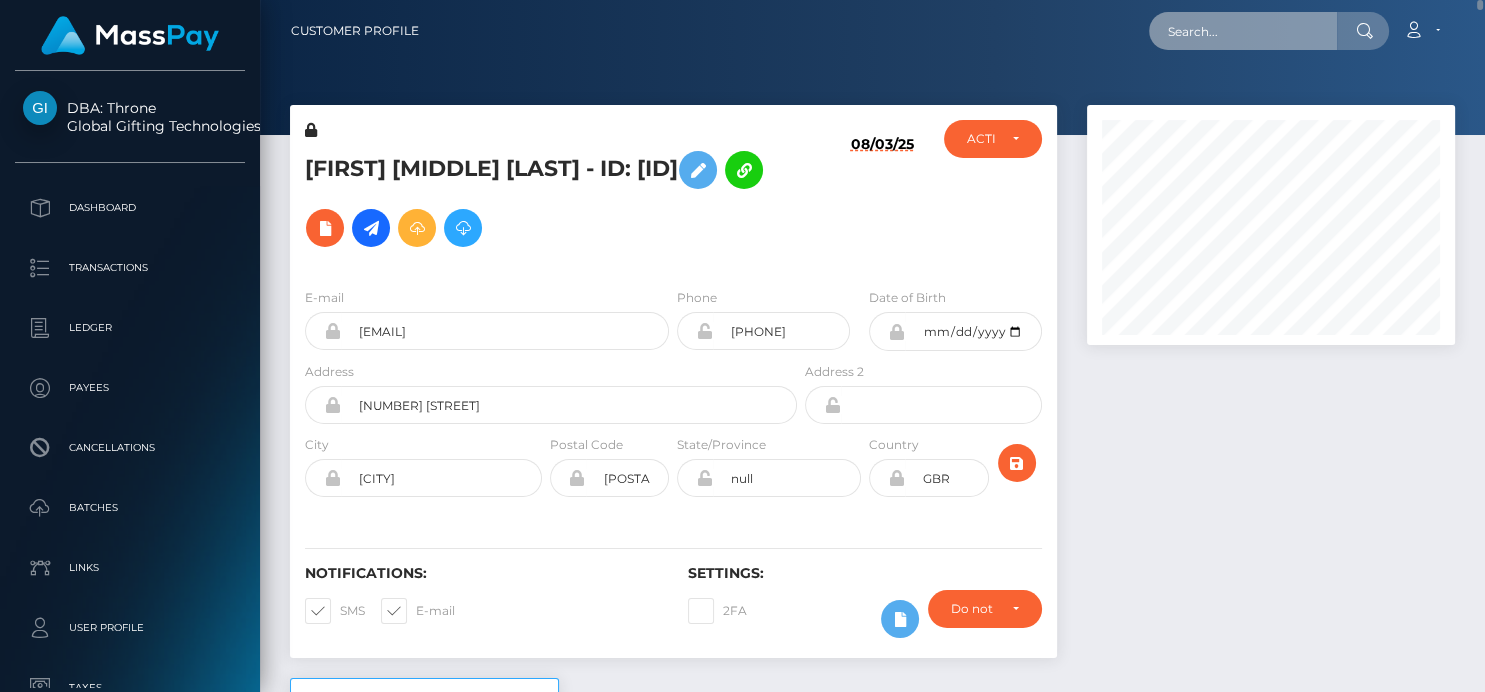 click at bounding box center [1243, 31] 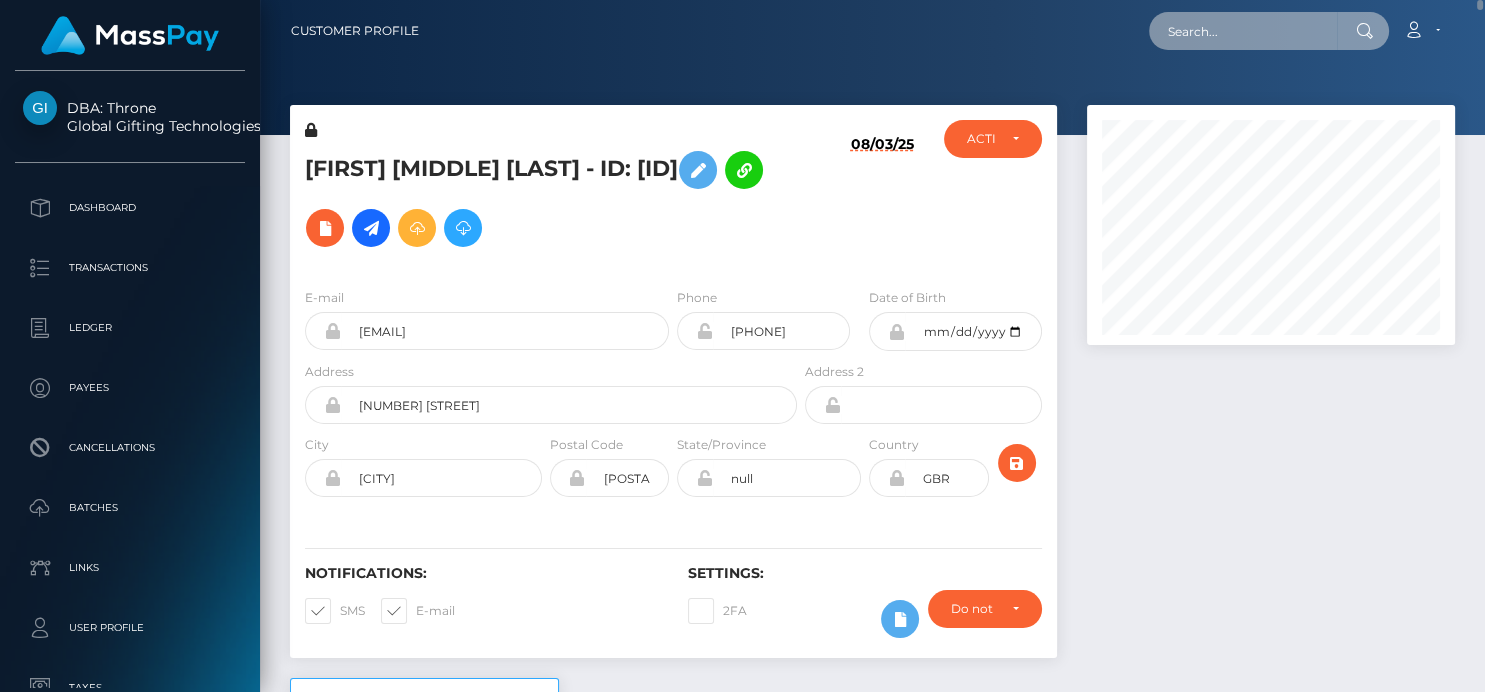 paste on "abdullahalrakan2001@gmail.com" 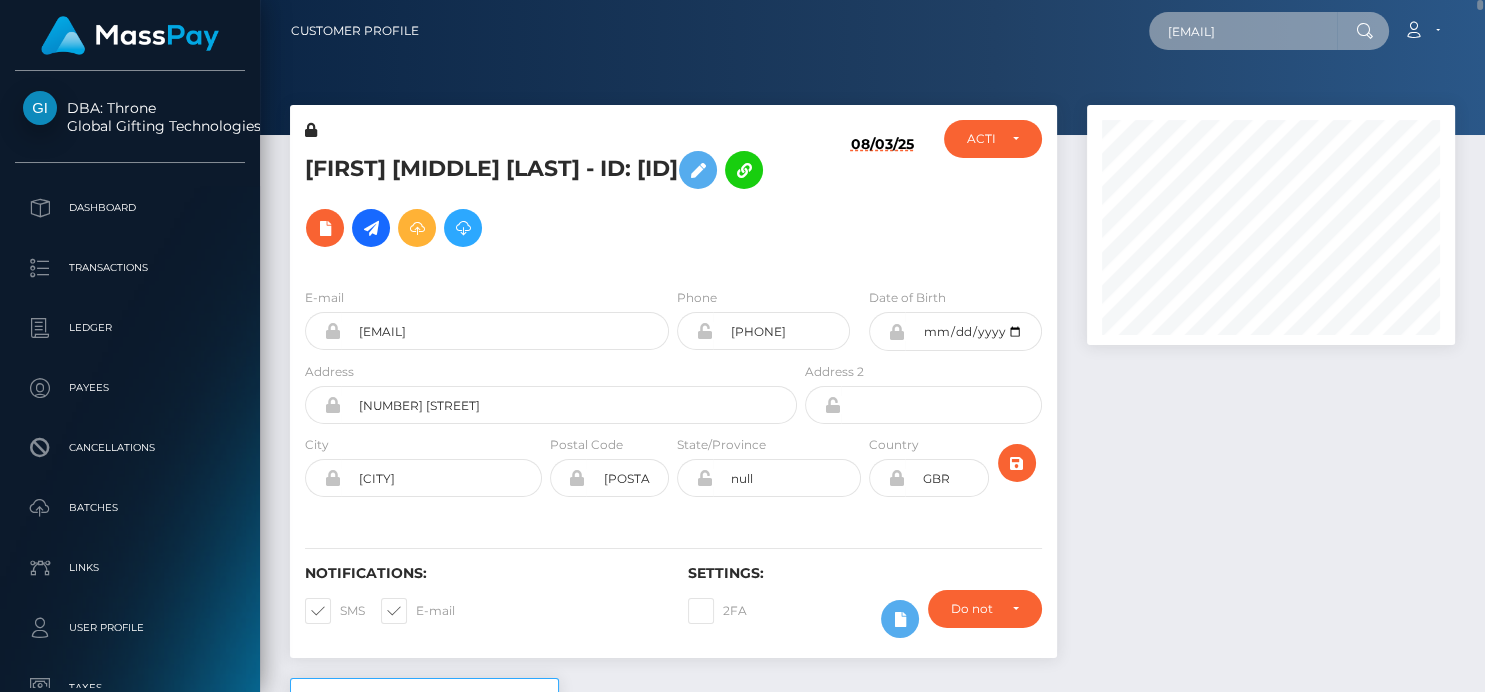 scroll, scrollTop: 0, scrollLeft: 52, axis: horizontal 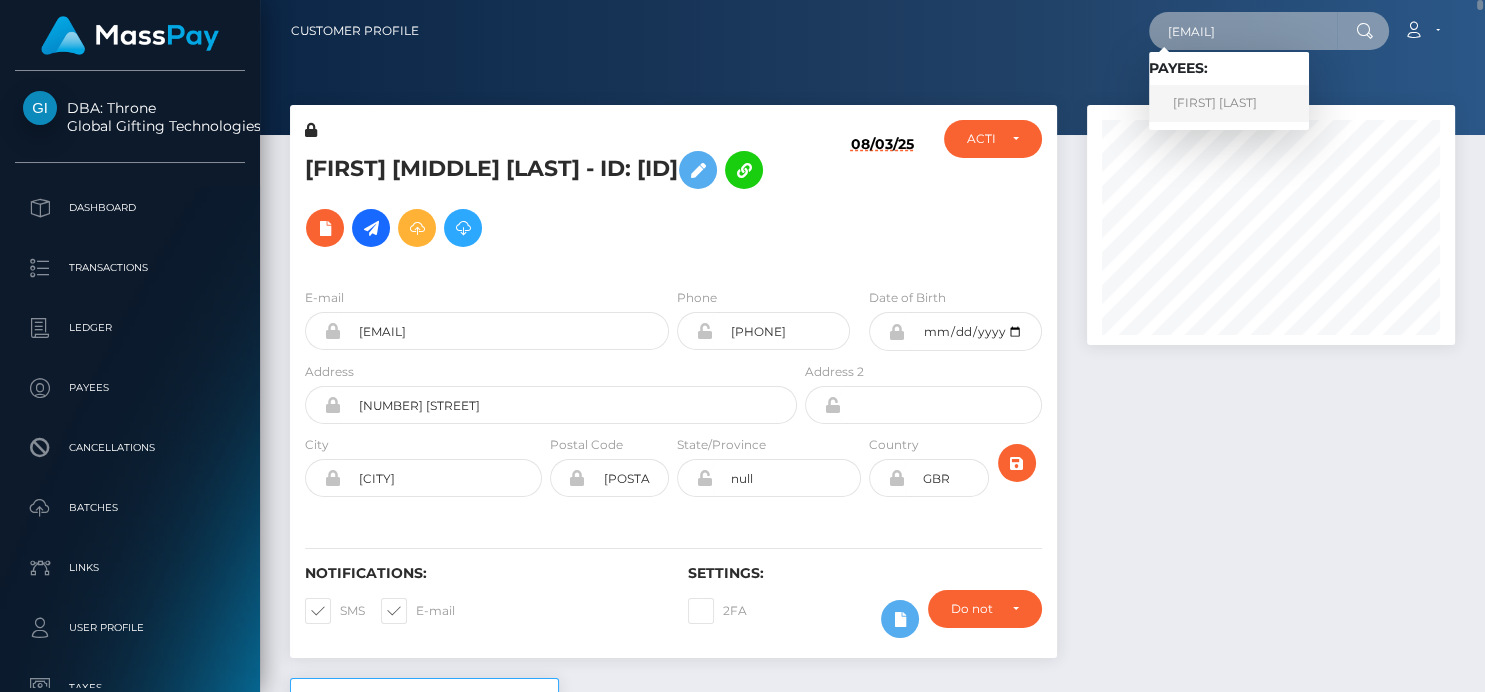 type on "abdullahalrakan2001@gmail.com" 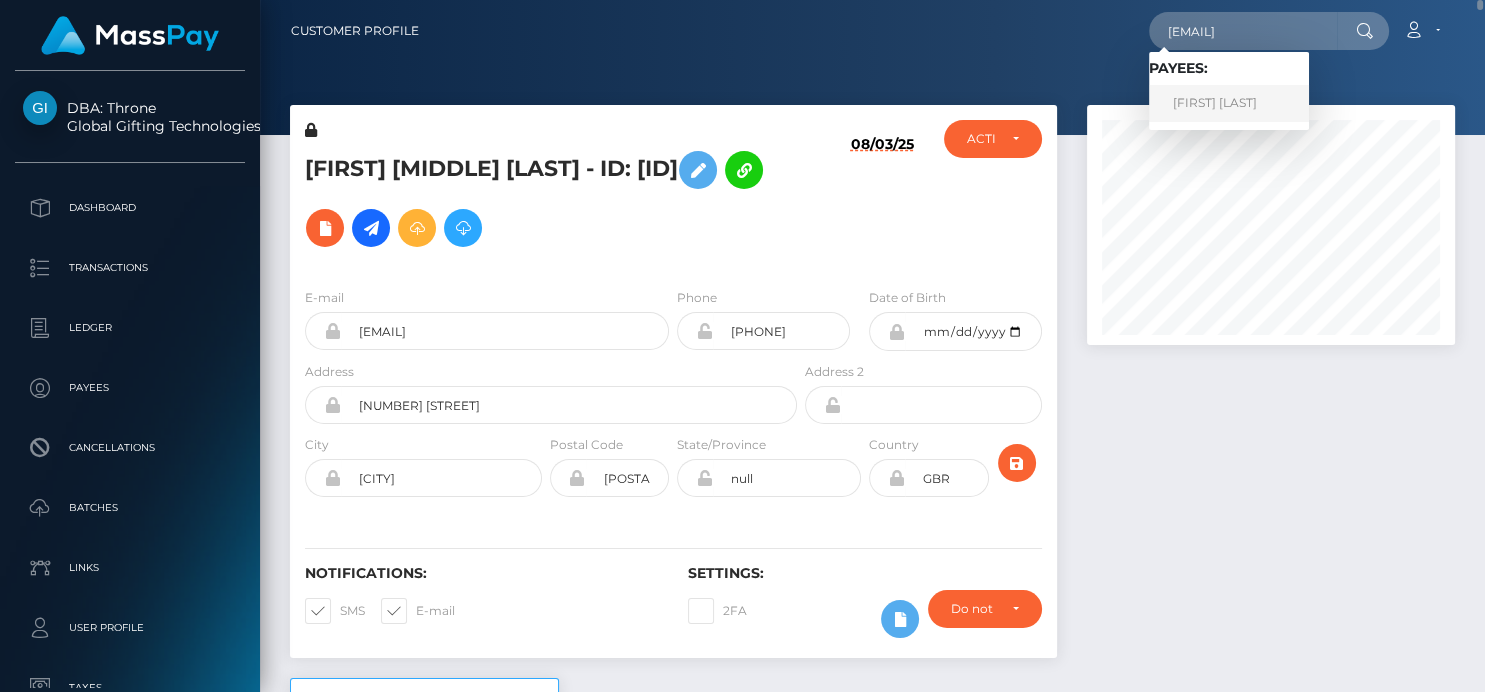 scroll, scrollTop: 0, scrollLeft: 0, axis: both 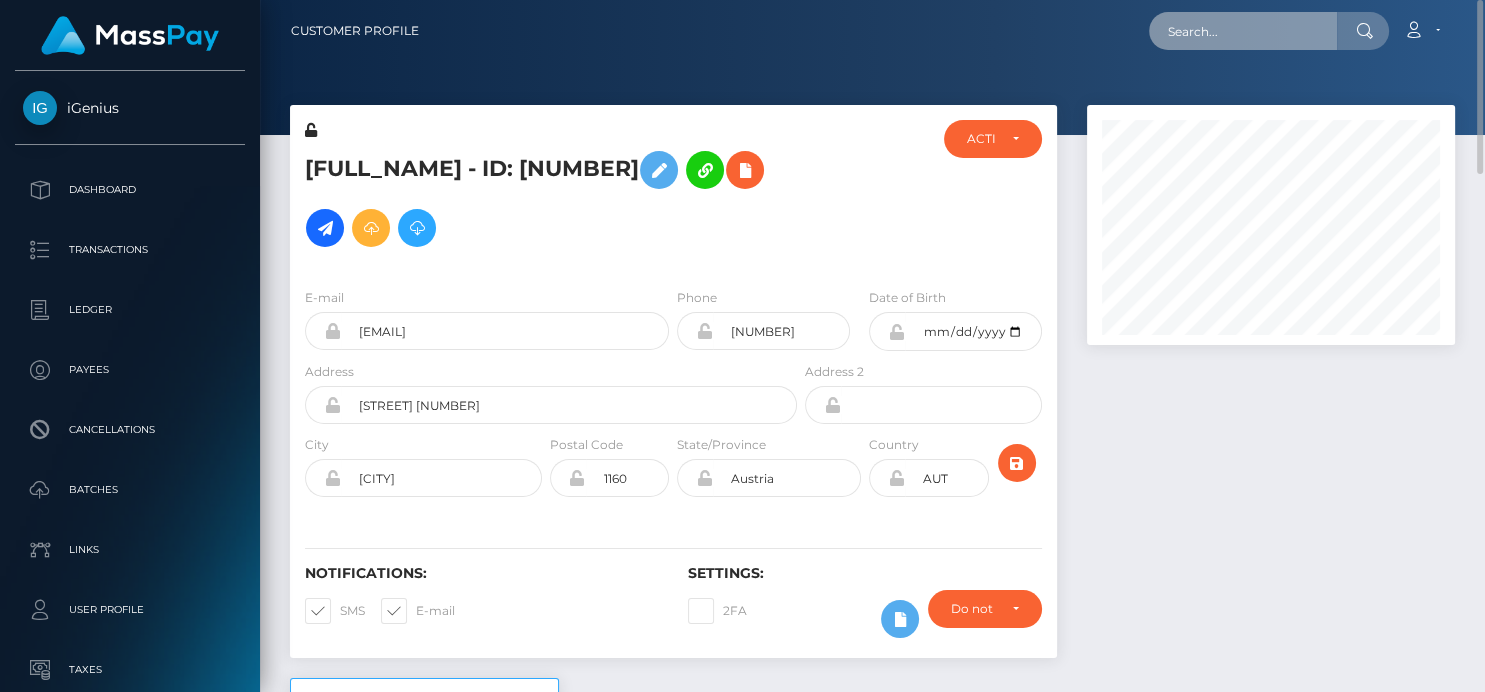 click at bounding box center [1243, 31] 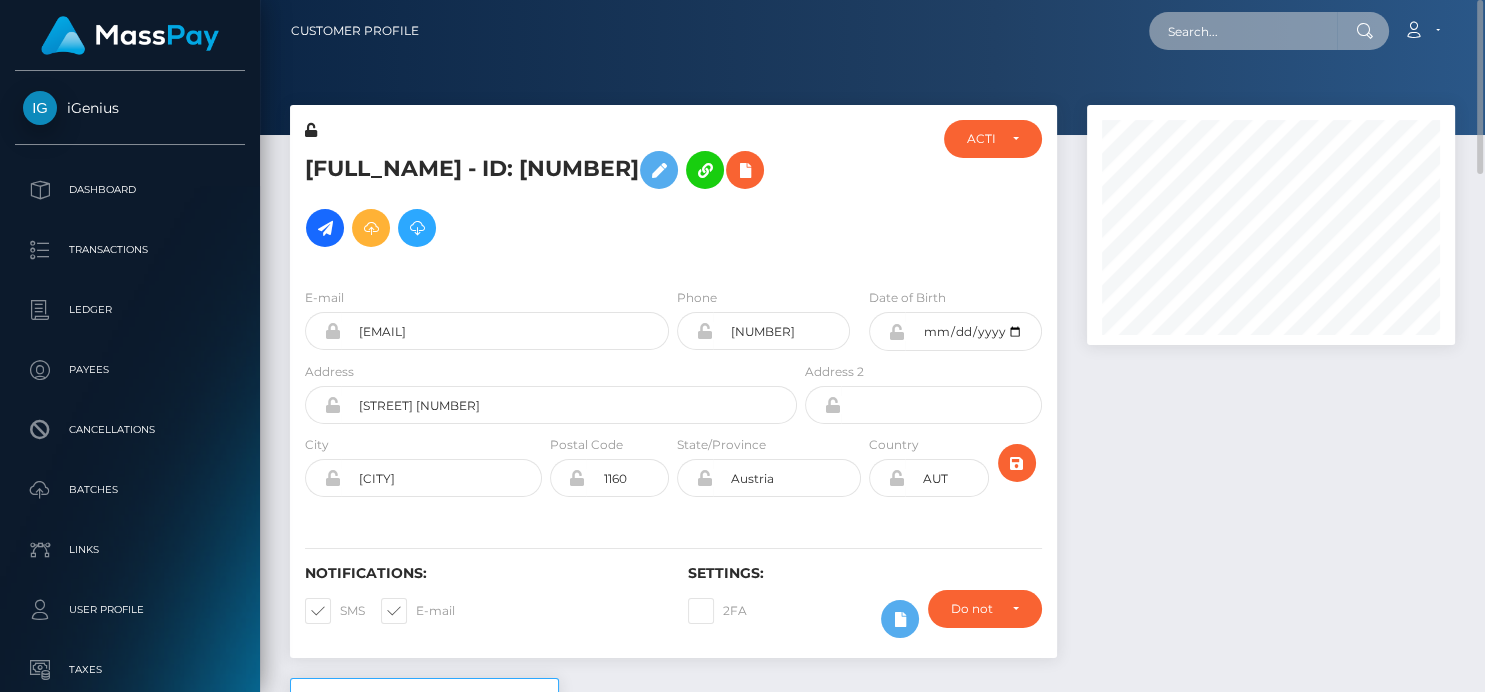paste on "rosanac388@gmail.com" 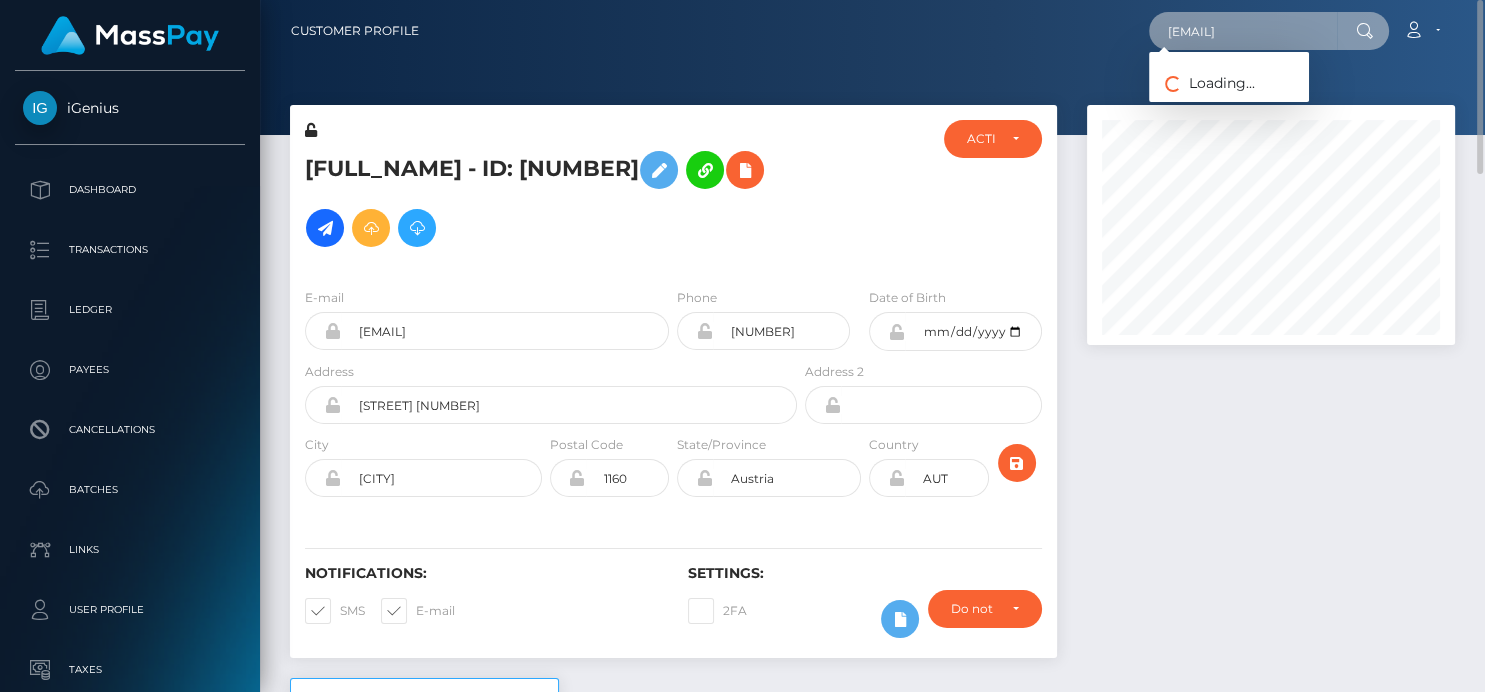 type on "rosanac388@gmail.com" 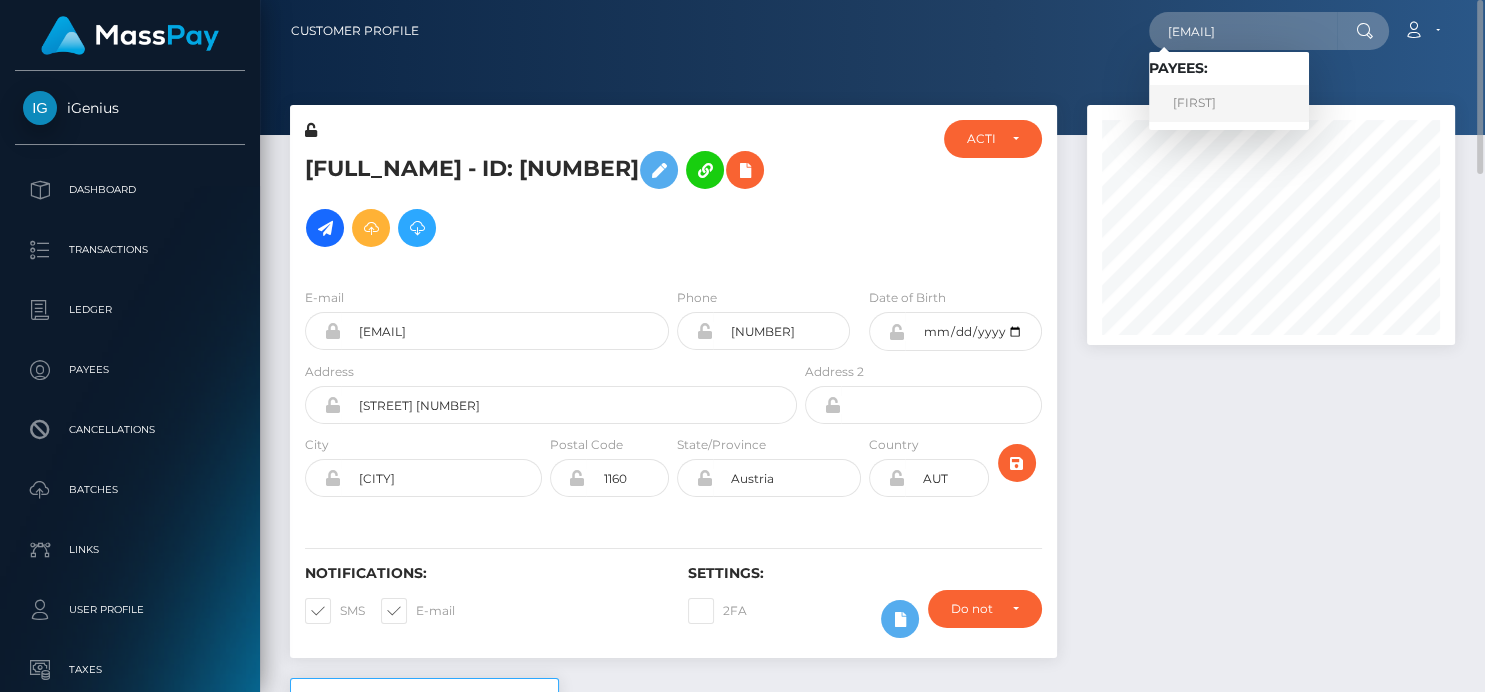click on "Adriana" at bounding box center (1229, 103) 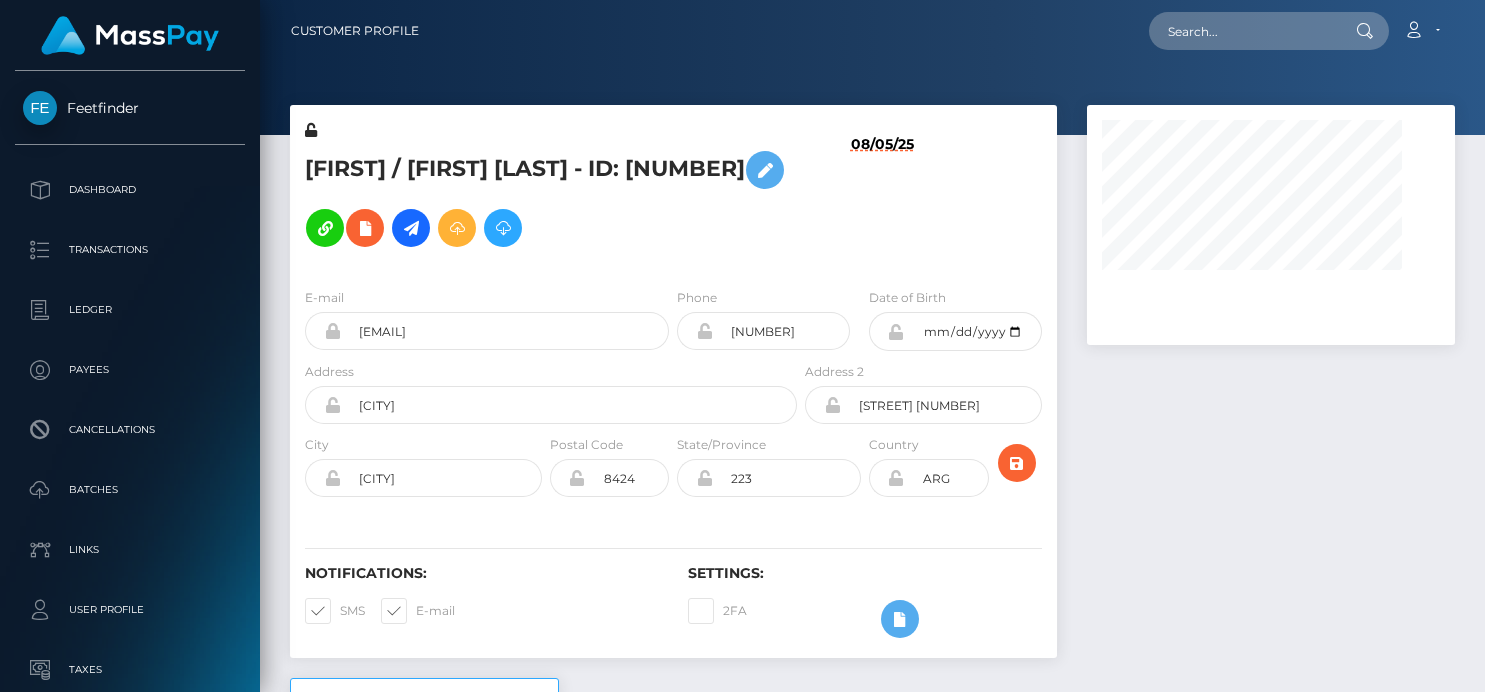 scroll, scrollTop: 0, scrollLeft: 0, axis: both 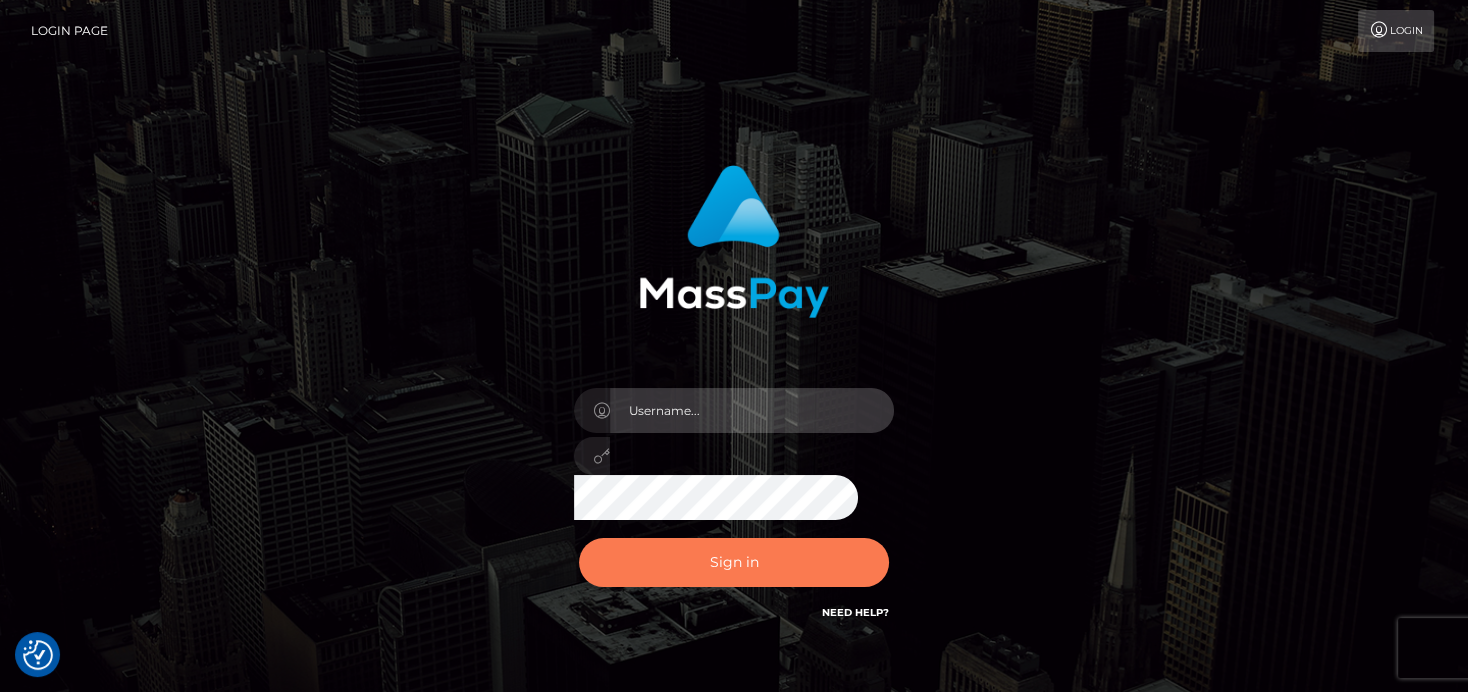 type on "denise" 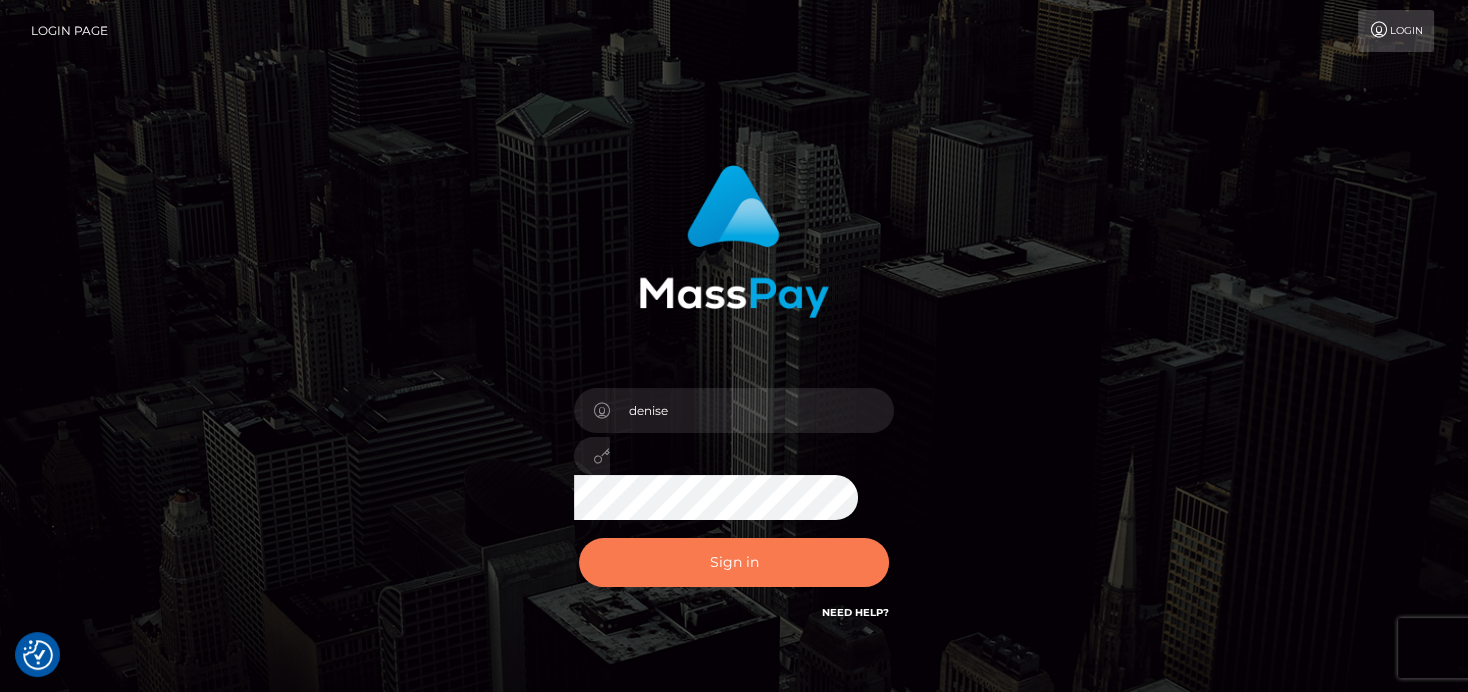 click on "Sign in" at bounding box center (734, 562) 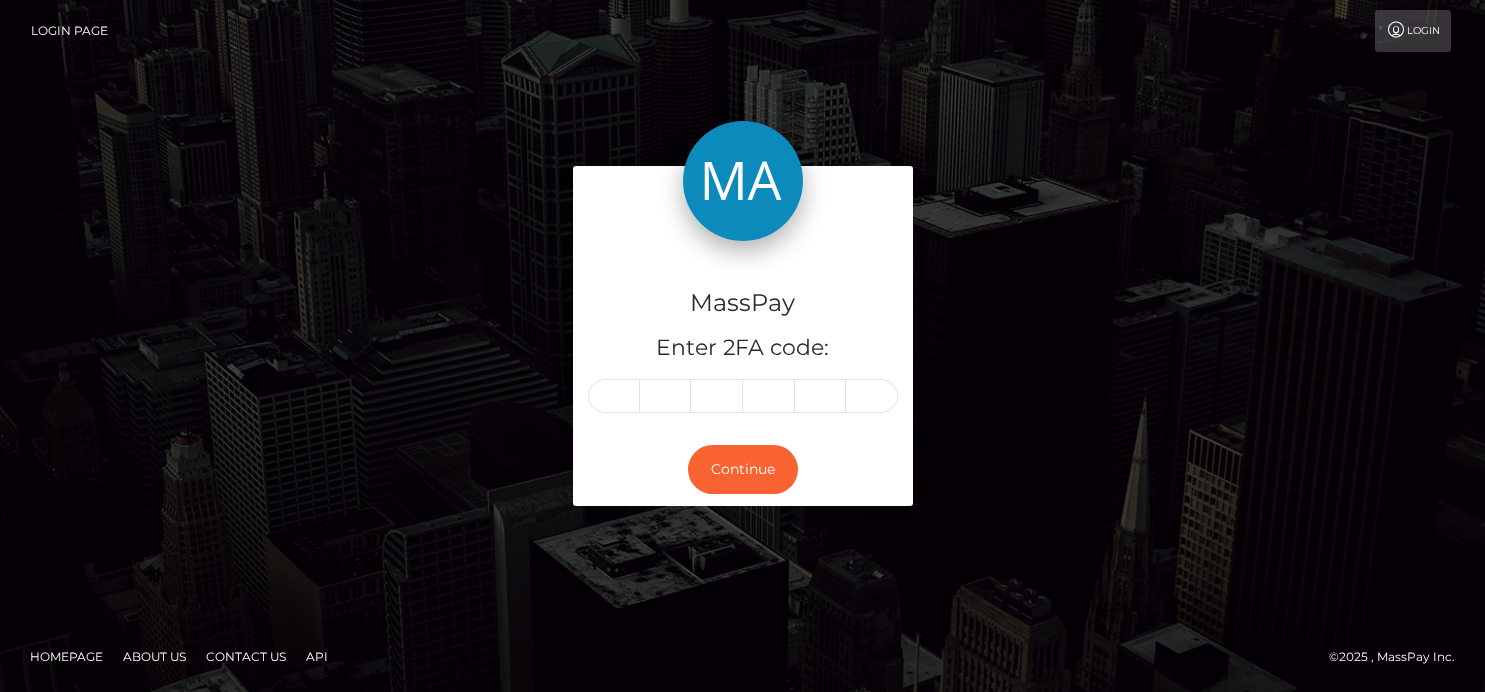 scroll, scrollTop: 0, scrollLeft: 0, axis: both 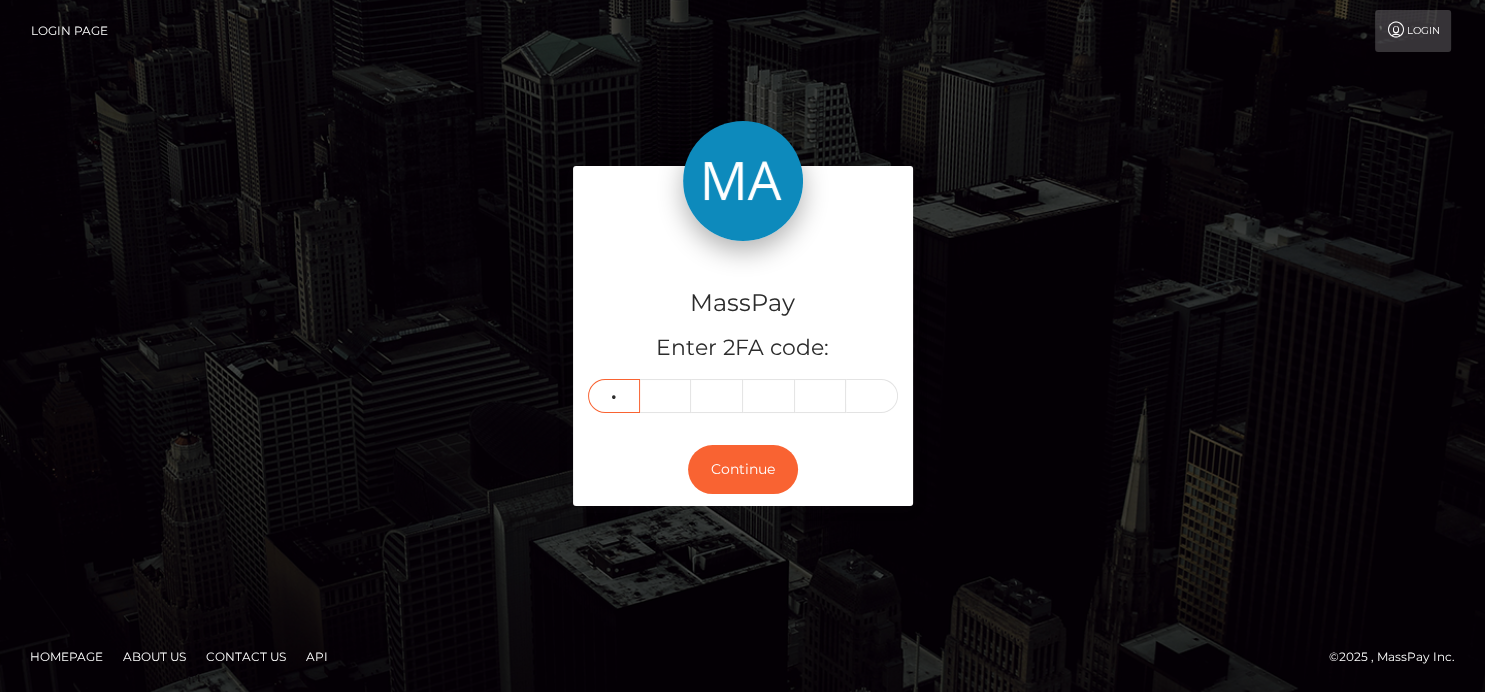 type on "4" 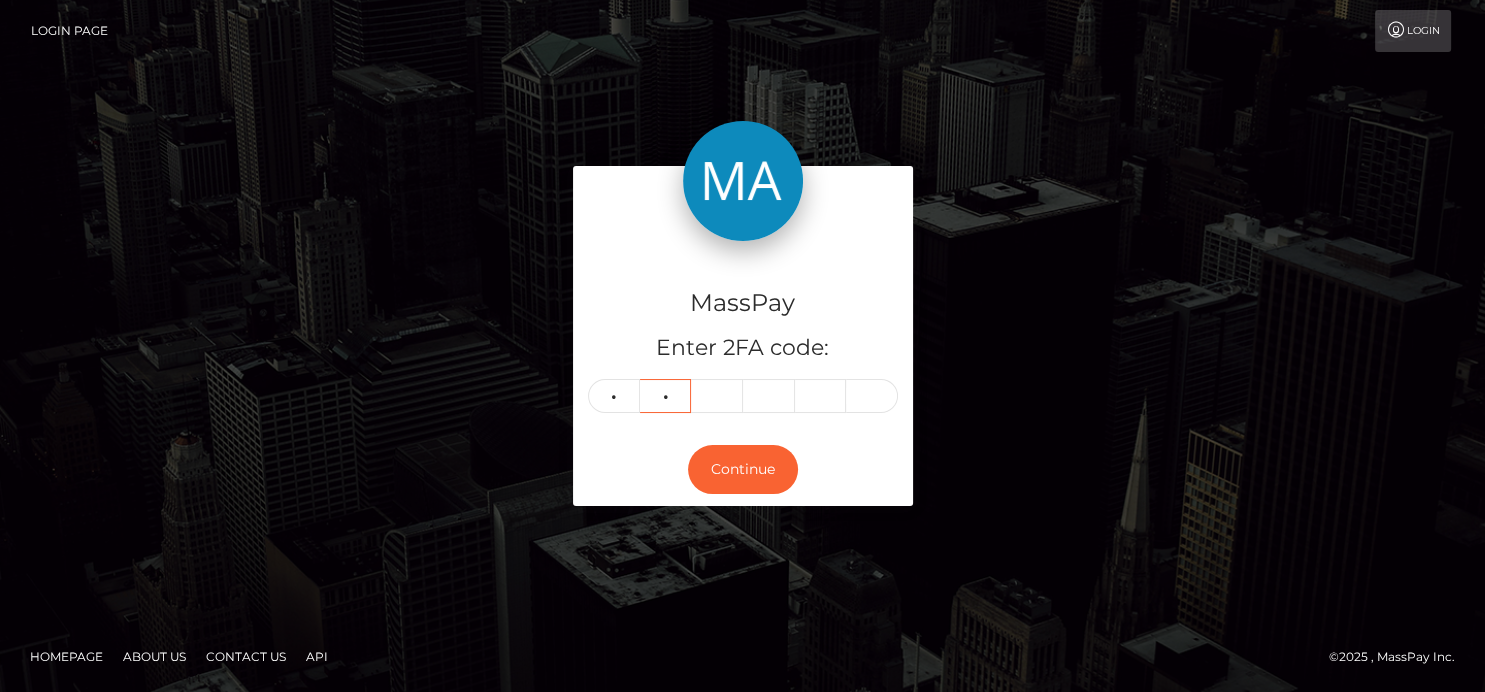 type on "6" 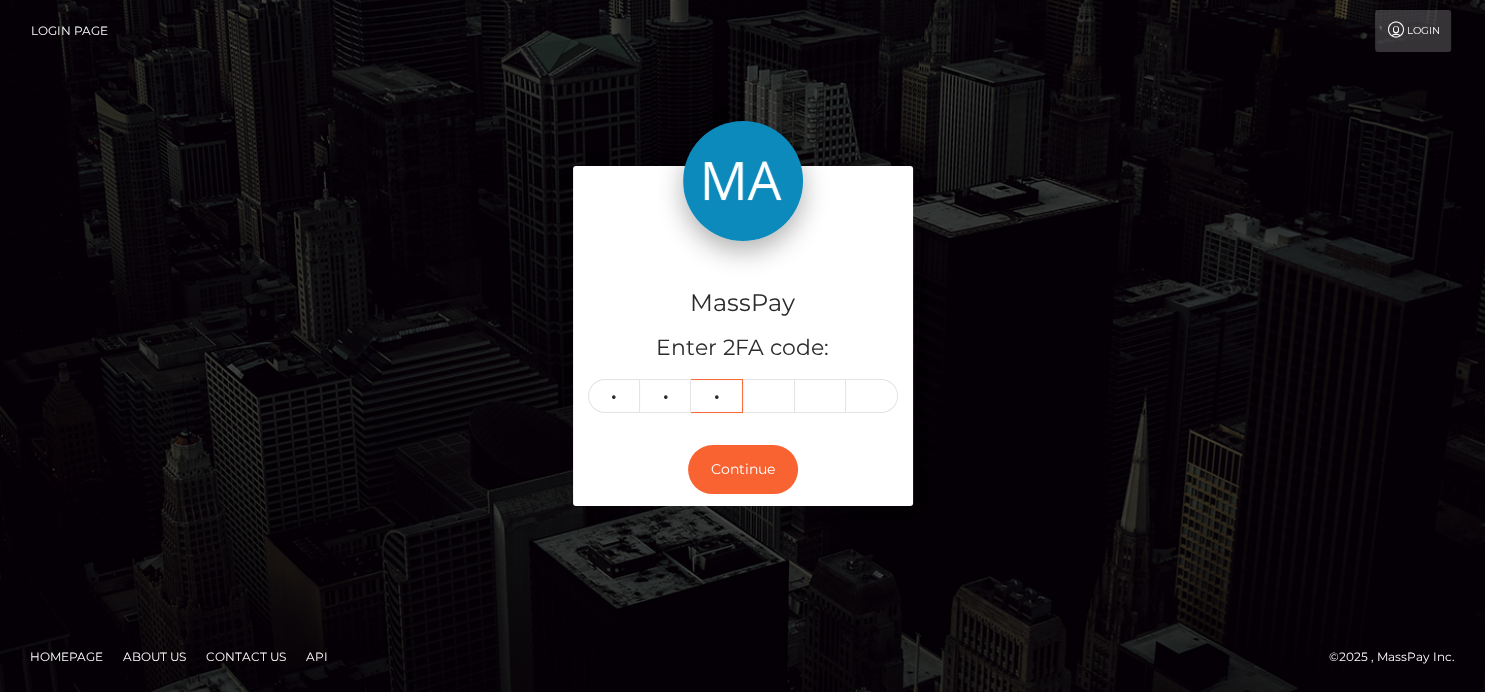 type on "8" 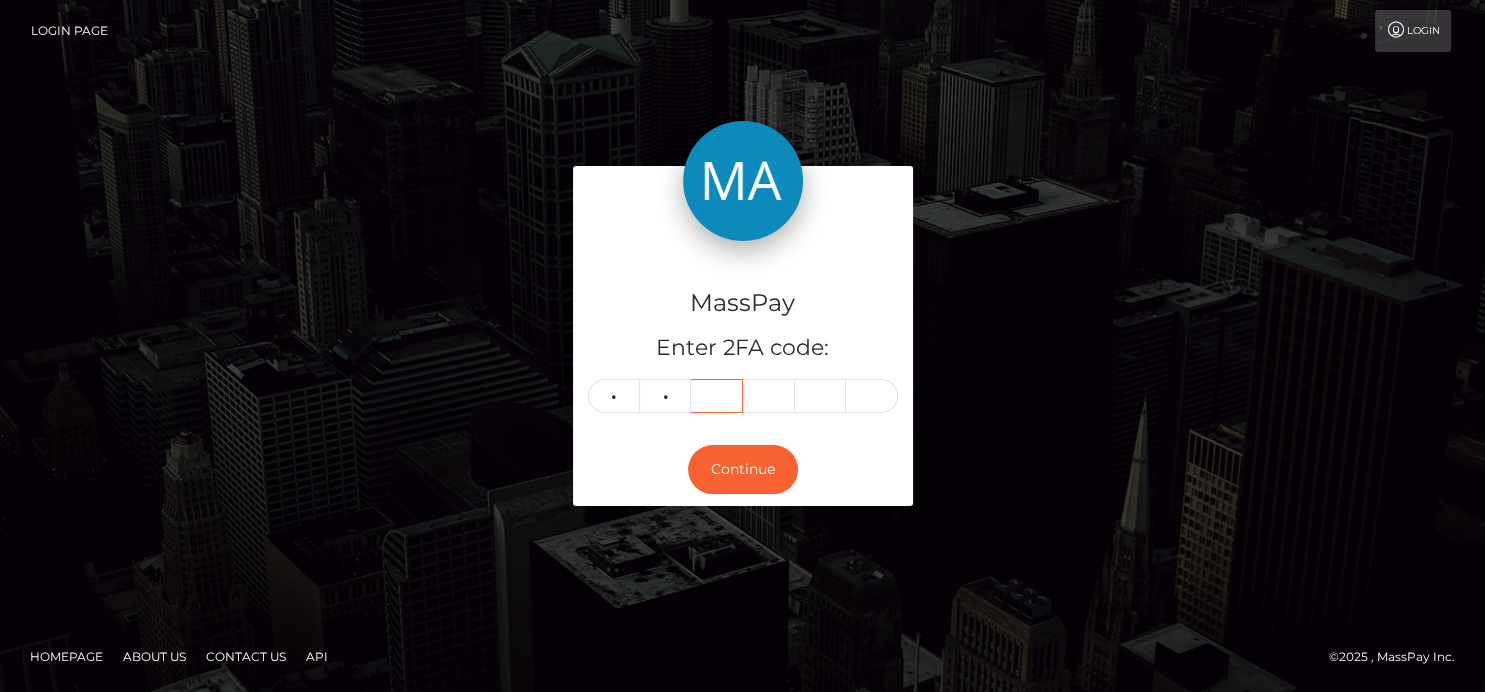 type 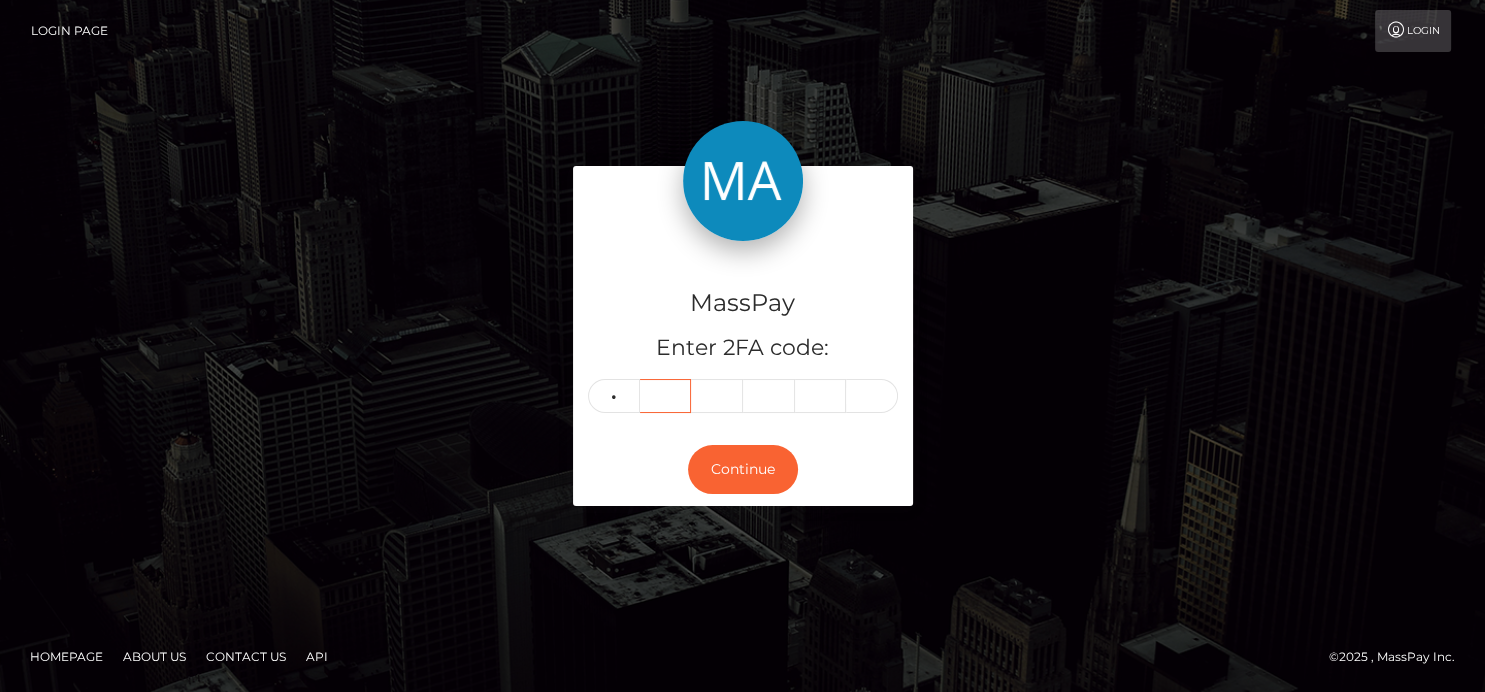 type 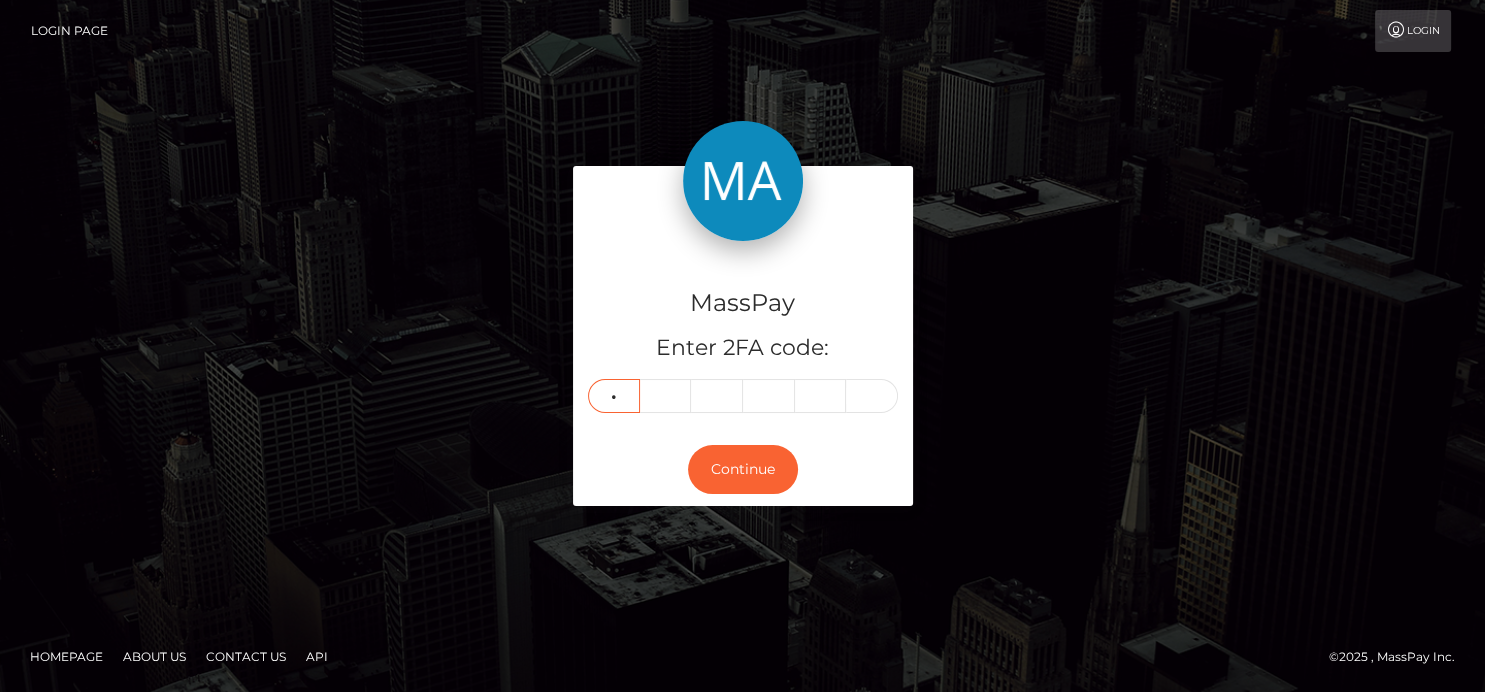 type on "9" 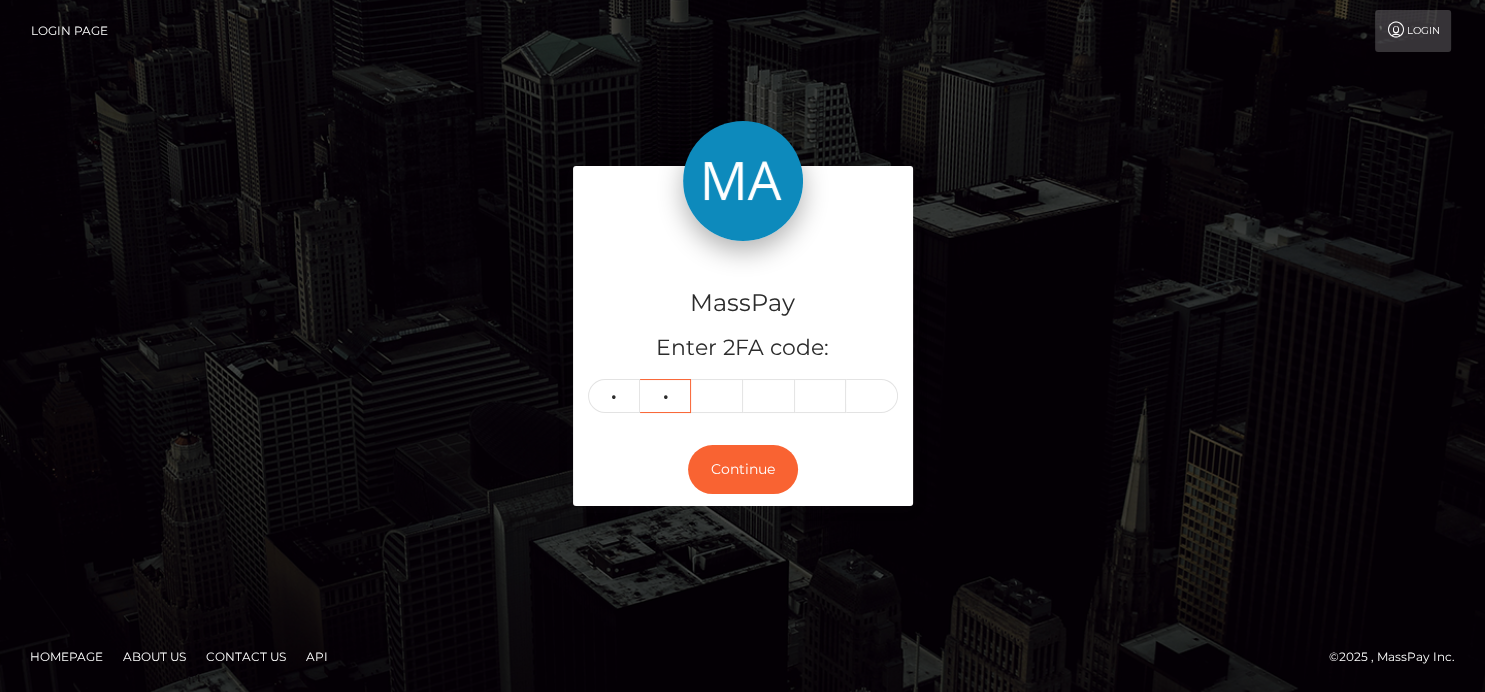 type on "0" 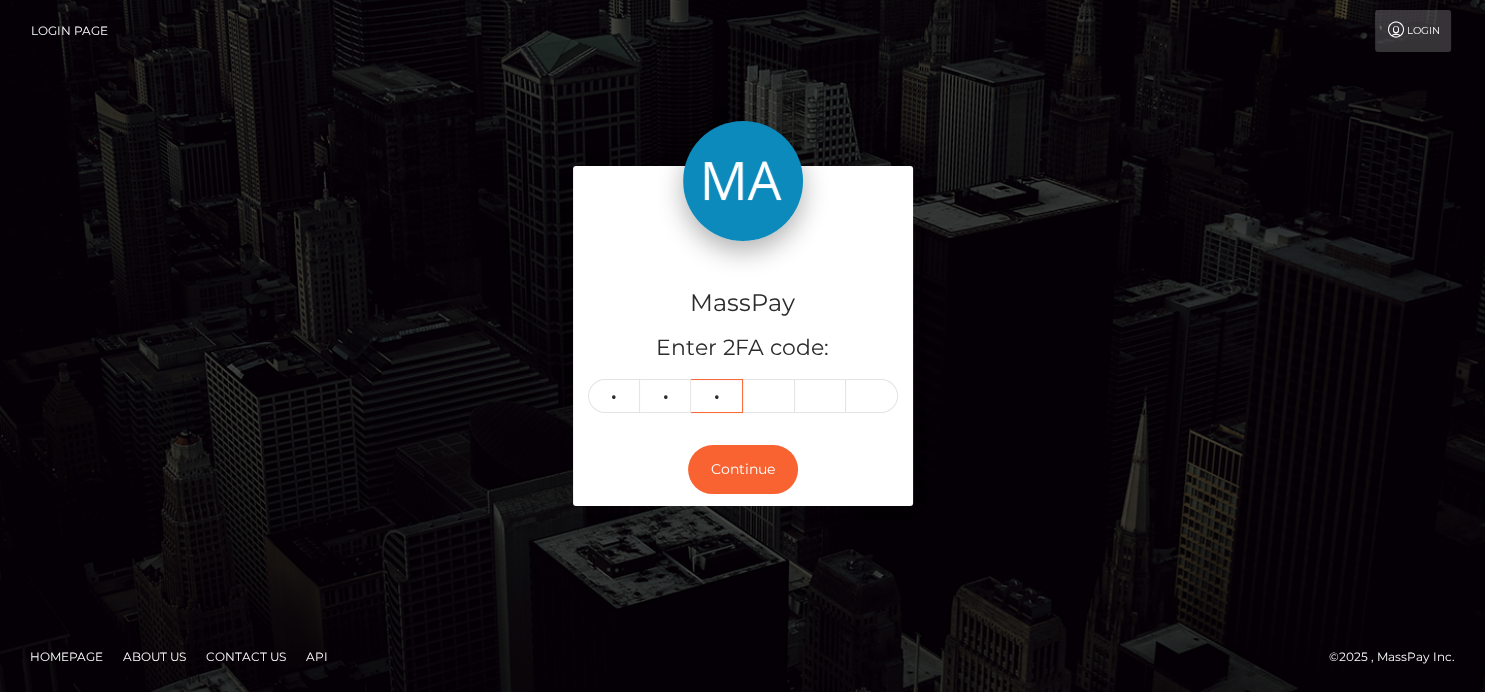 type on "4" 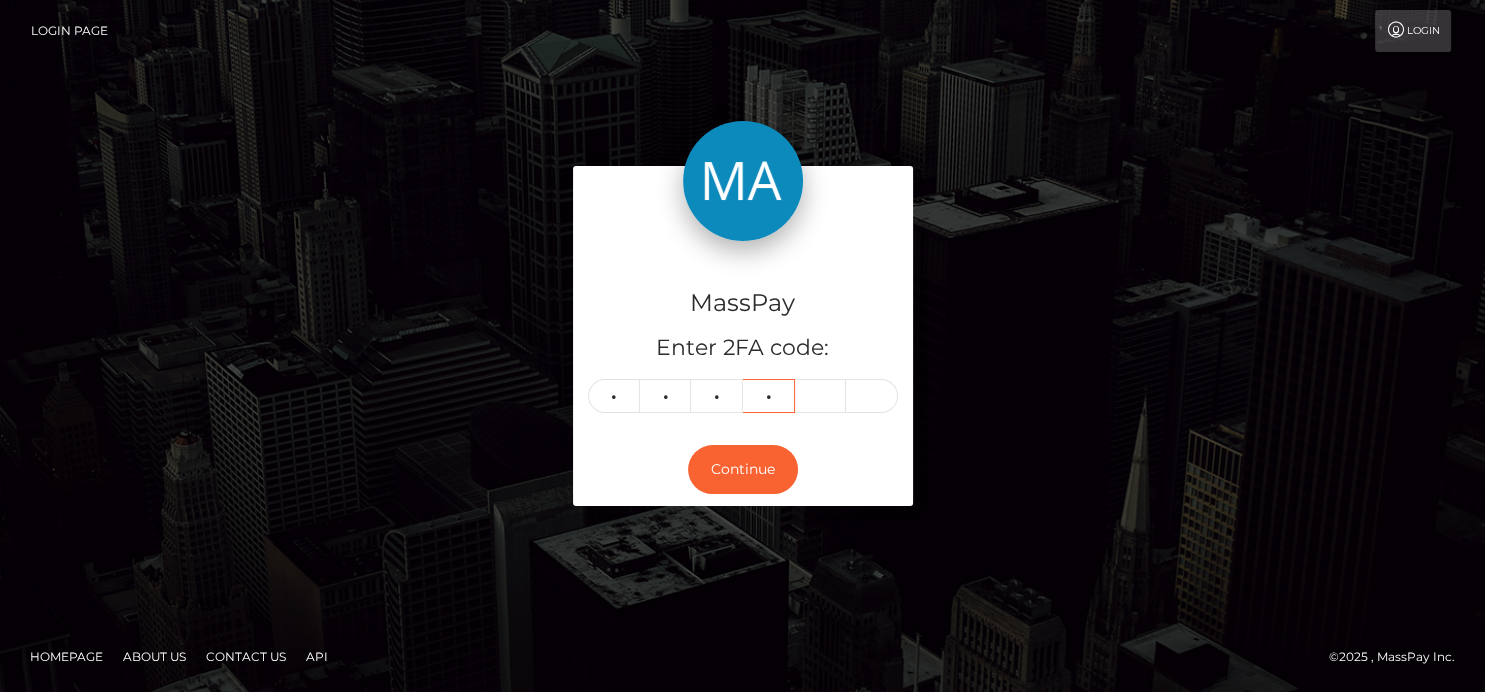 type on "3" 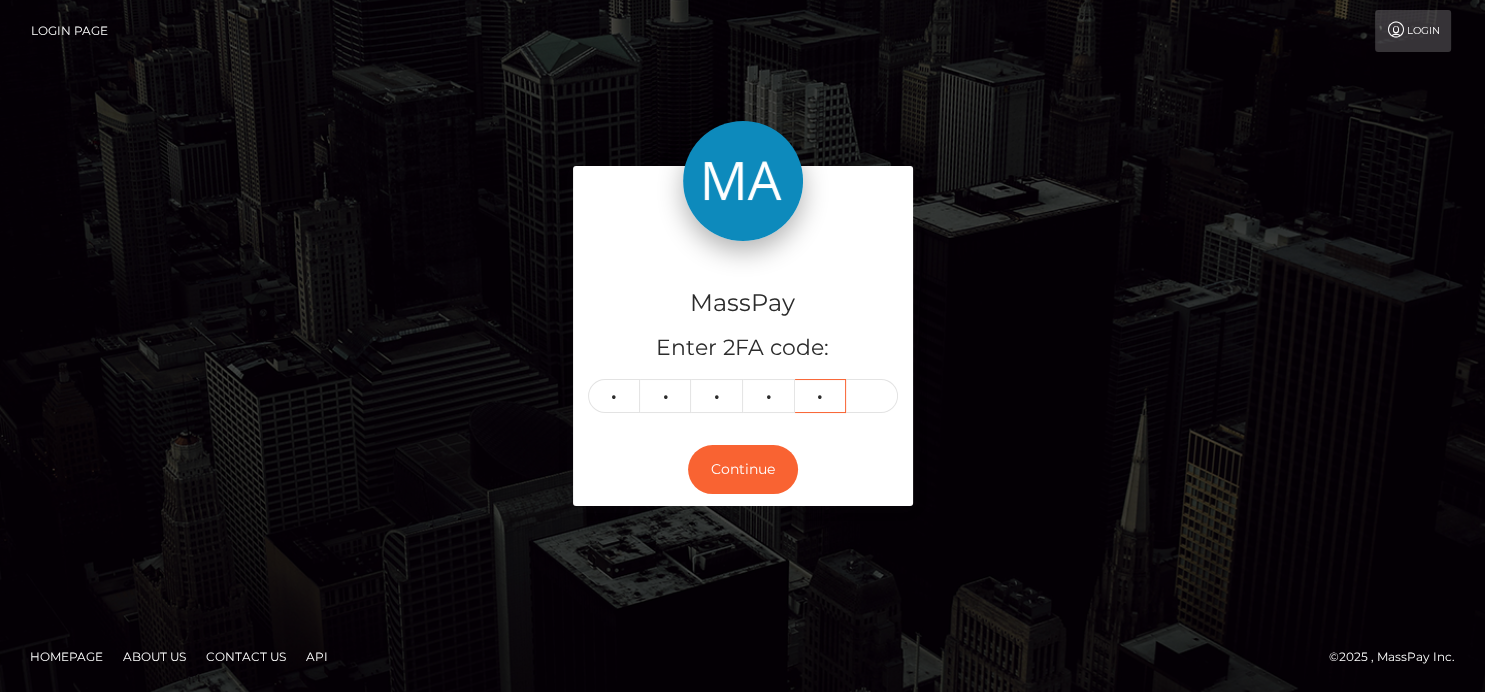 type on "1" 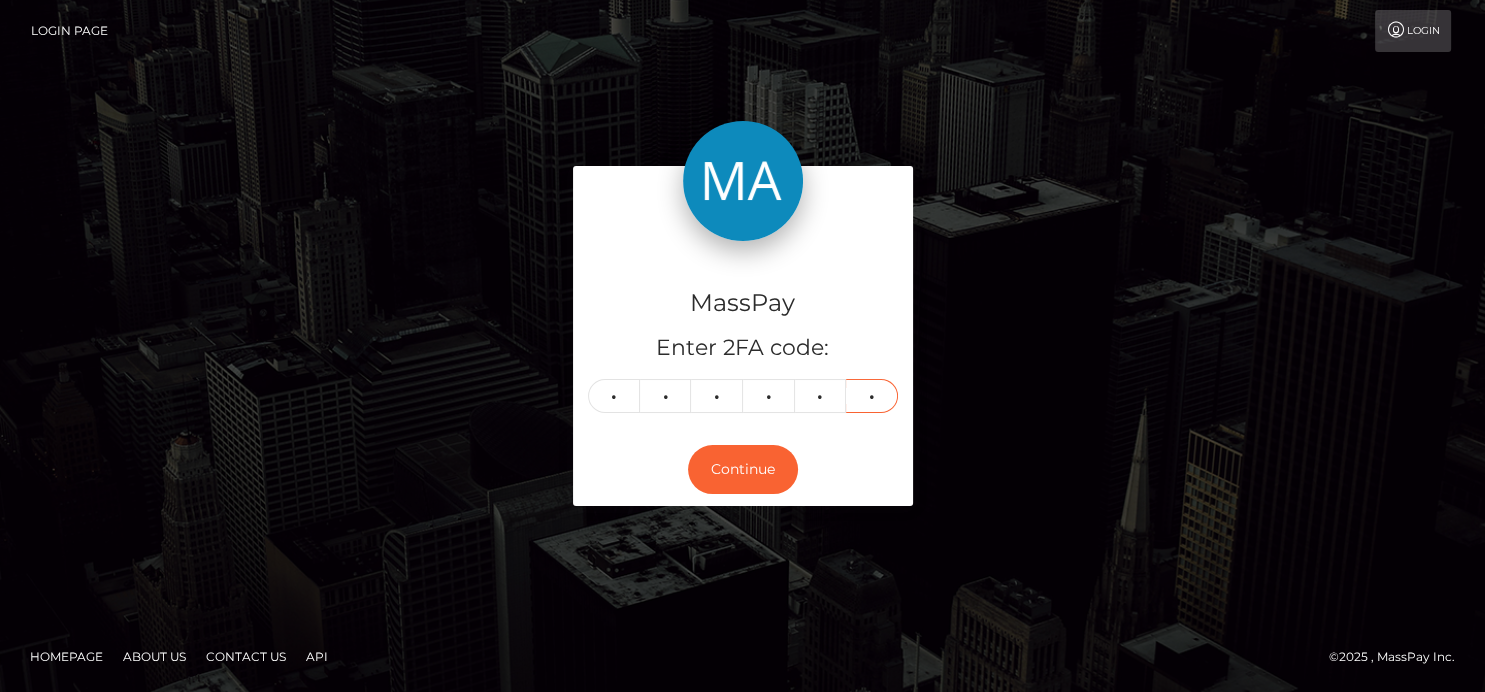 type on "9" 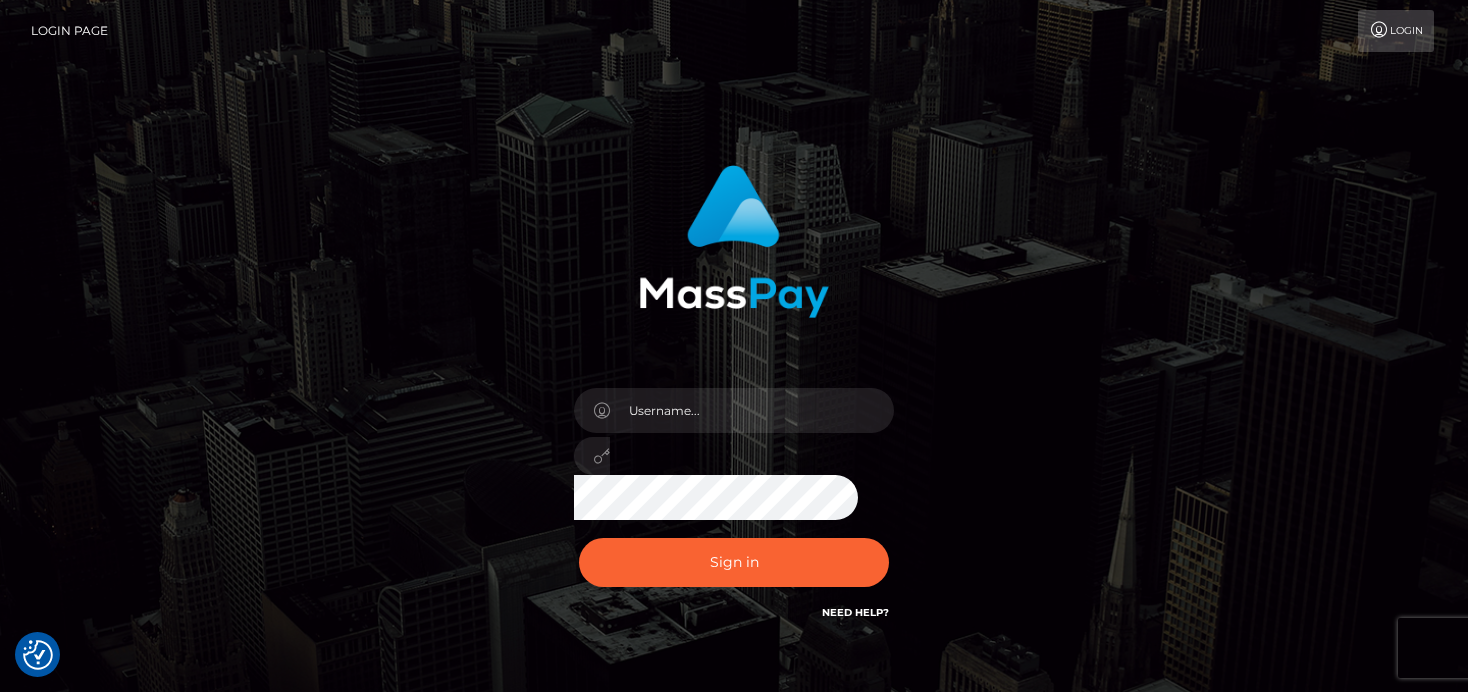 scroll, scrollTop: 0, scrollLeft: 0, axis: both 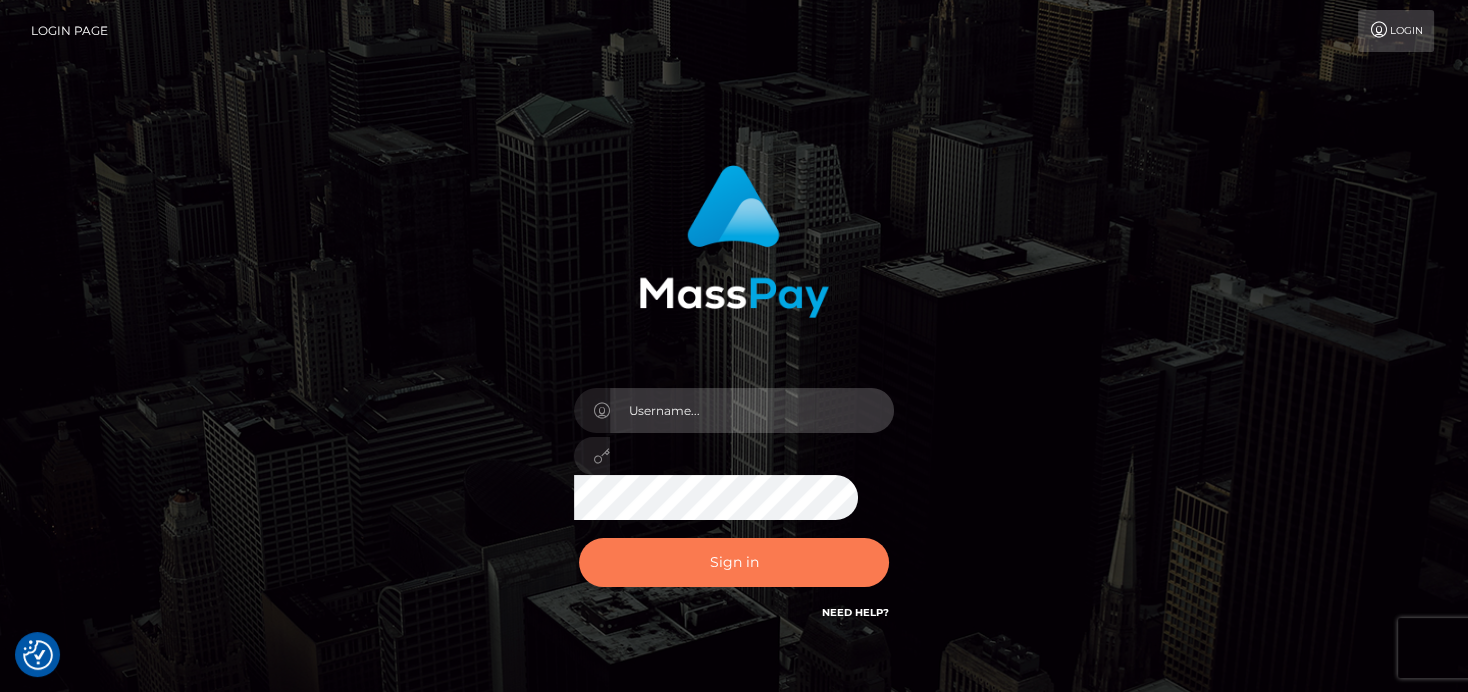 type on "denise" 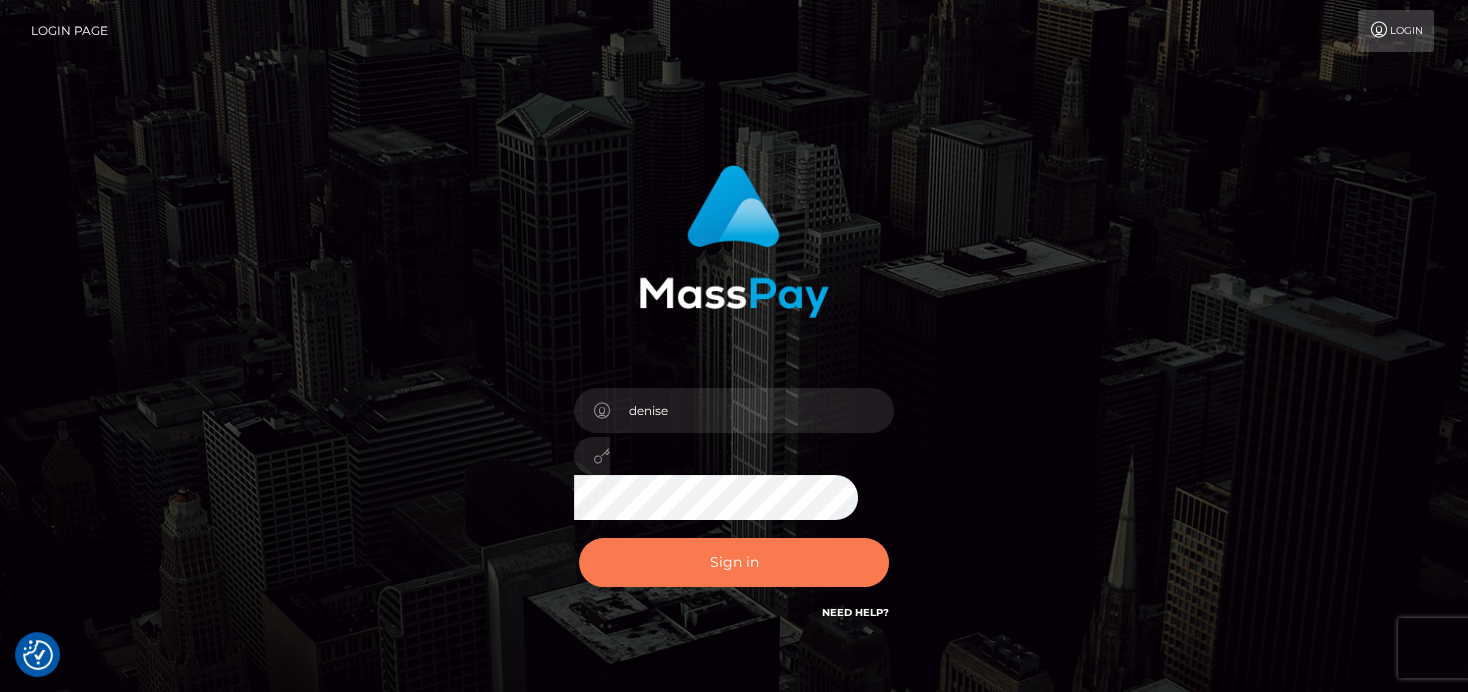 click on "Sign in" at bounding box center [734, 562] 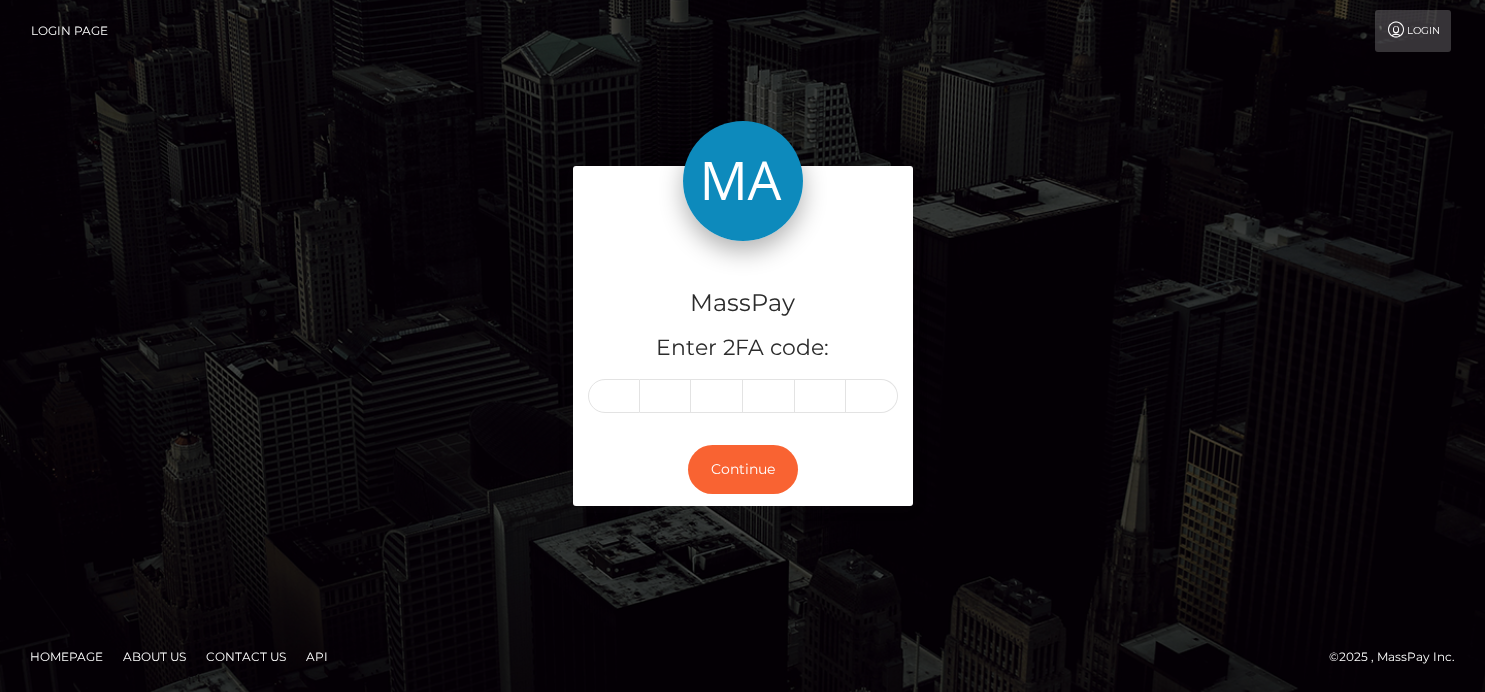 scroll, scrollTop: 0, scrollLeft: 0, axis: both 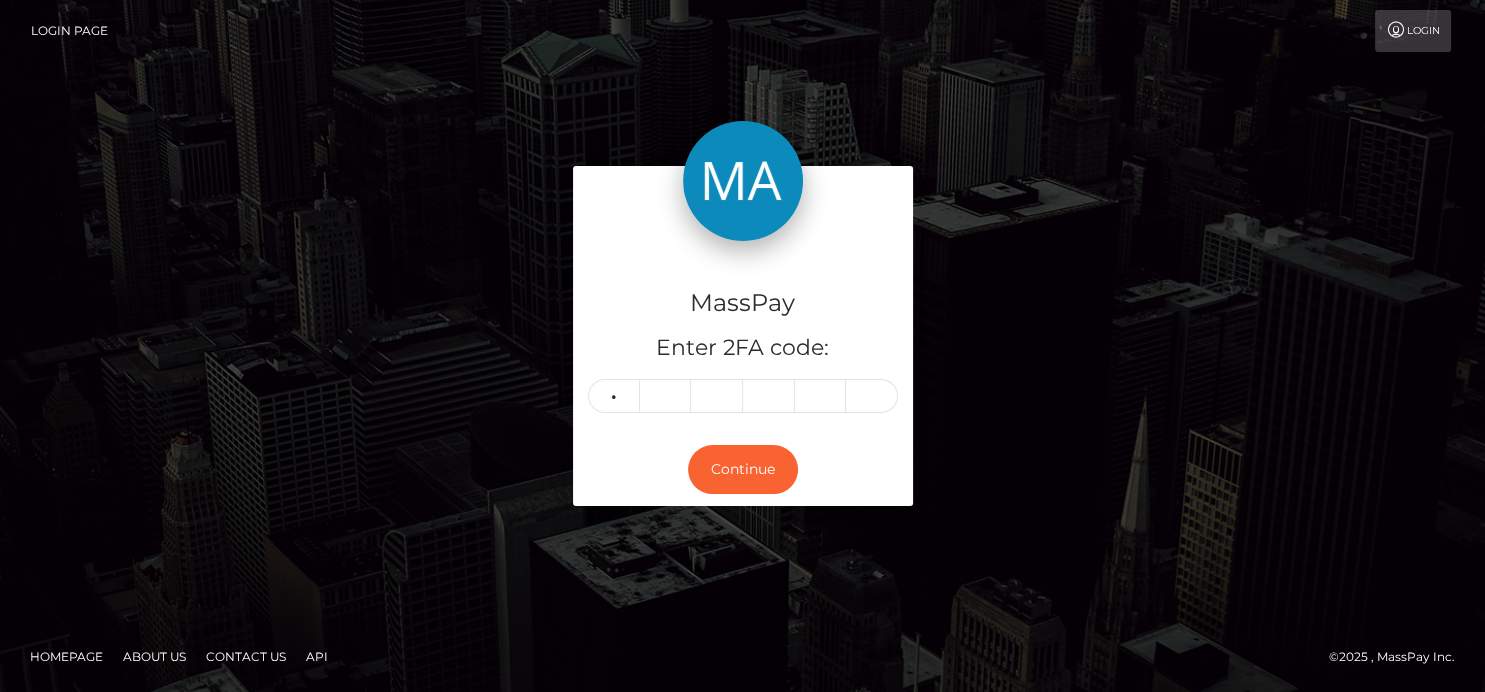 type on "9" 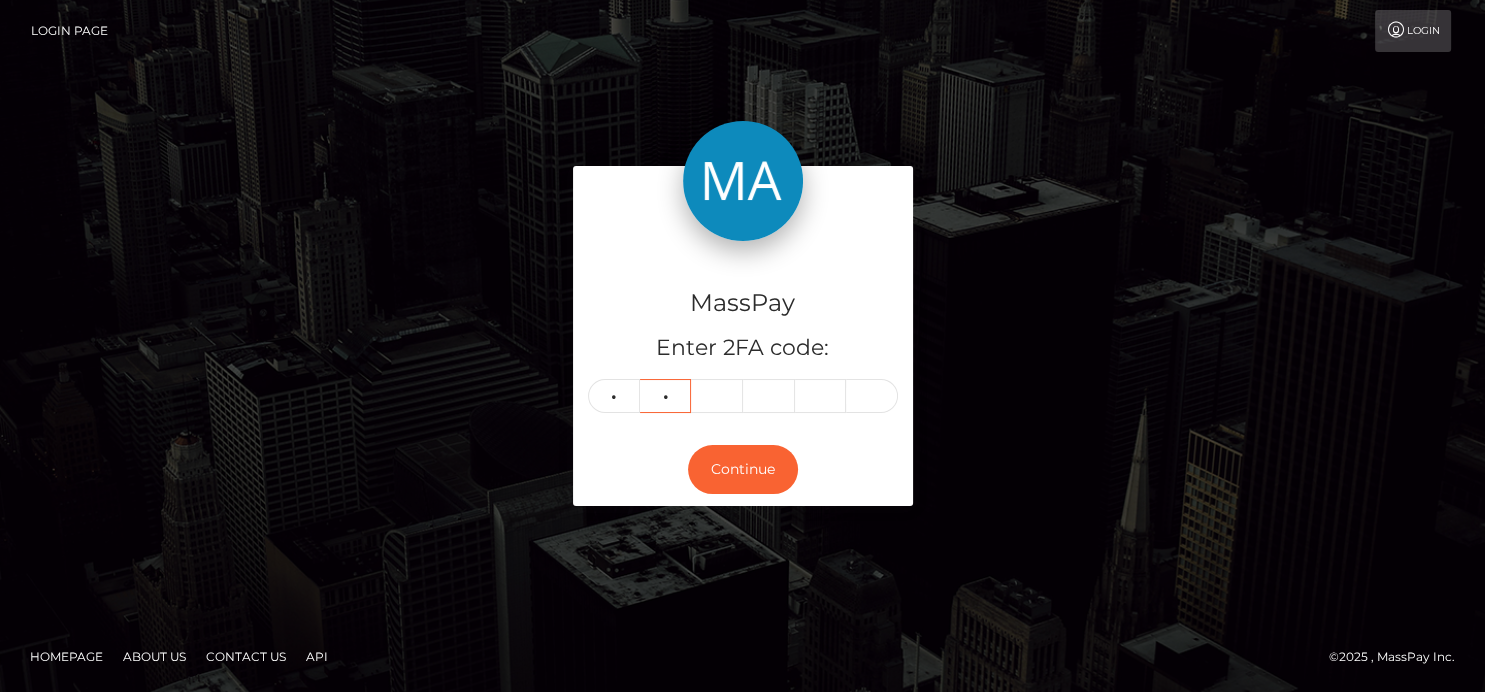 type on "0" 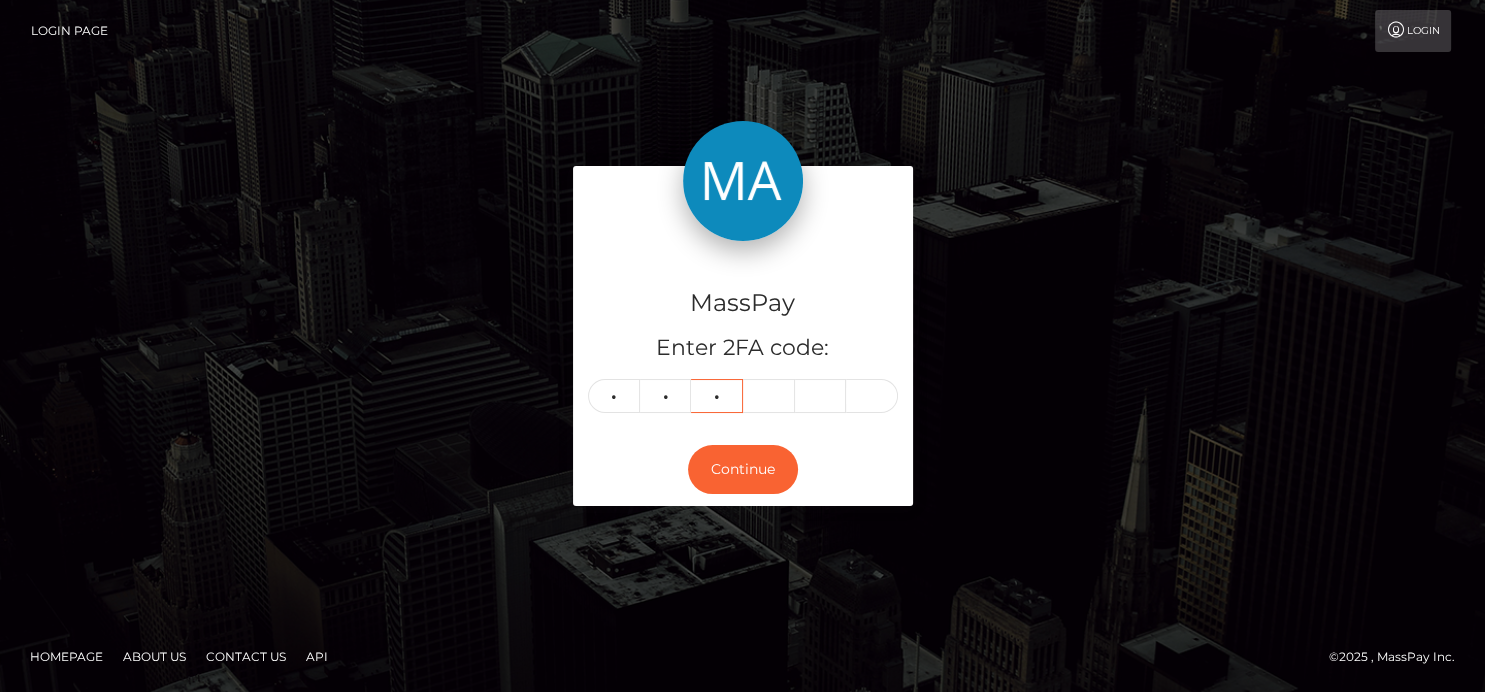 type on "4" 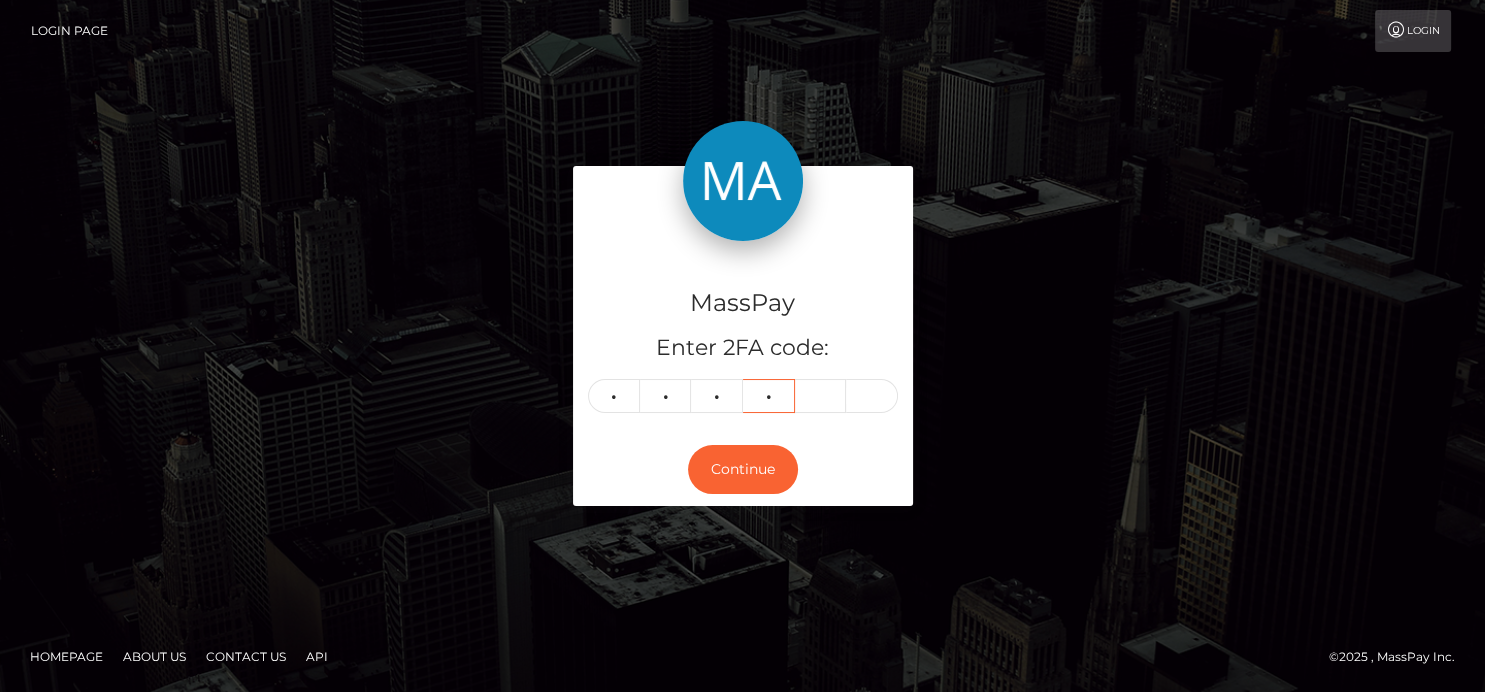 type on "3" 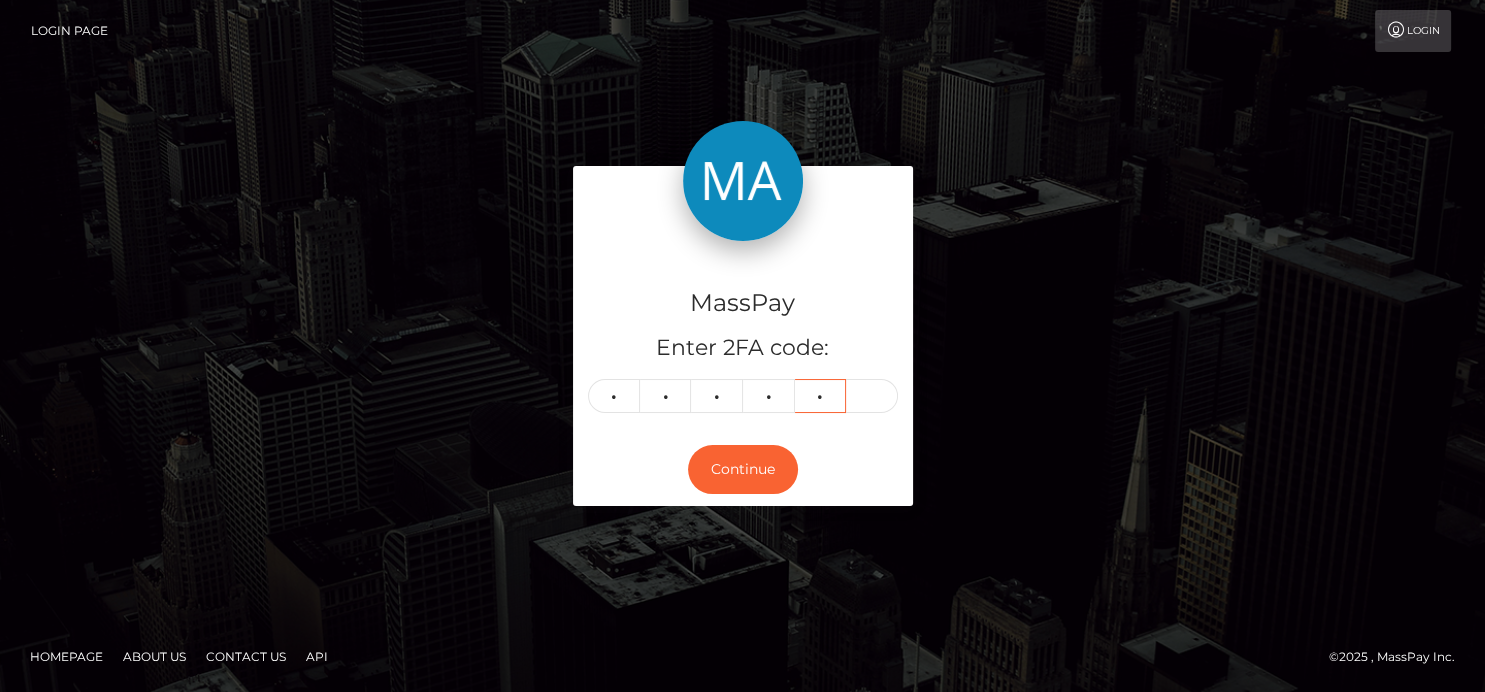 type on "1" 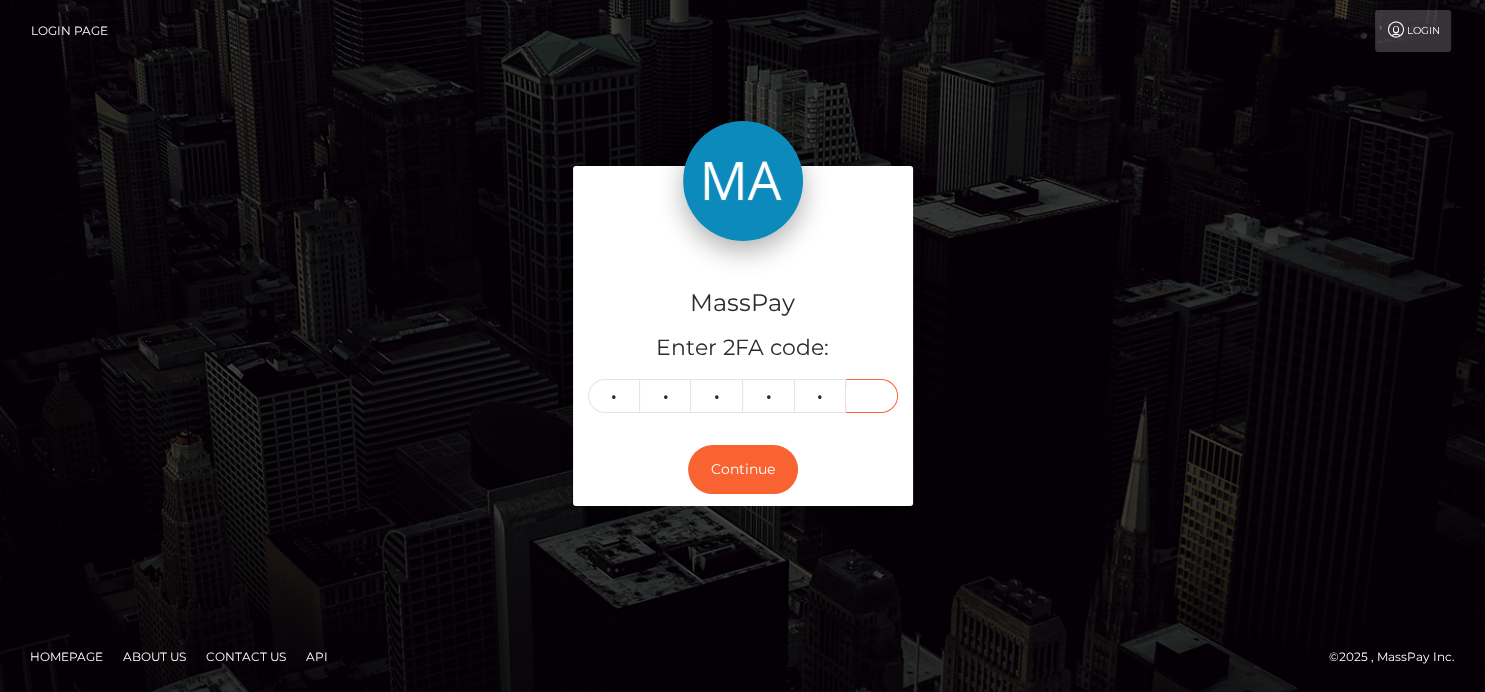 type on "9" 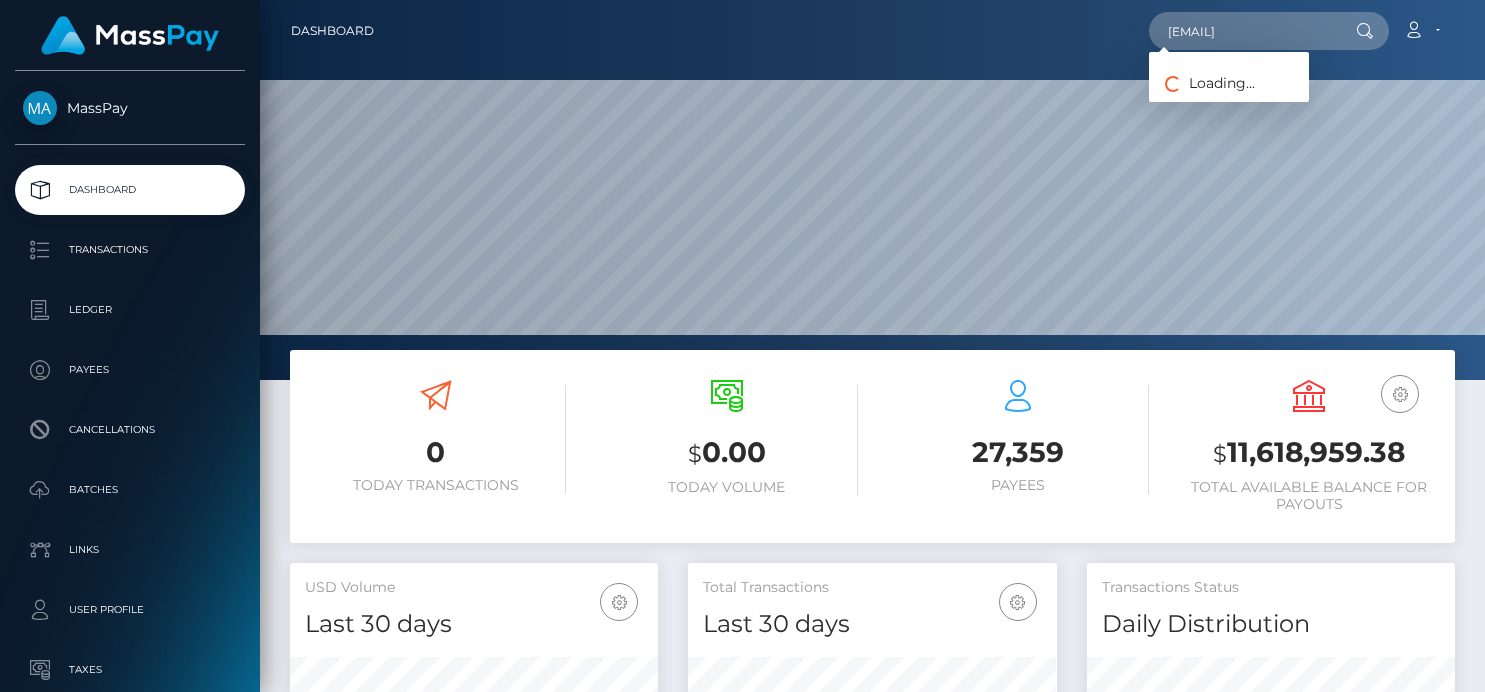 scroll, scrollTop: 0, scrollLeft: 0, axis: both 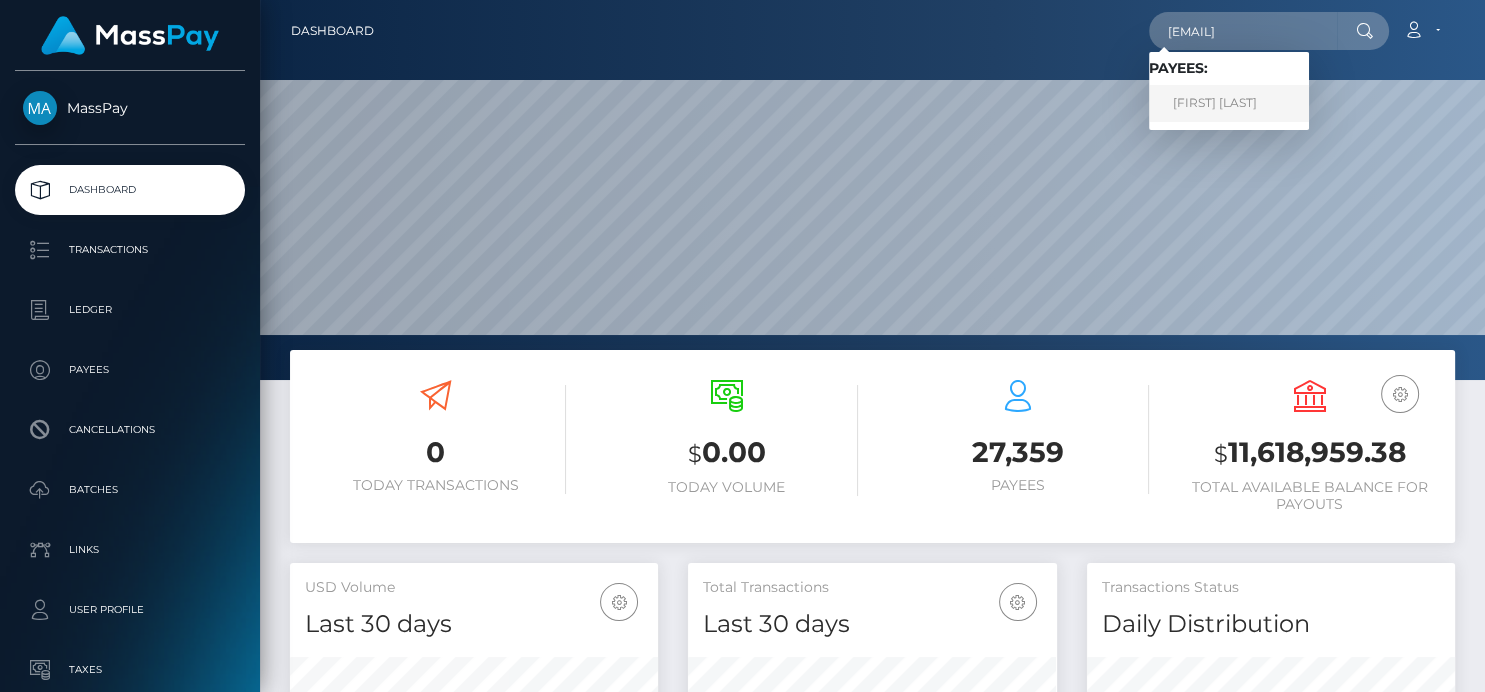 click on "[FIRST] [LAST]" at bounding box center (1229, 103) 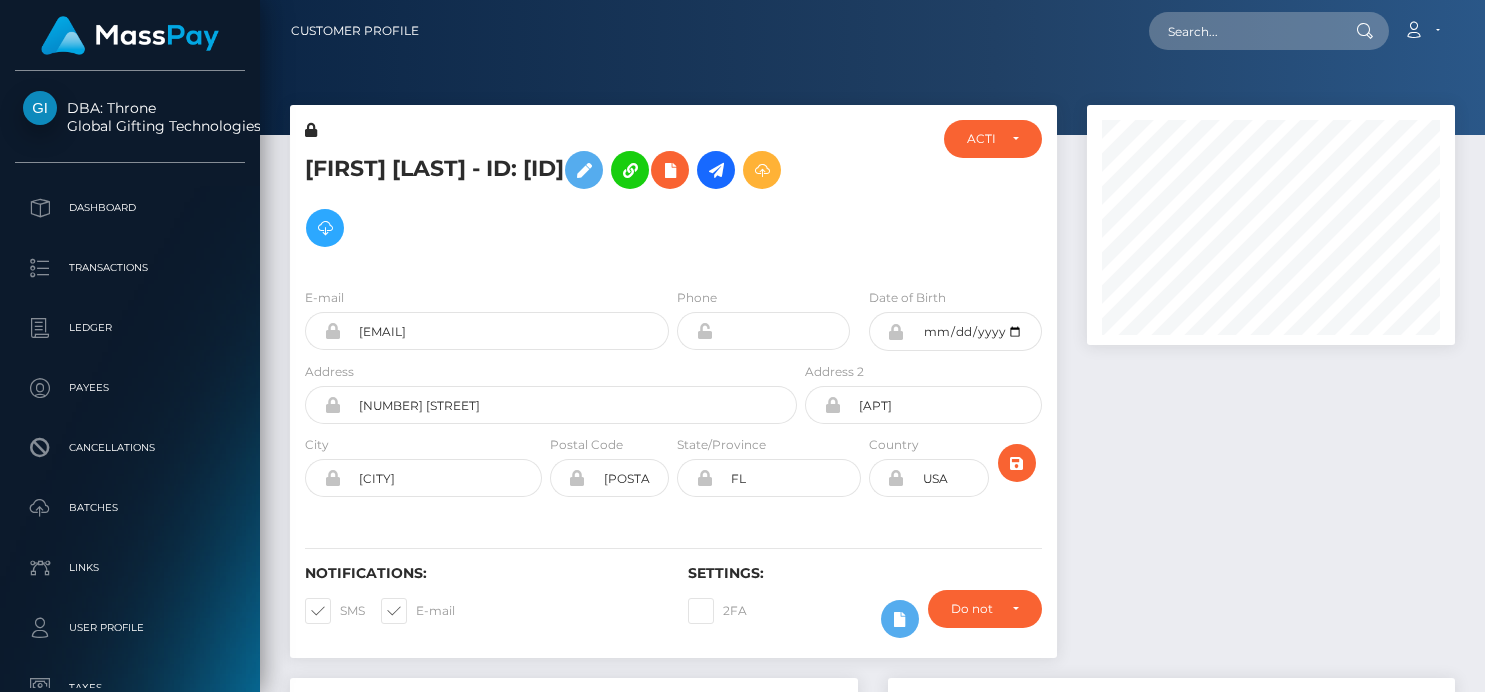 scroll, scrollTop: 0, scrollLeft: 0, axis: both 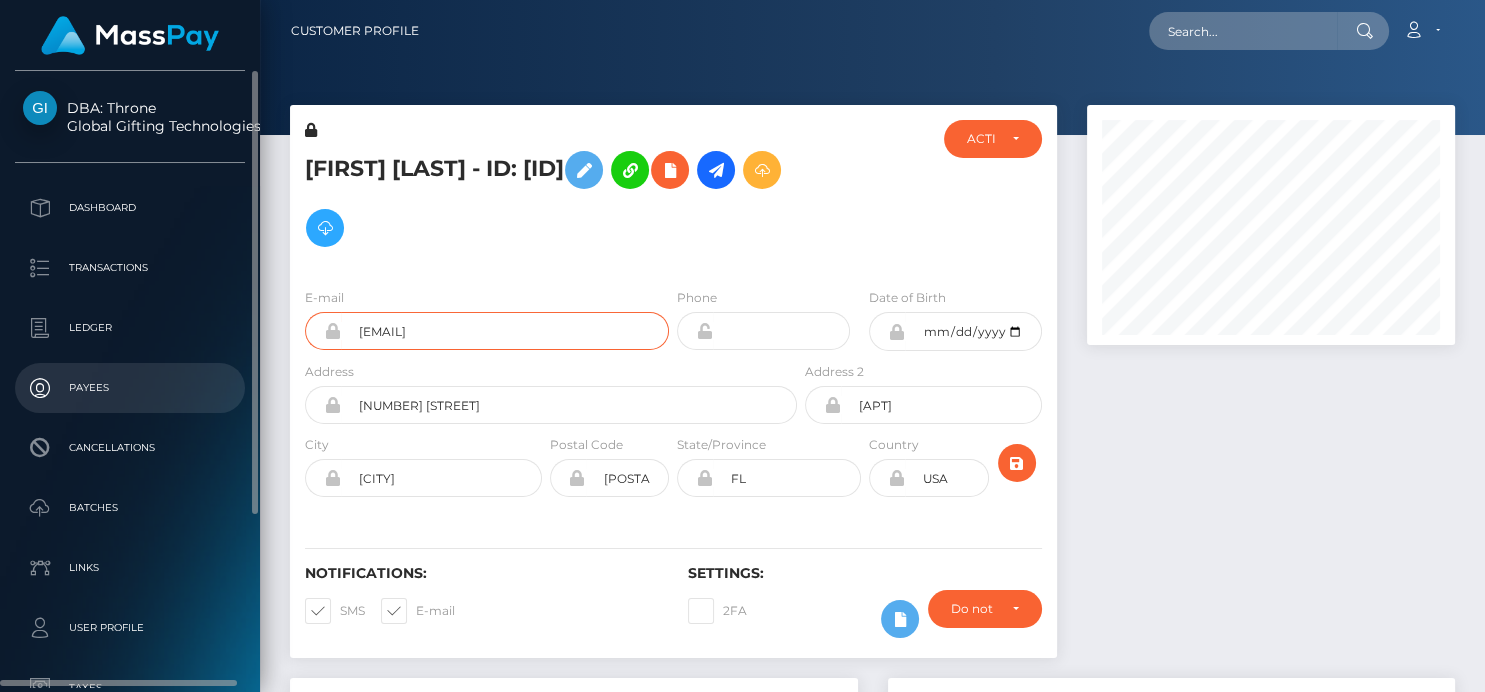 drag, startPoint x: 529, startPoint y: 368, endPoint x: 241, endPoint y: 383, distance: 288.39035 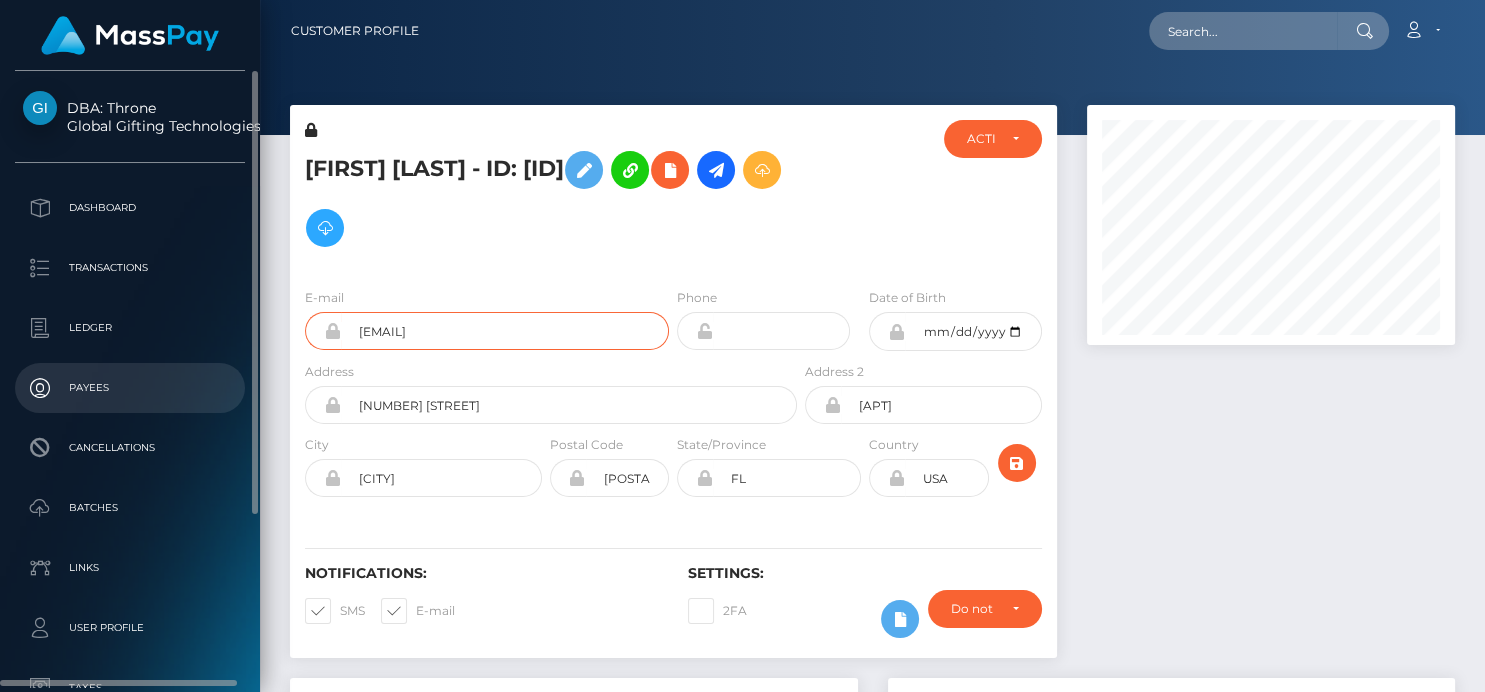 click on "DBA: Throne
Global Gifting Technologies Inc
Dashboard
Transactions
Ledger" at bounding box center [742, 346] 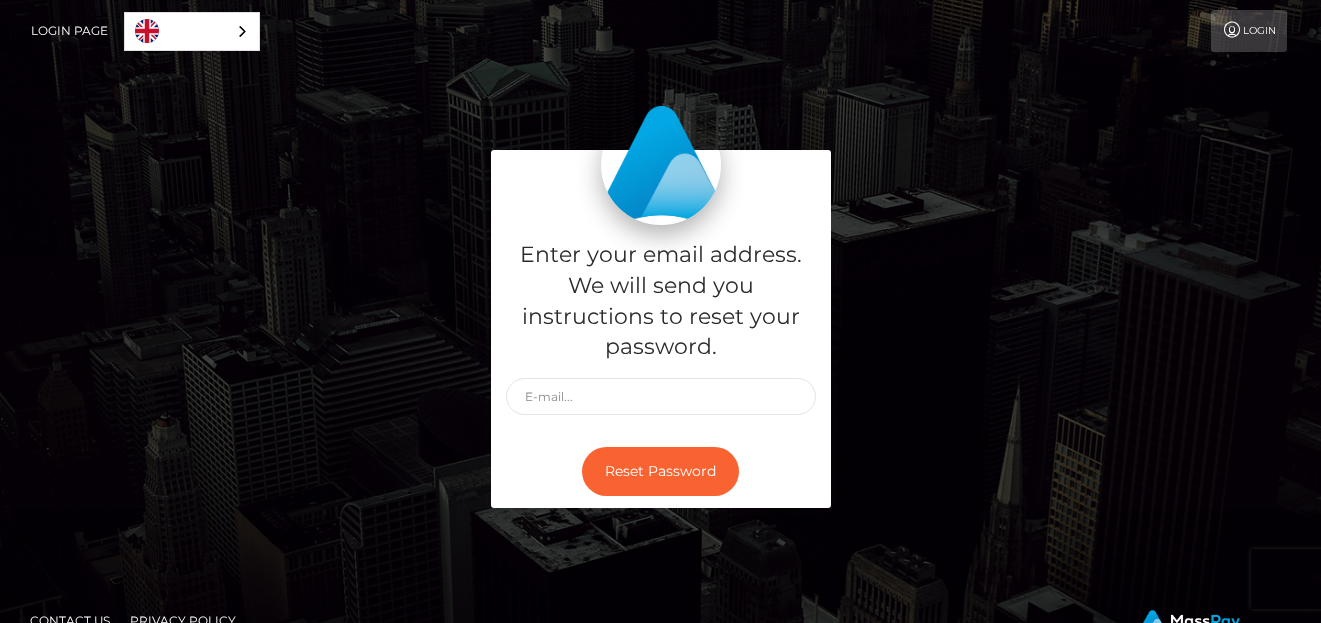 scroll, scrollTop: 0, scrollLeft: 0, axis: both 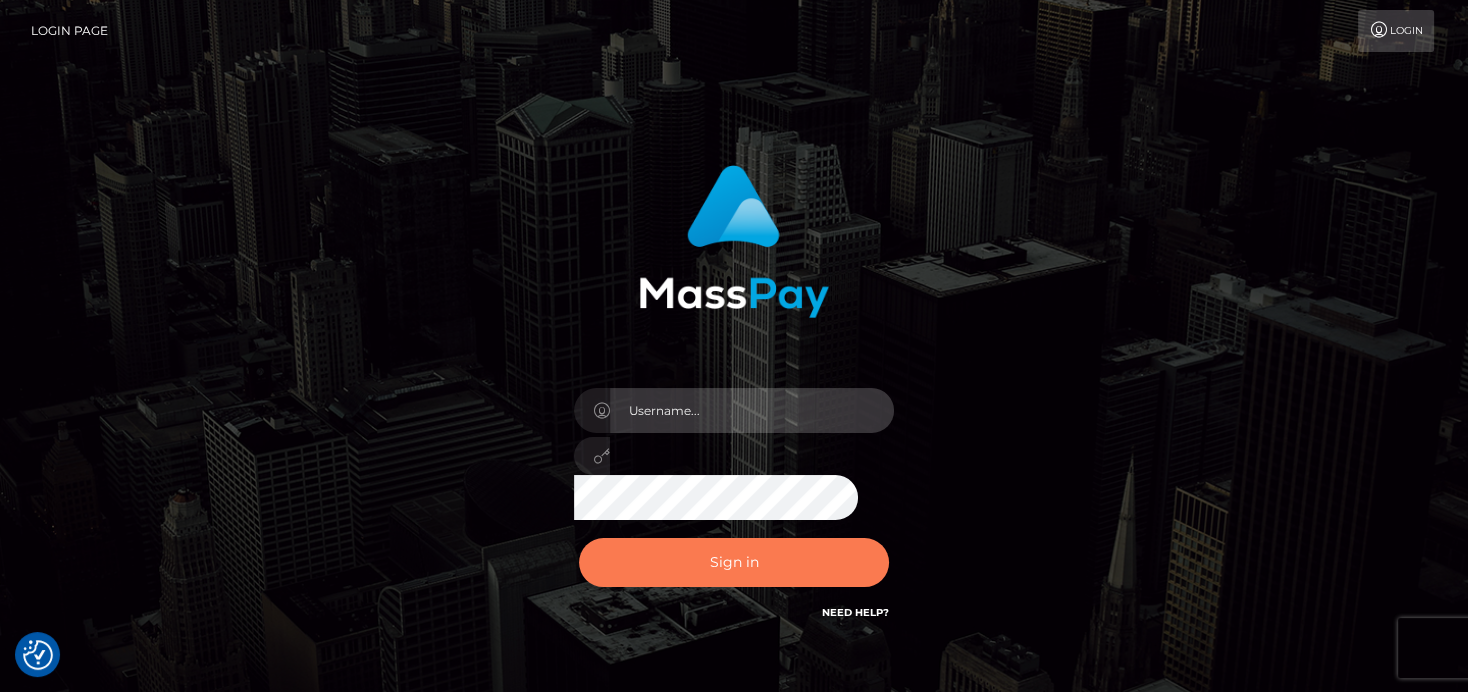 type on "denise" 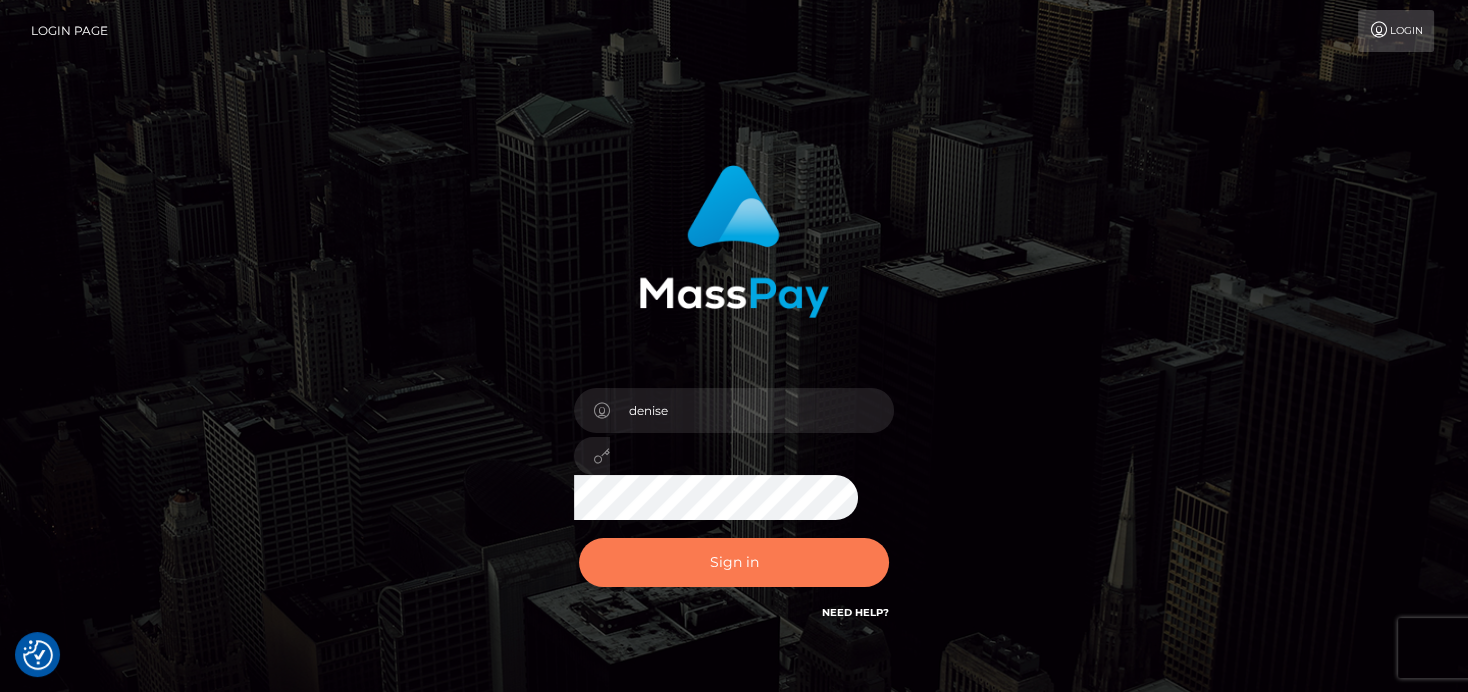click on "Sign in" at bounding box center (734, 562) 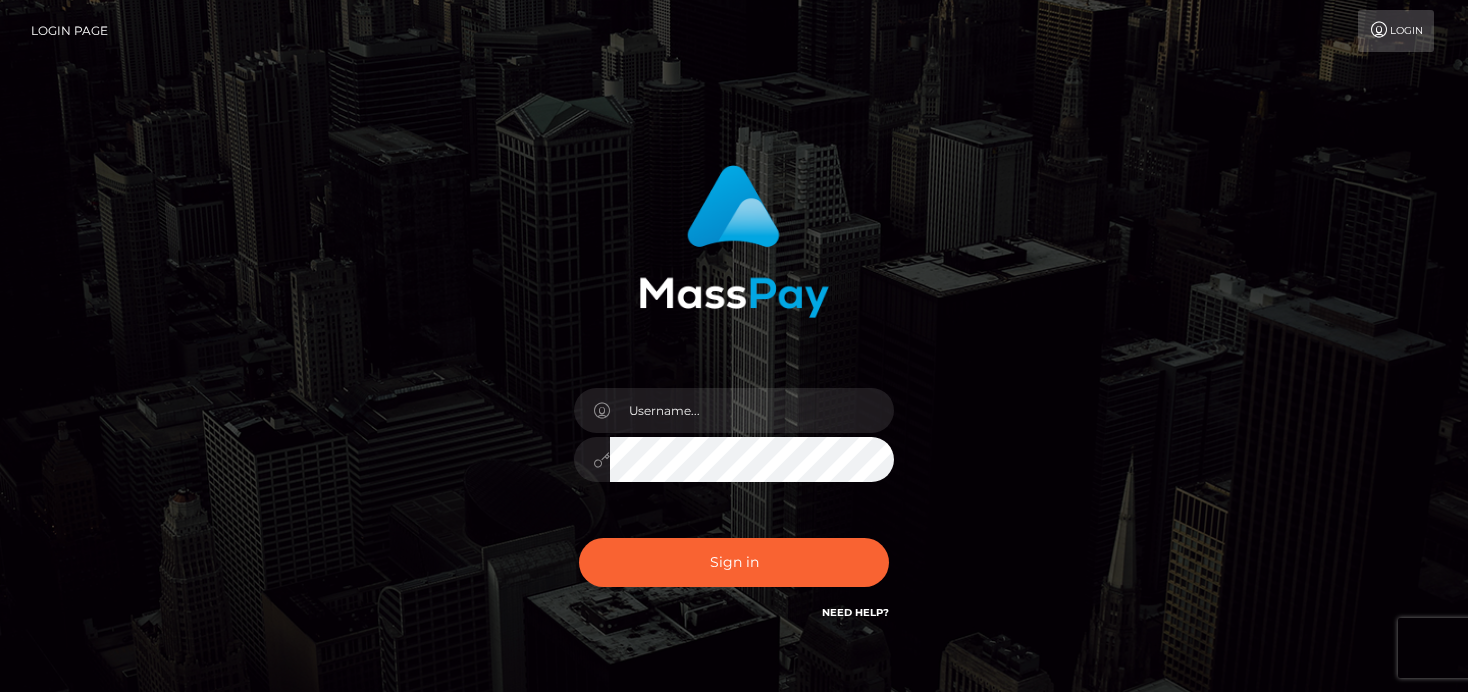 scroll, scrollTop: 0, scrollLeft: 0, axis: both 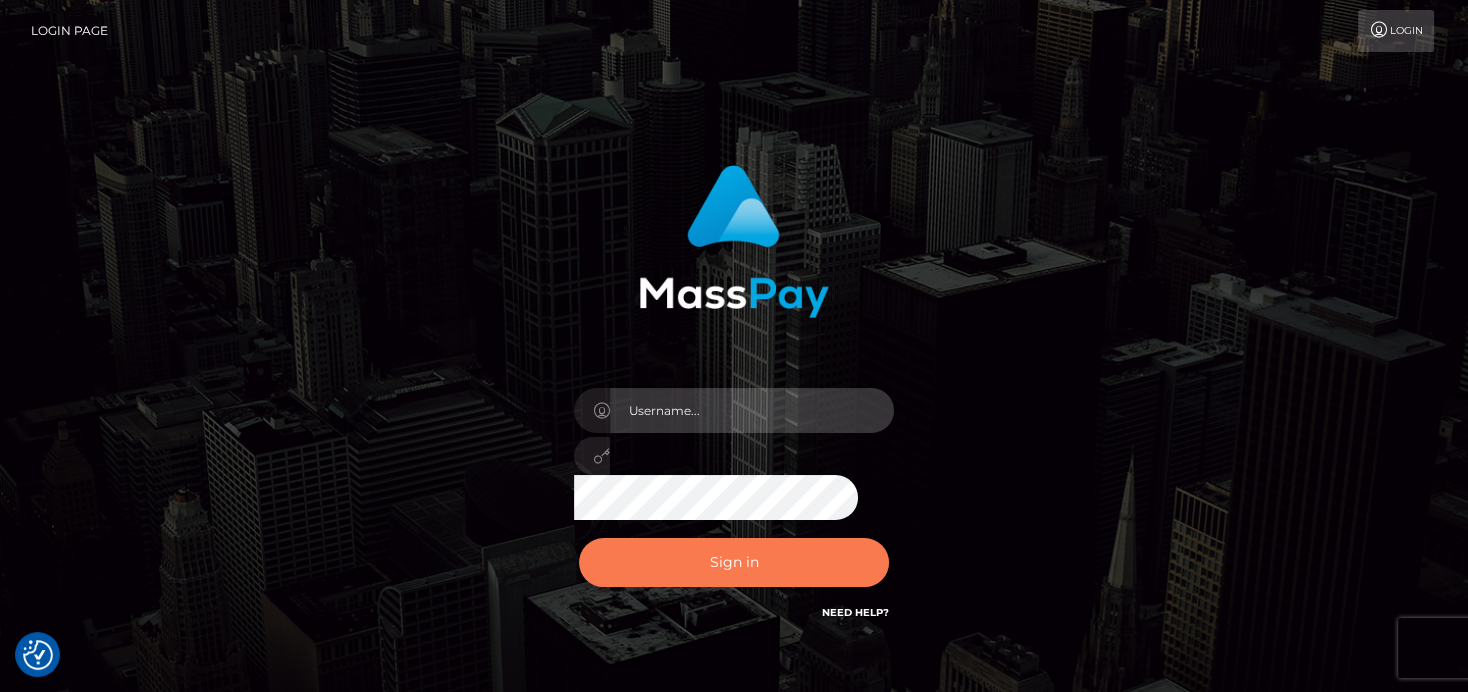 type on "denise" 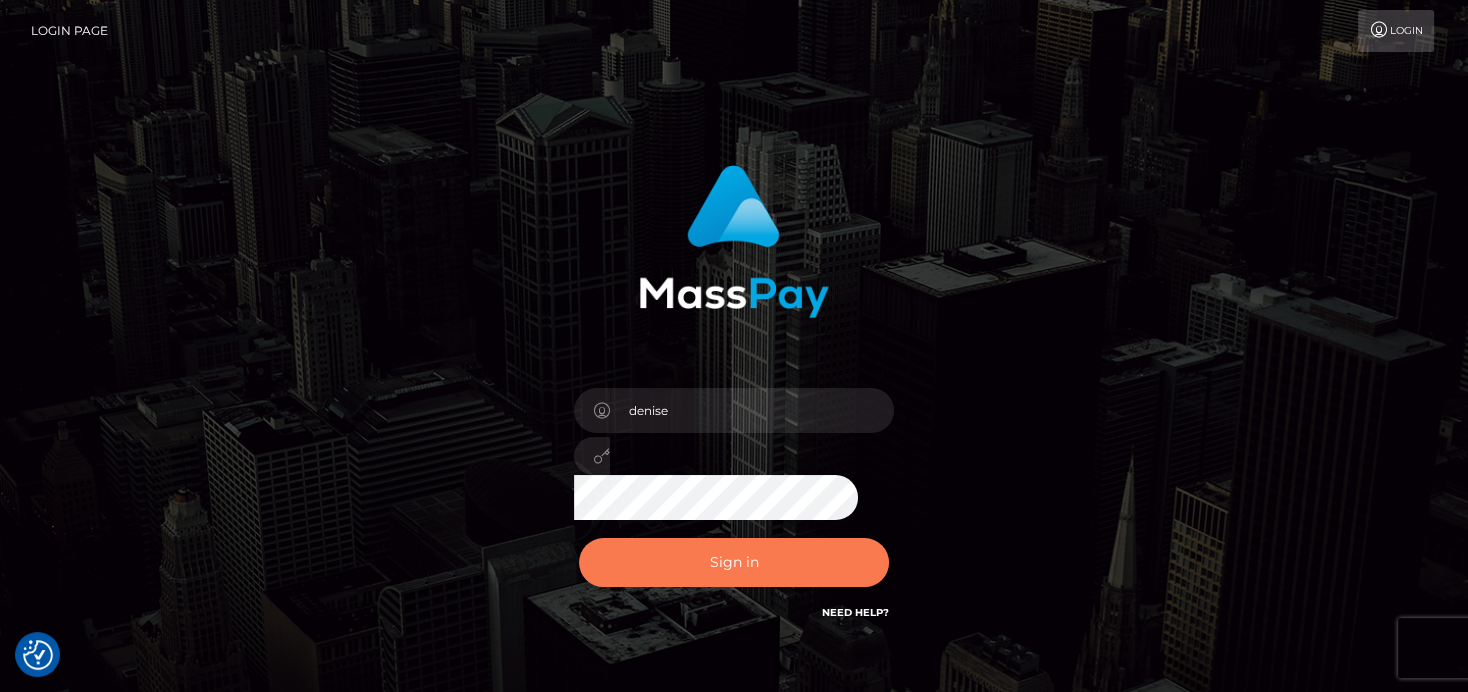 click on "Sign in" at bounding box center (734, 562) 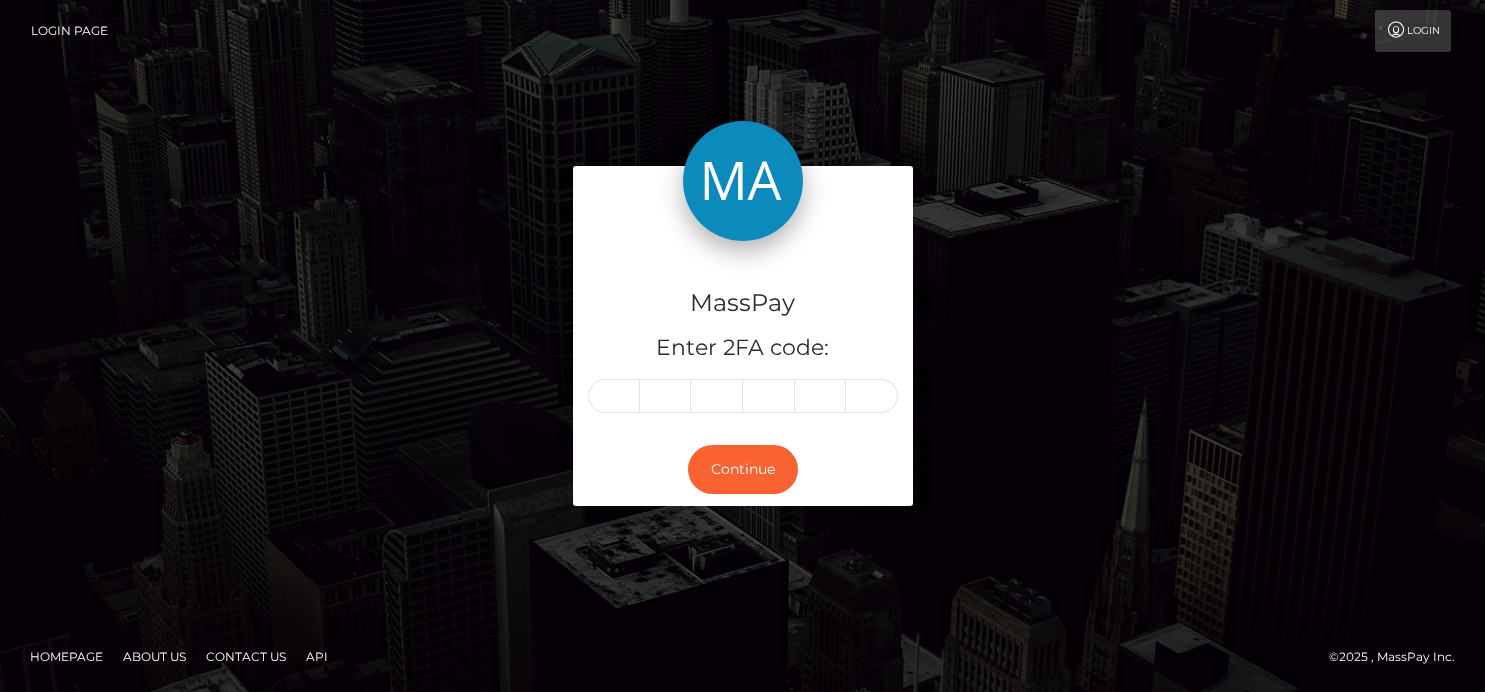scroll, scrollTop: 0, scrollLeft: 0, axis: both 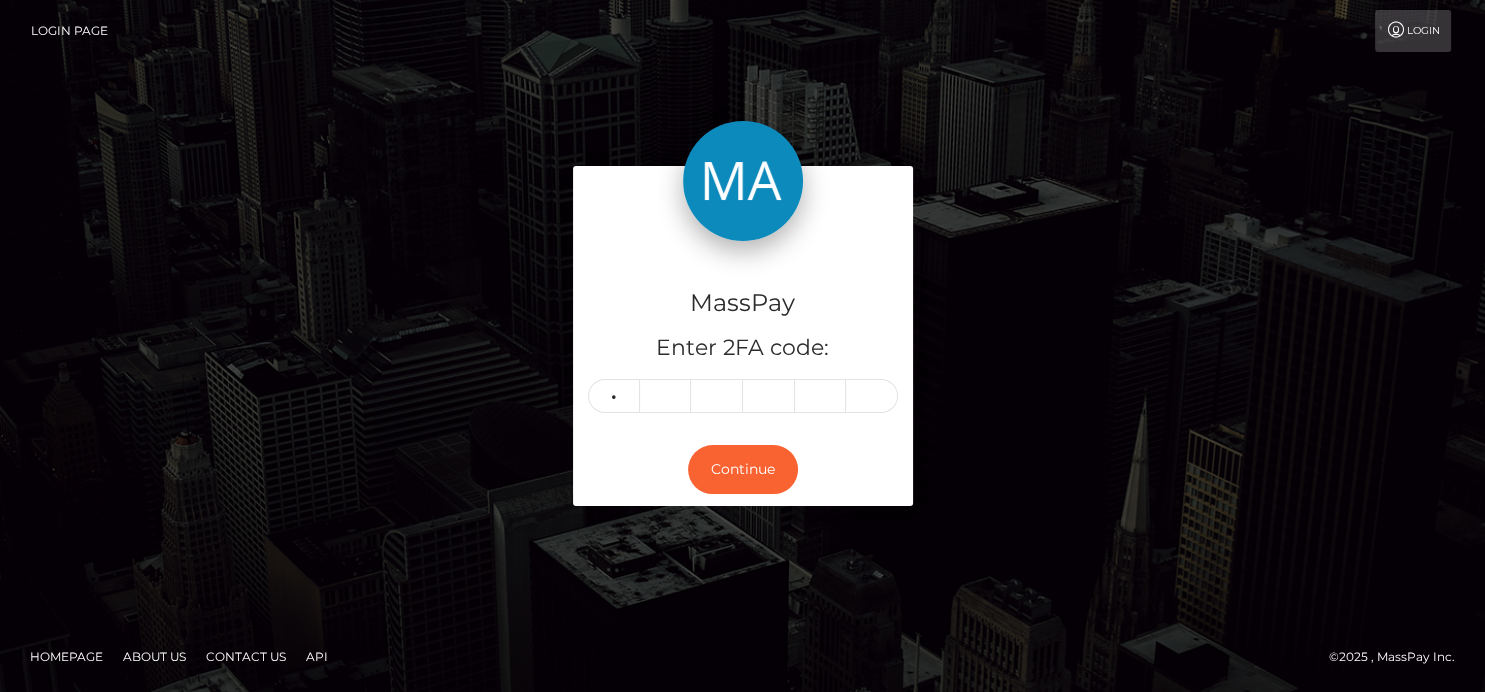 type on "0" 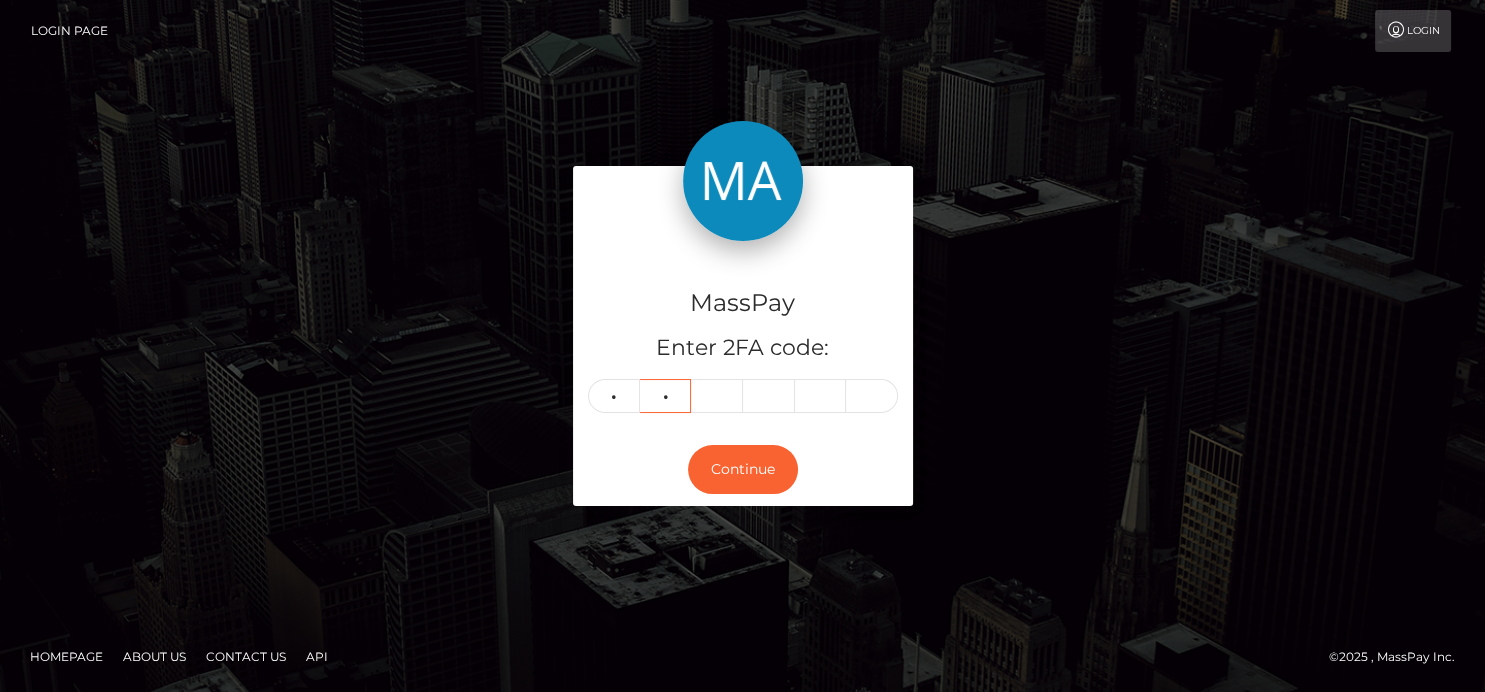type on "7" 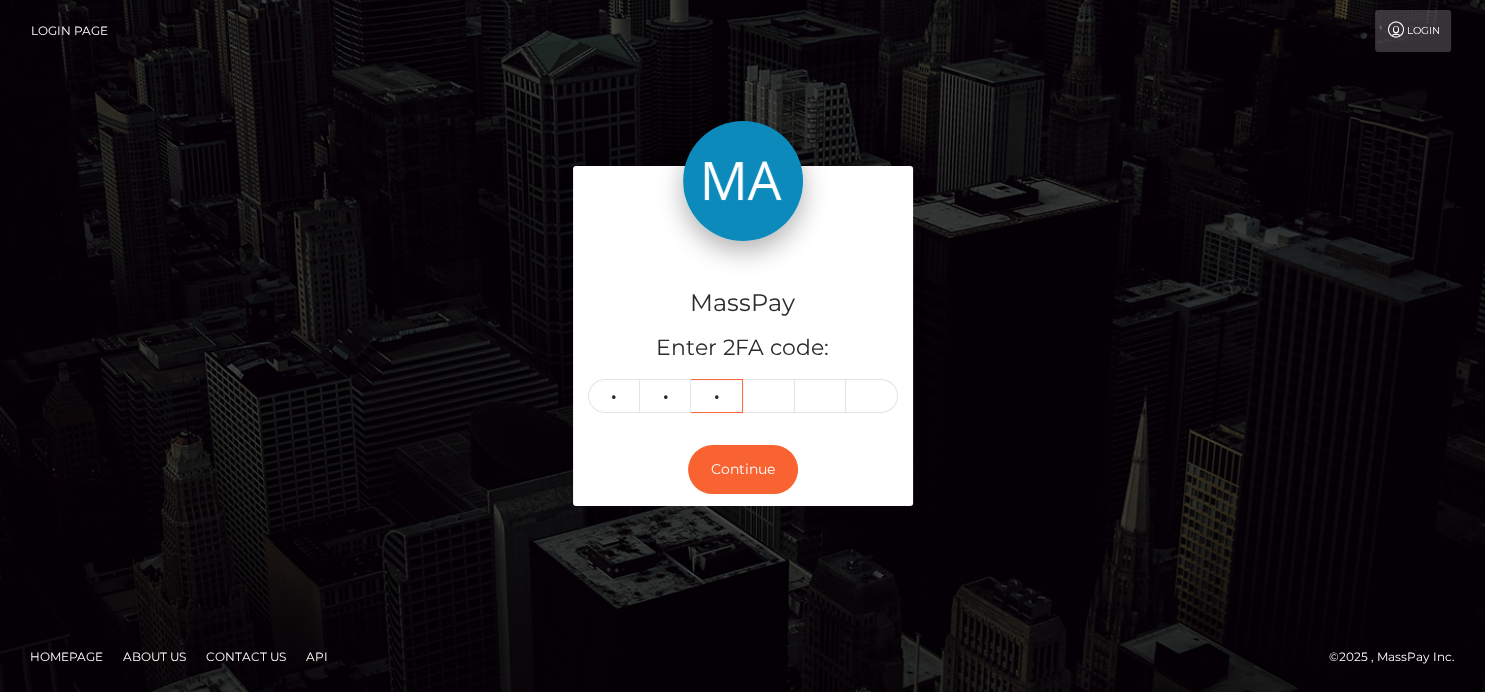 type on "0" 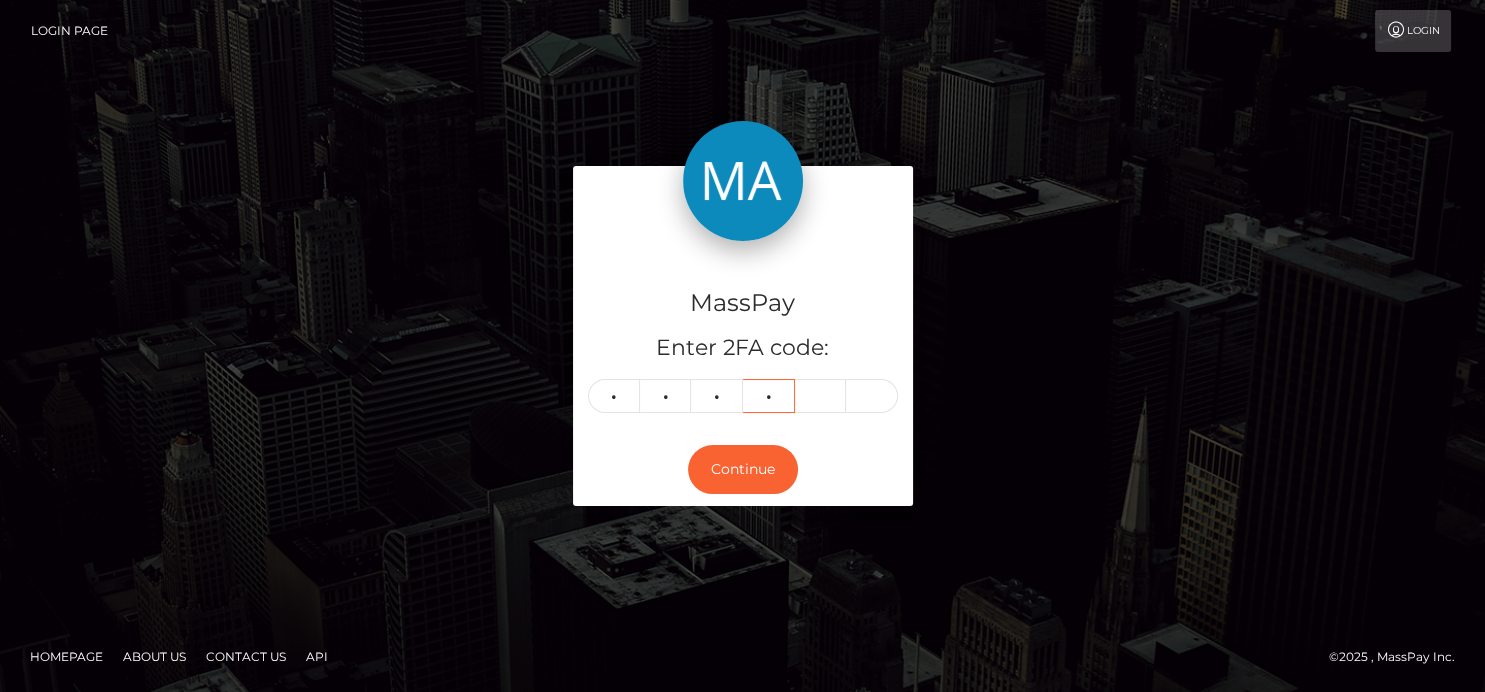 type on "1" 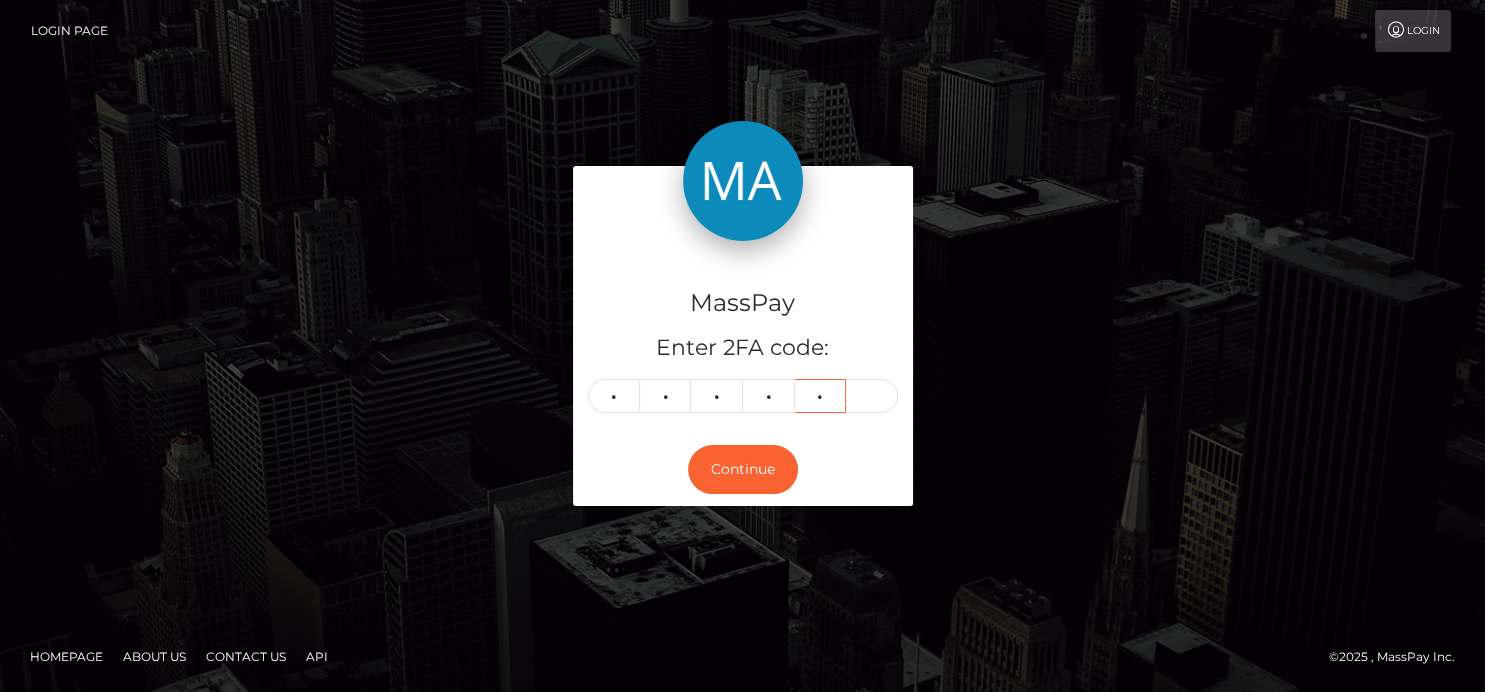 type on "1" 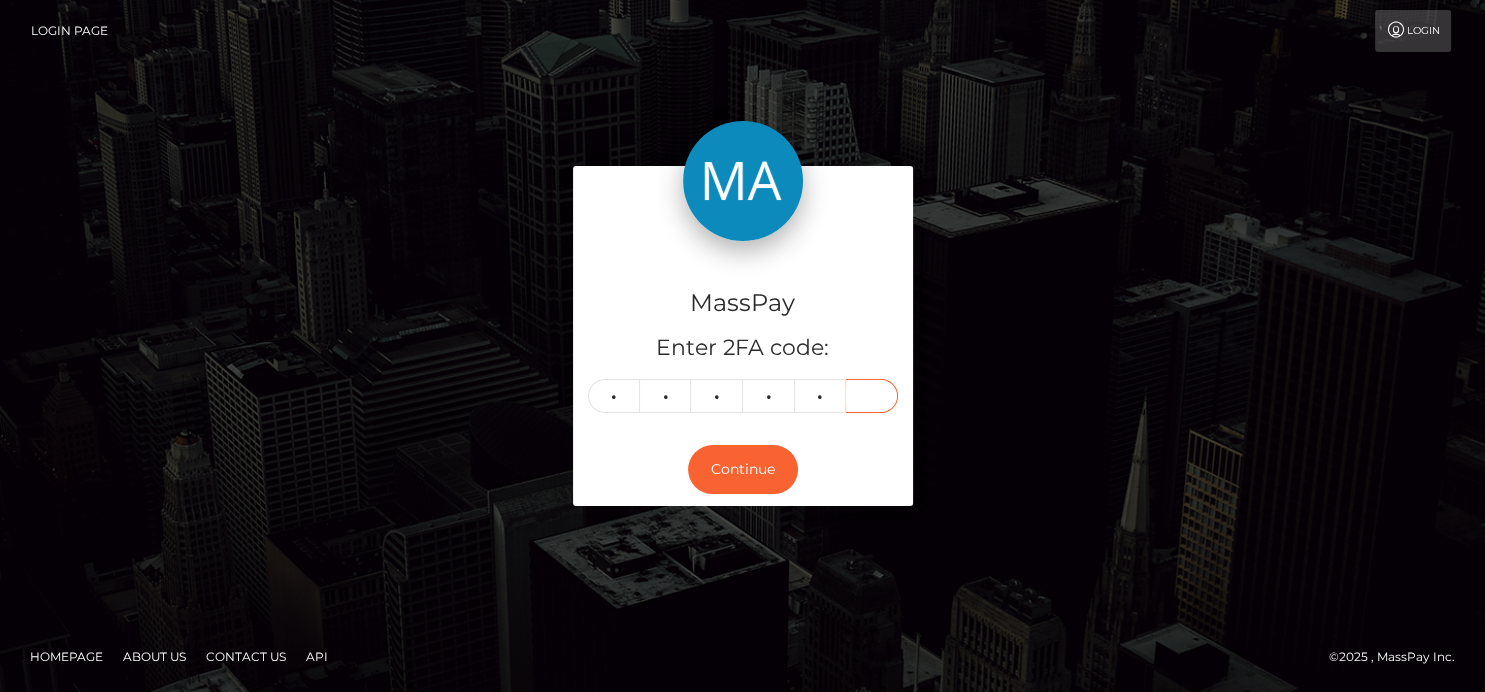 type on "0" 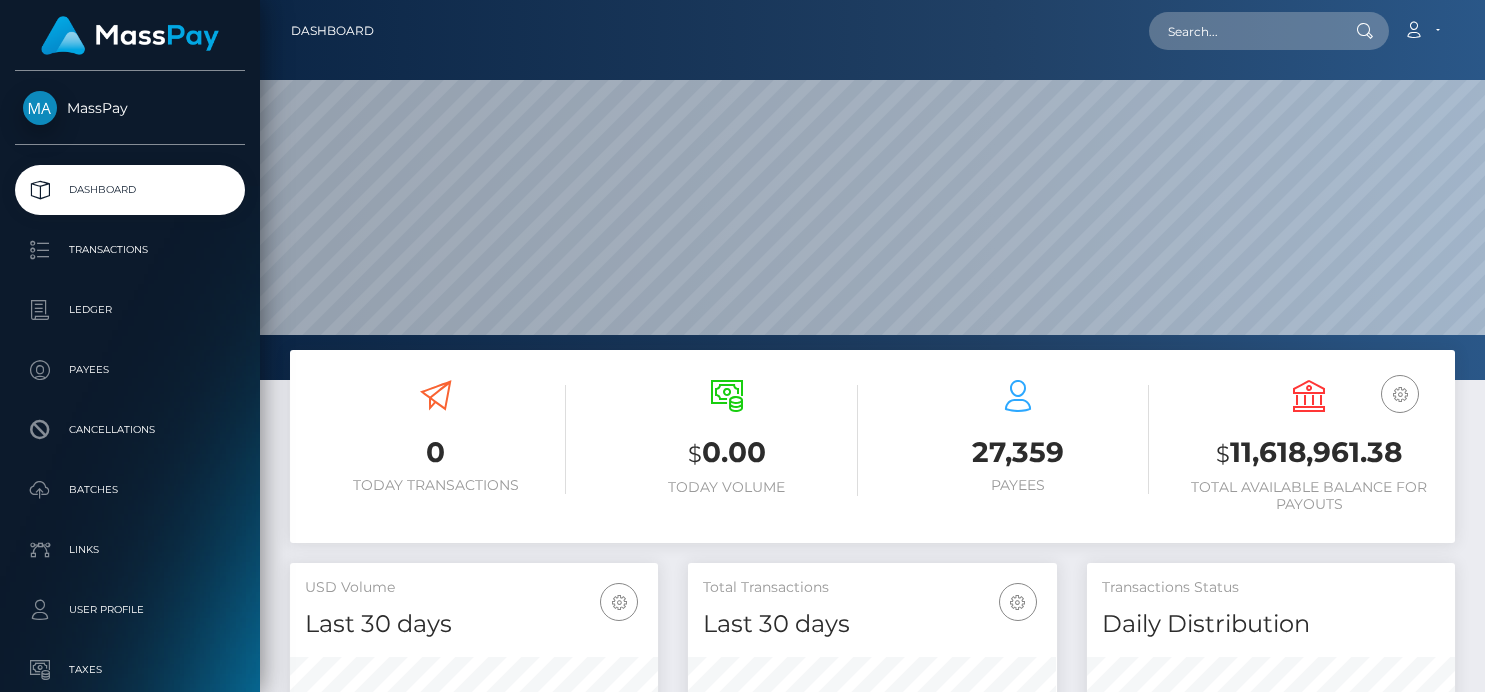 scroll, scrollTop: 0, scrollLeft: 0, axis: both 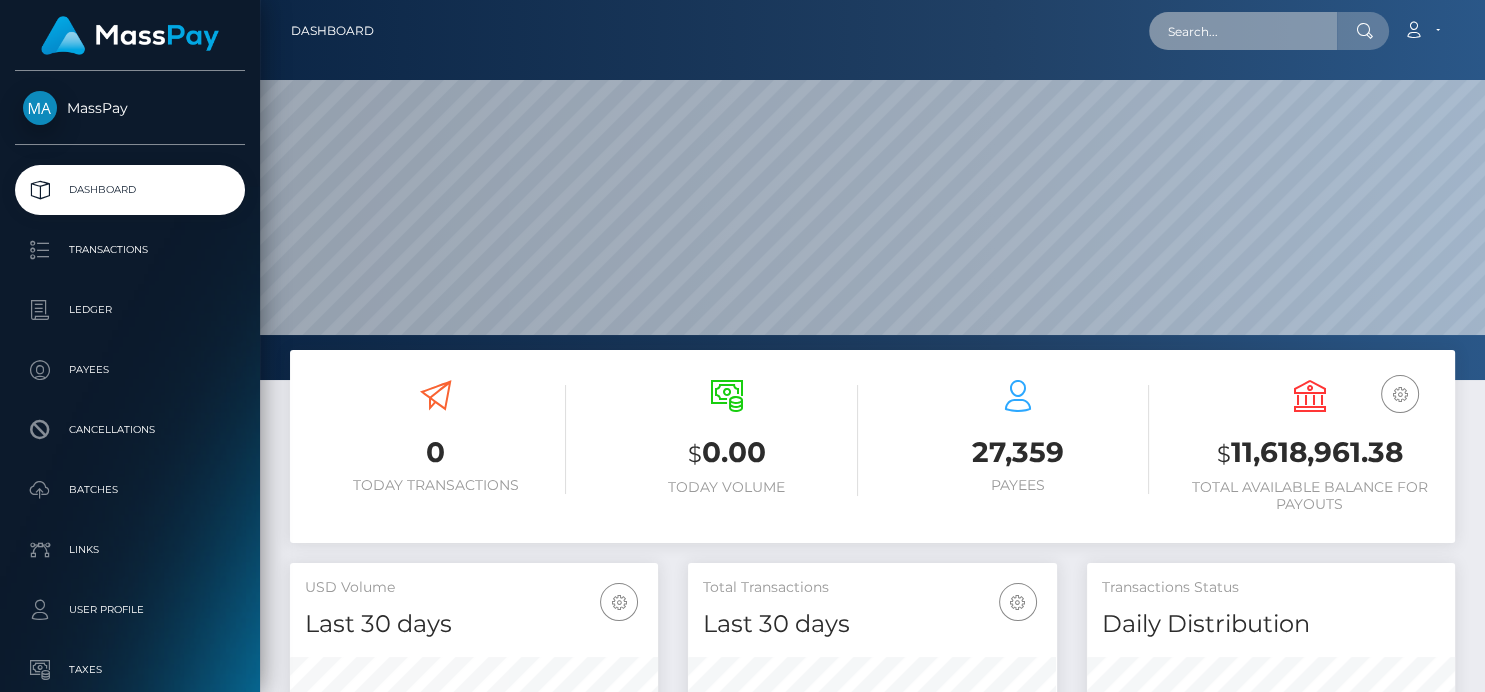 click at bounding box center [1243, 31] 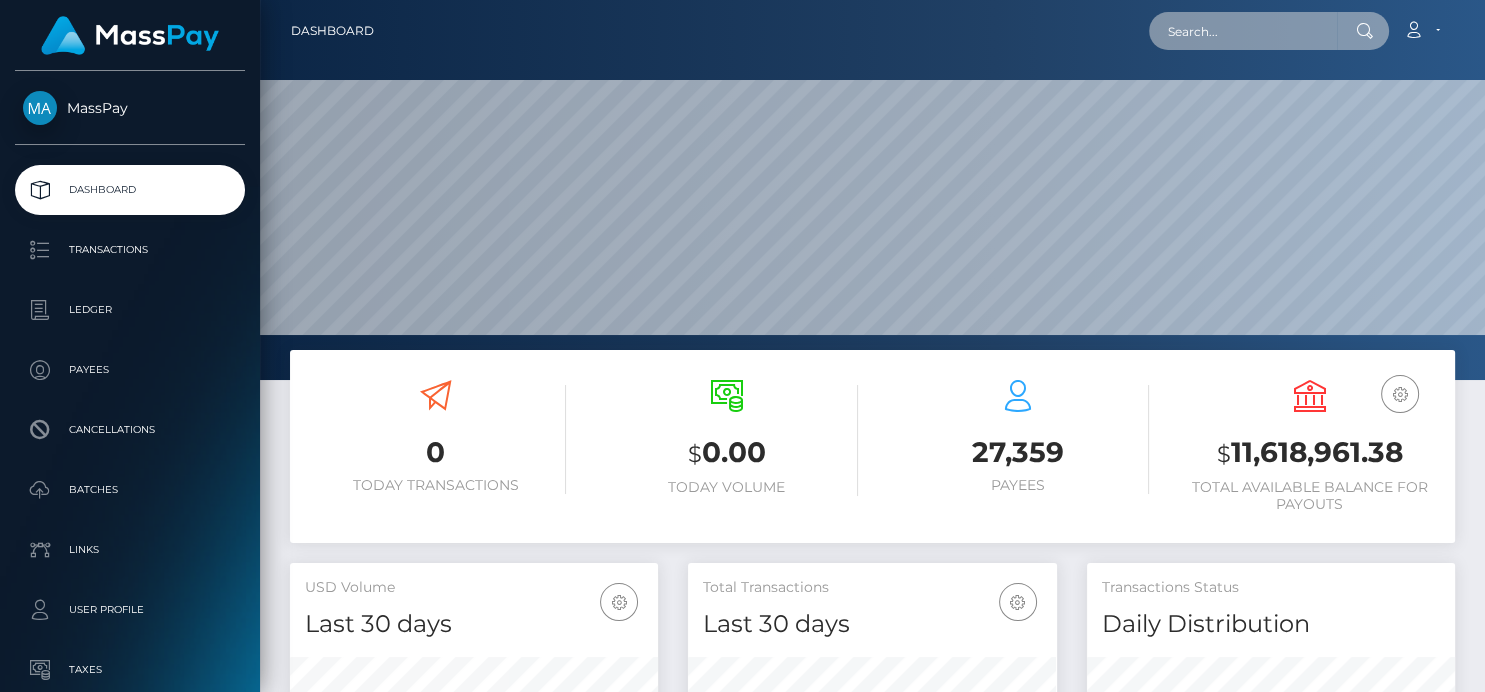 paste on "autocat1@gmail.com" 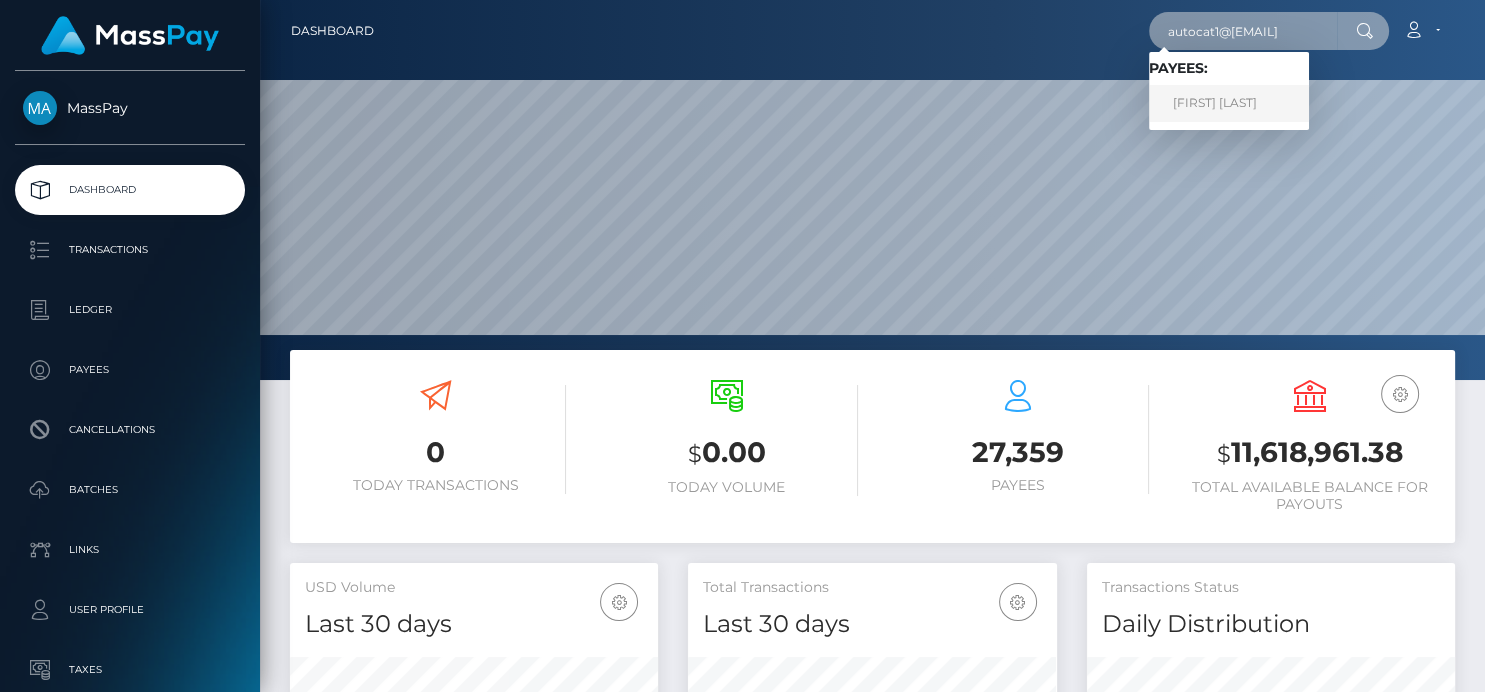 type on "[EMAIL]" 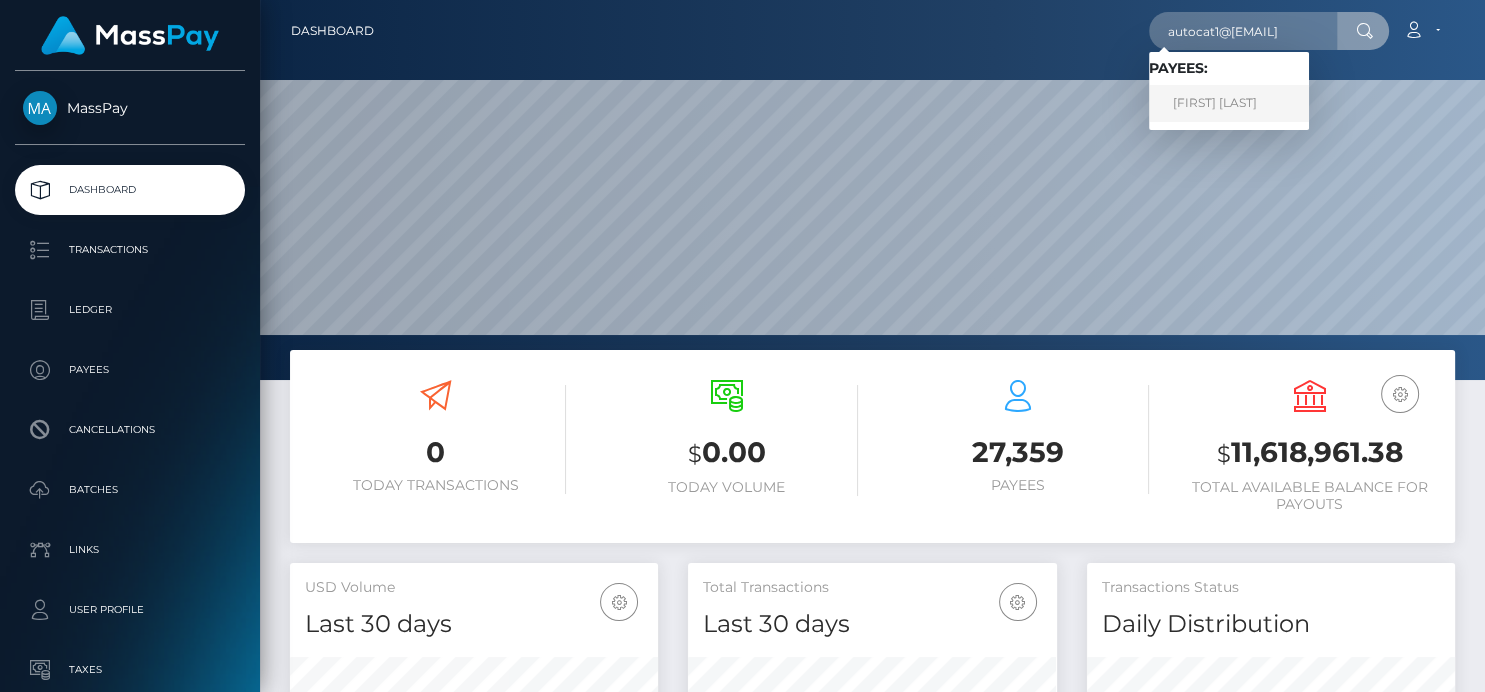 click on "Horatio  Williams" at bounding box center [1229, 103] 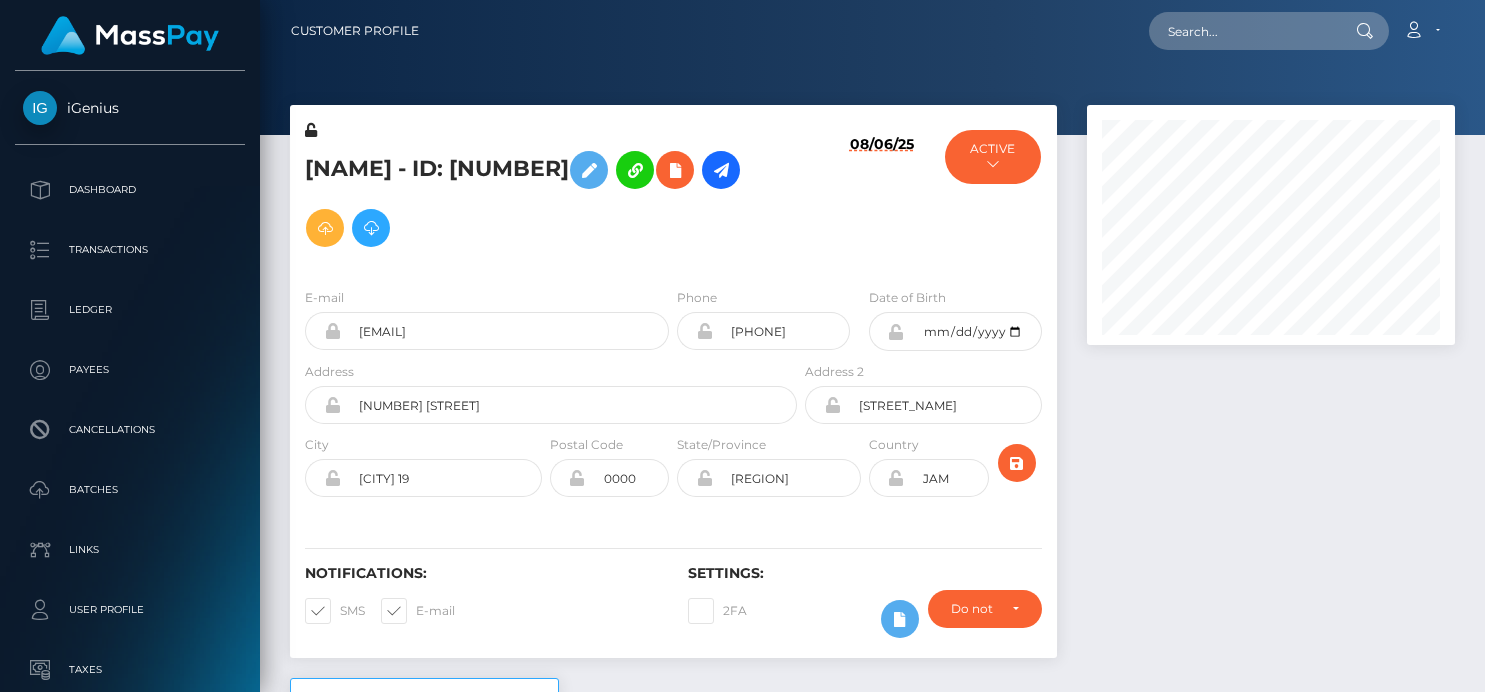 scroll, scrollTop: 0, scrollLeft: 0, axis: both 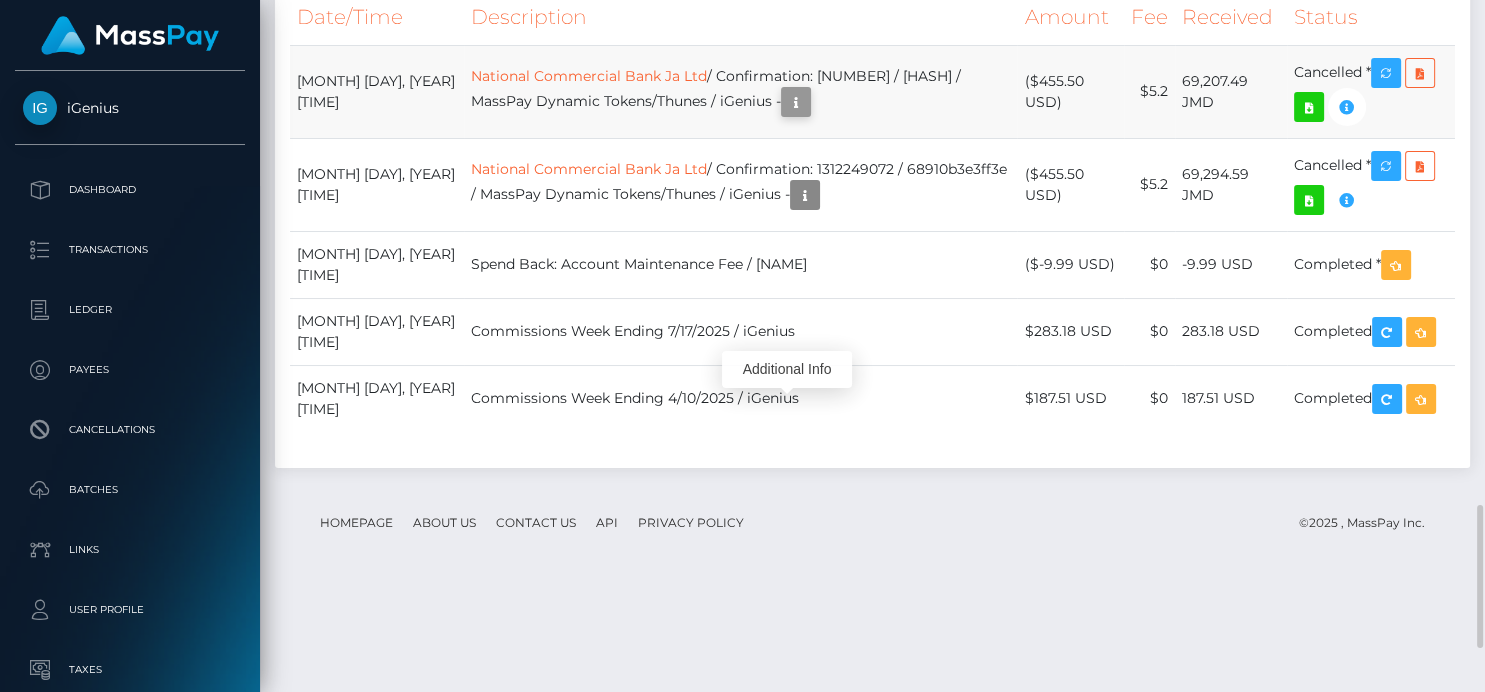 click at bounding box center (796, 102) 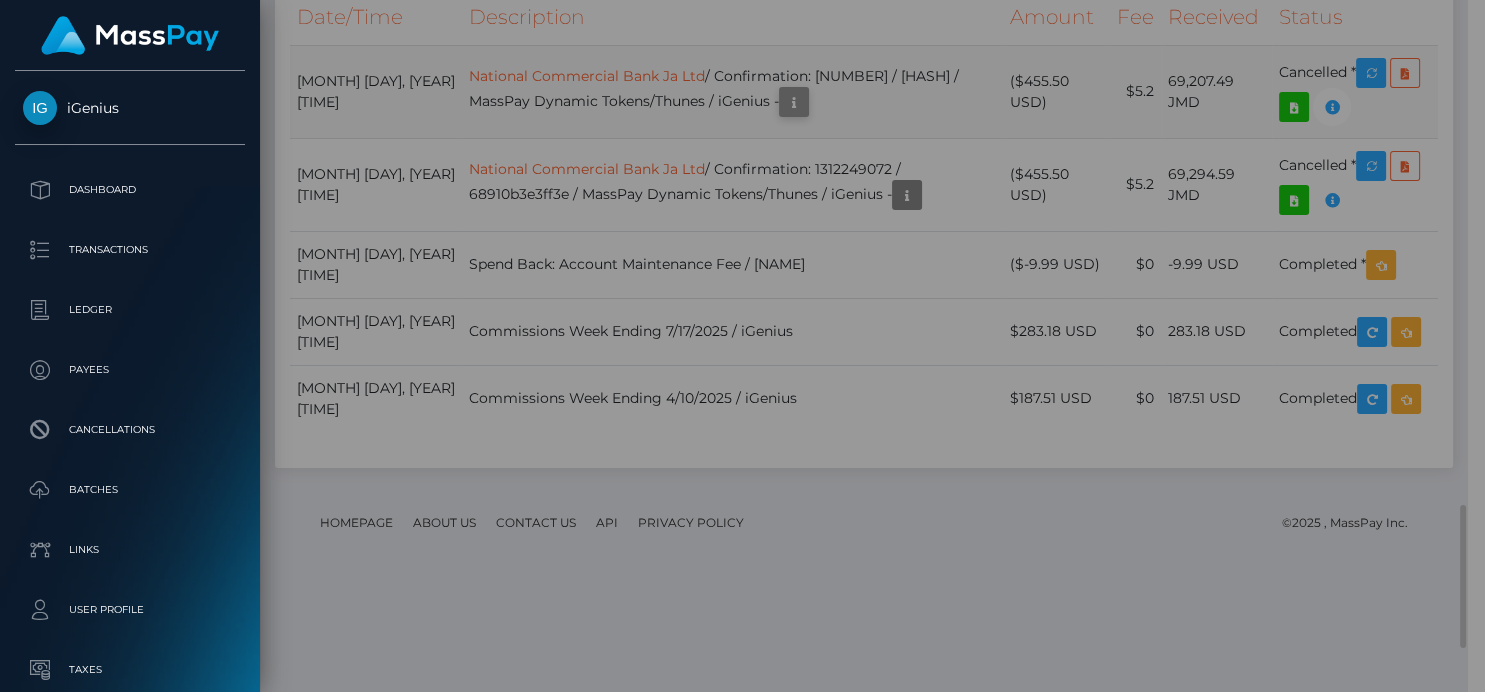 scroll, scrollTop: 240, scrollLeft: 362, axis: both 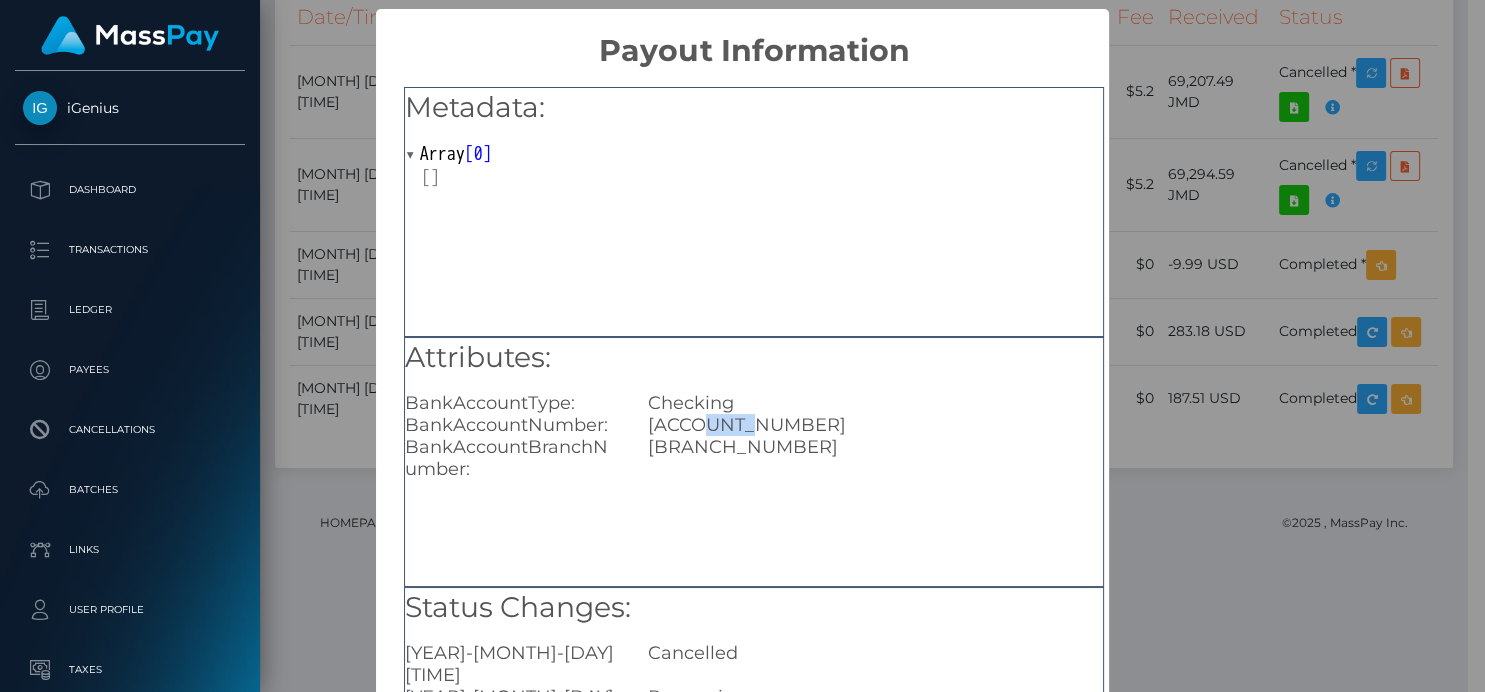 drag, startPoint x: 751, startPoint y: 426, endPoint x: 694, endPoint y: 428, distance: 57.035076 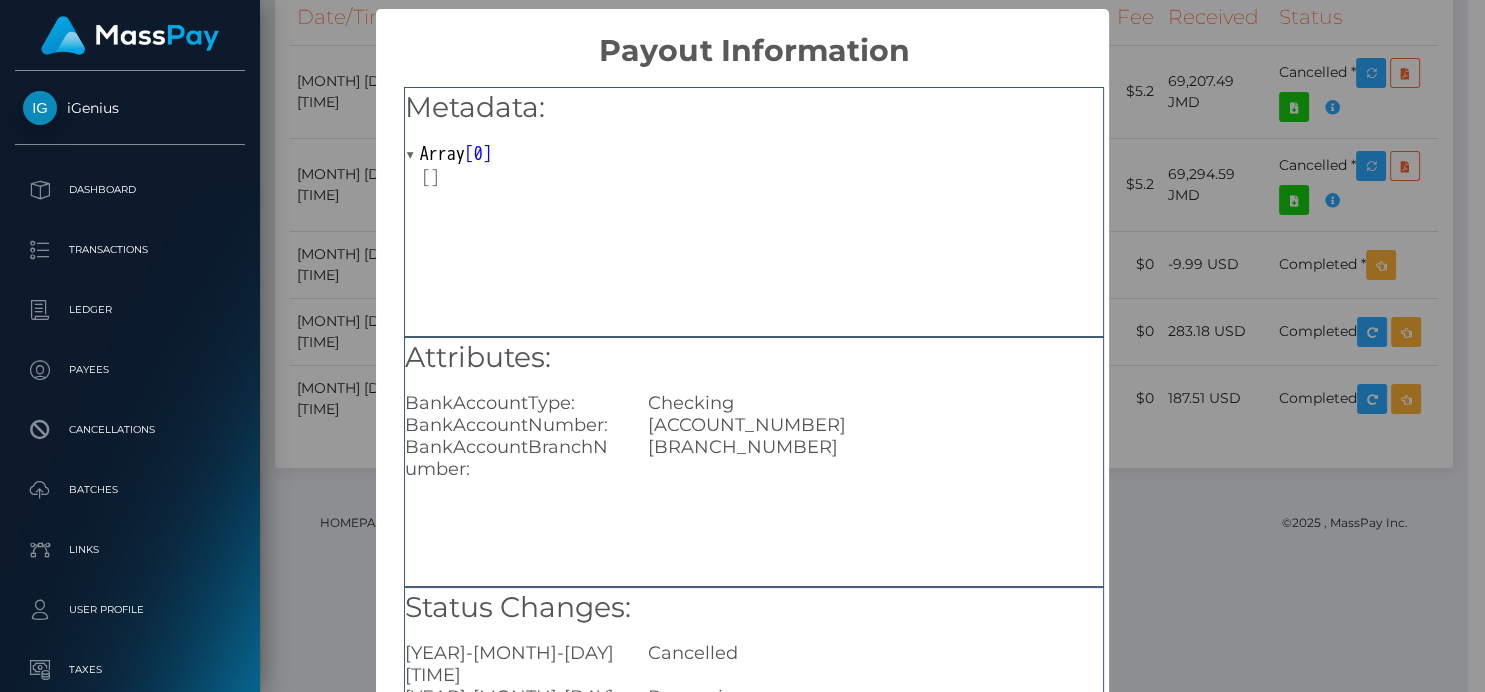 click on "× Payout Information Metadata: Array [ 0 ] Attributes: BankAccountType: Checking BankAccountNumber: [ACCOUNT_NUMBER] BankAccountBranchNumber: [BRANCH_NUMBER] Status Changes: [DATE] [TIME] Cancelled [DATE] [TIME] Processing OK No Cancel" at bounding box center (742, 346) 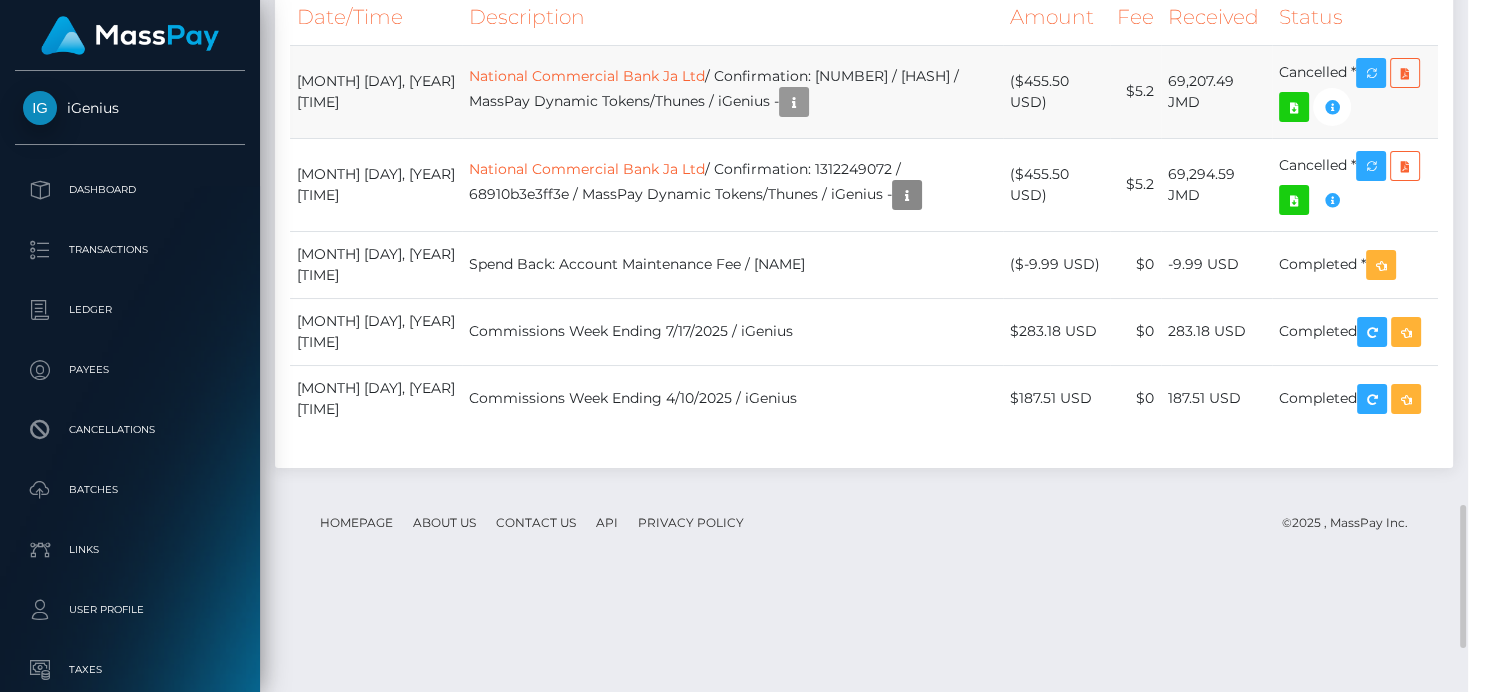 scroll, scrollTop: 999760, scrollLeft: 999632, axis: both 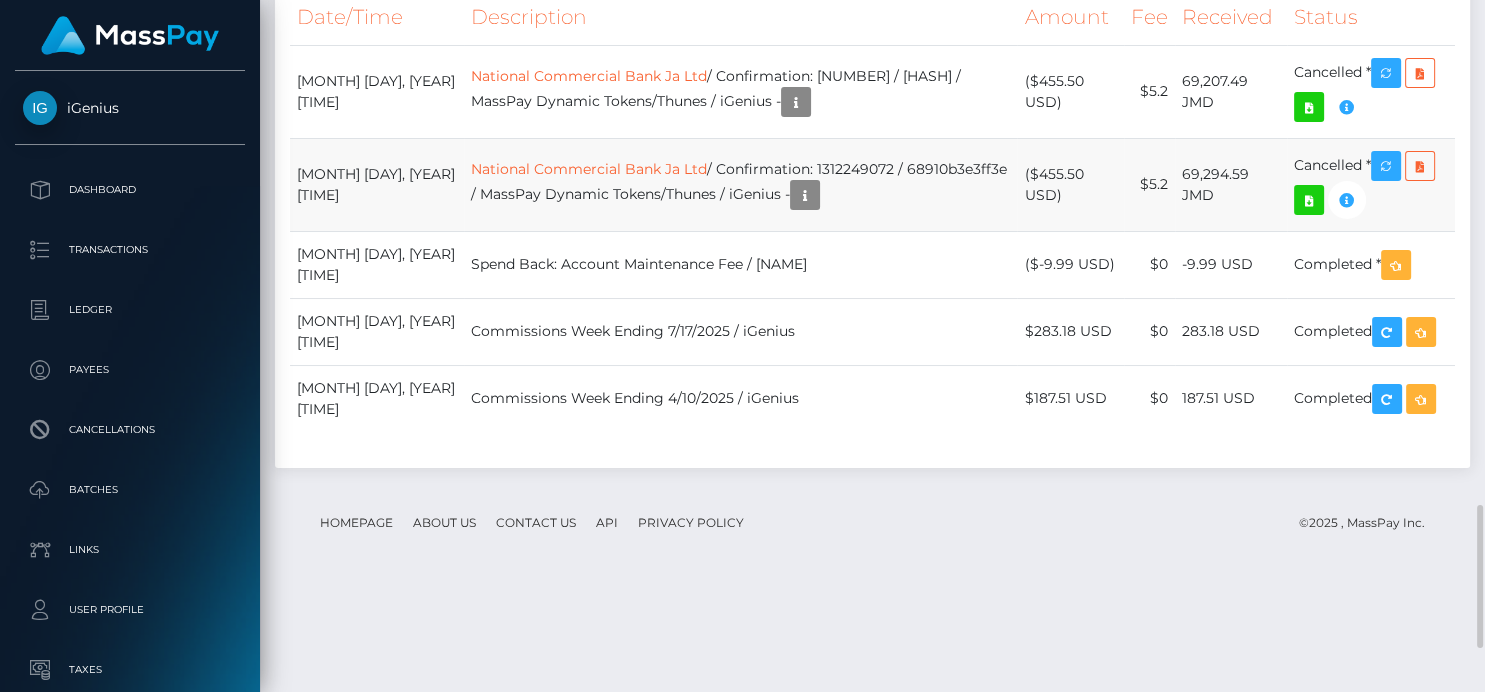 click on "National Commercial Bank Ja Ltd  / Confirmation: [NUMBER] / [HASH]  / MassPay Dynamic Tokens/Thunes / iGenius -" at bounding box center (741, 184) 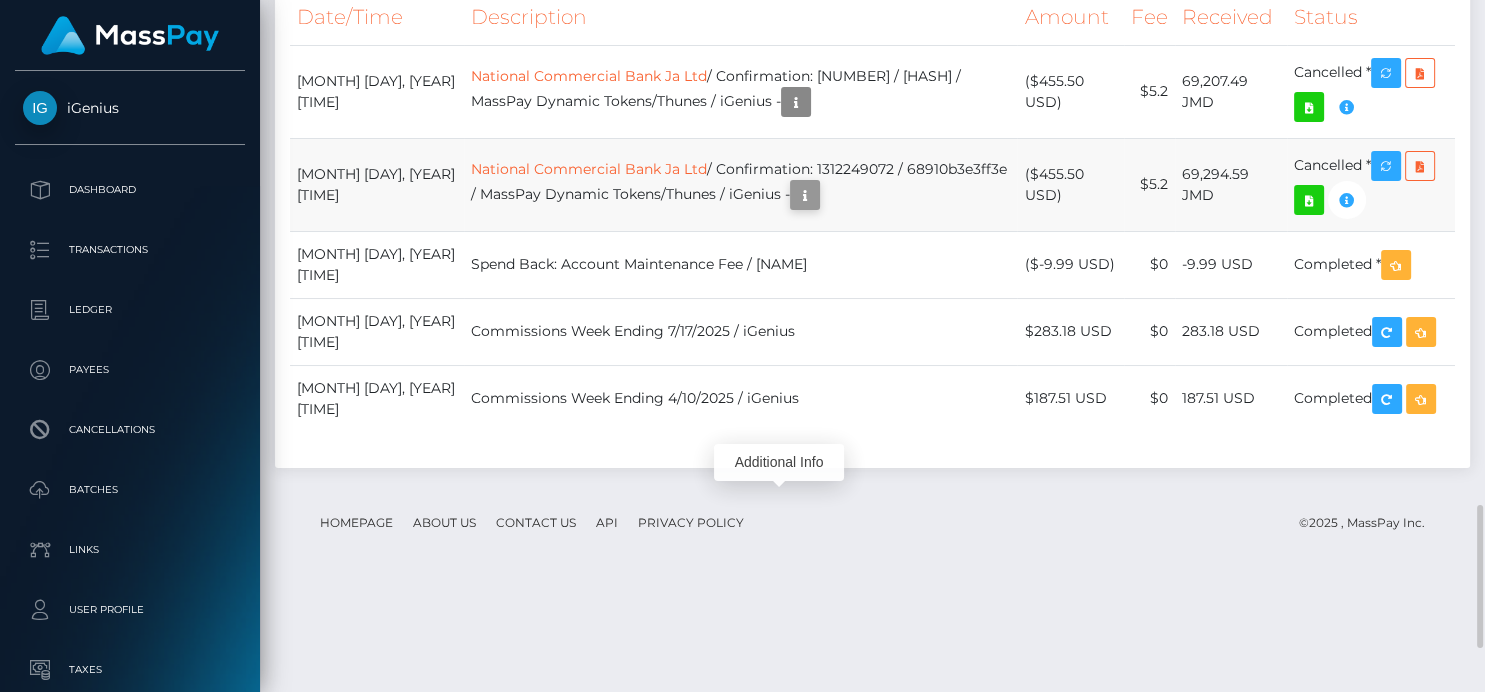 scroll, scrollTop: 240, scrollLeft: 368, axis: both 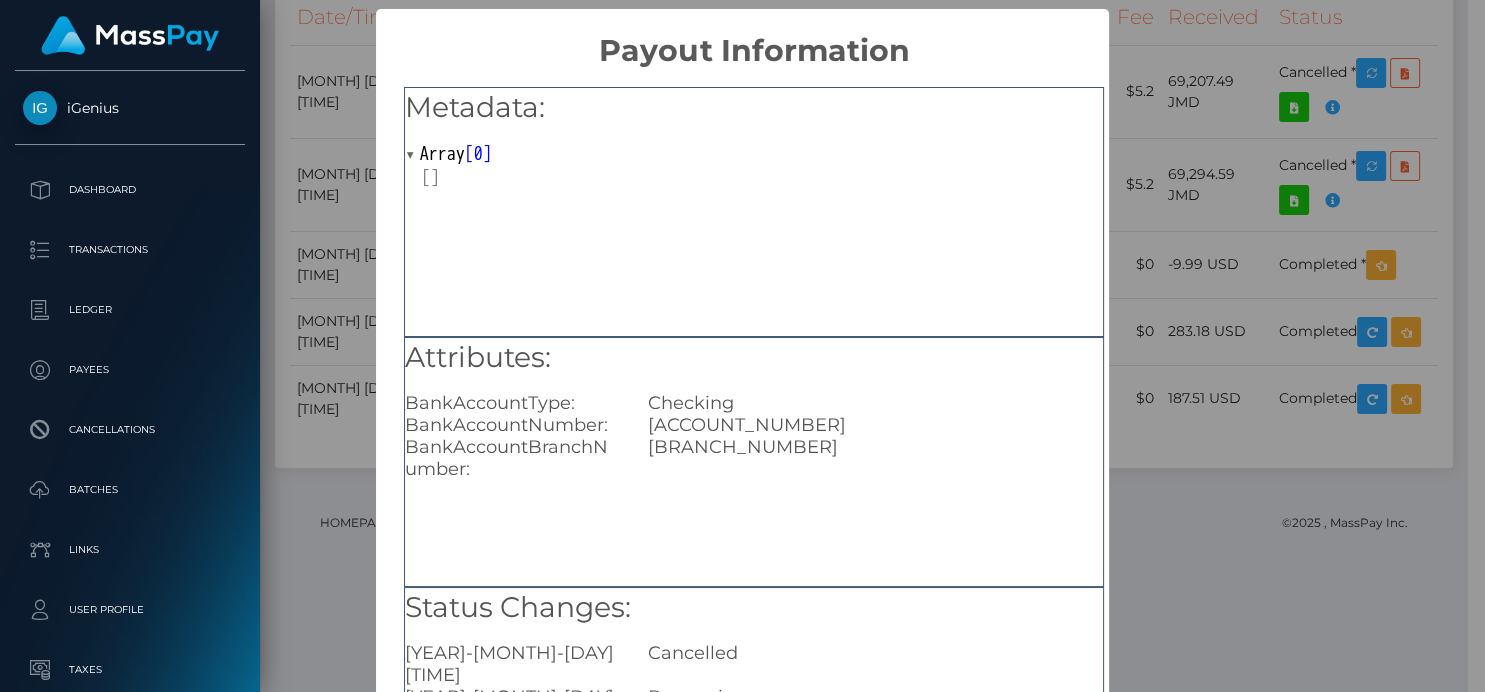 type 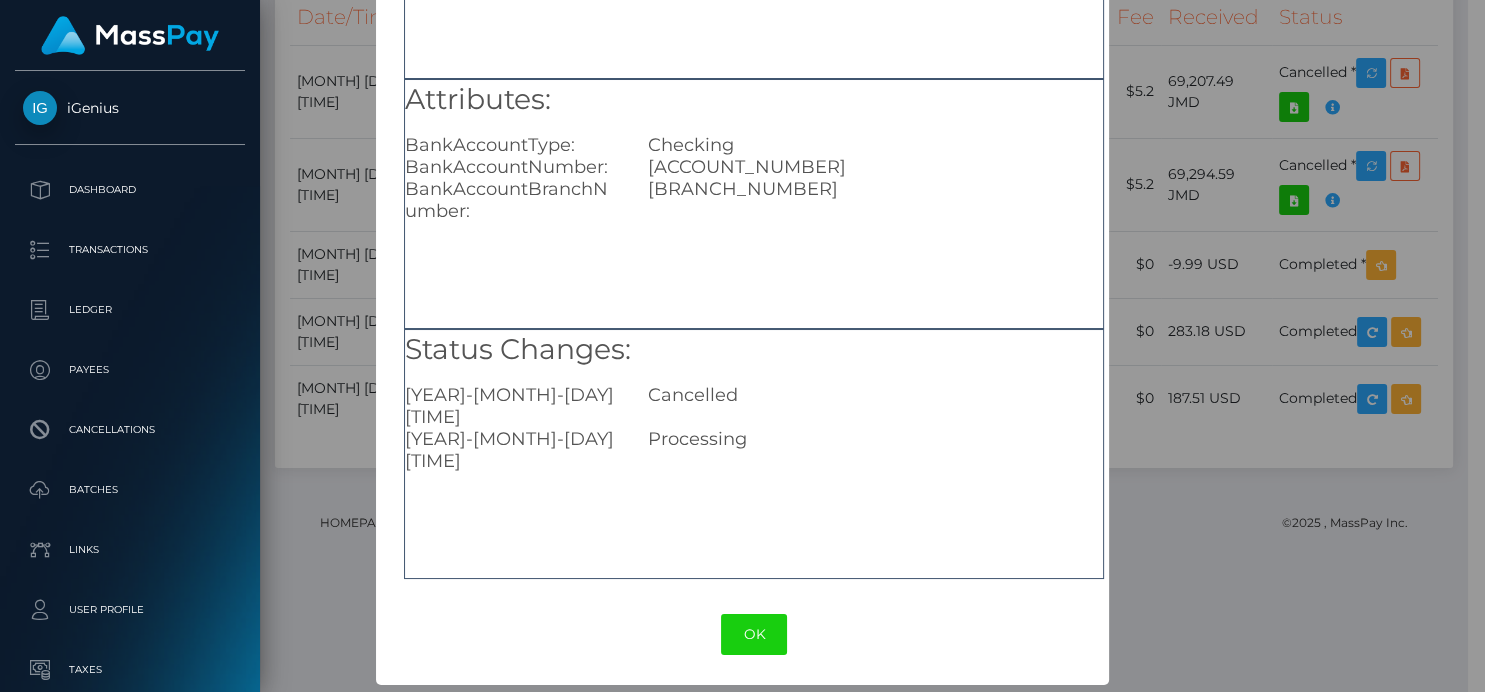 click on "× Payout Information Metadata: Array [ 0 ] Attributes: BankAccountType: Checking BankAccountNumber: [ACCOUNT_NUMBER] BankAccountBranchNumber: [BRANCH_NUMBER] Status Changes: [DATE] [TIME] Cancelled [DATE] [TIME] Processing OK No Cancel" at bounding box center [742, 346] 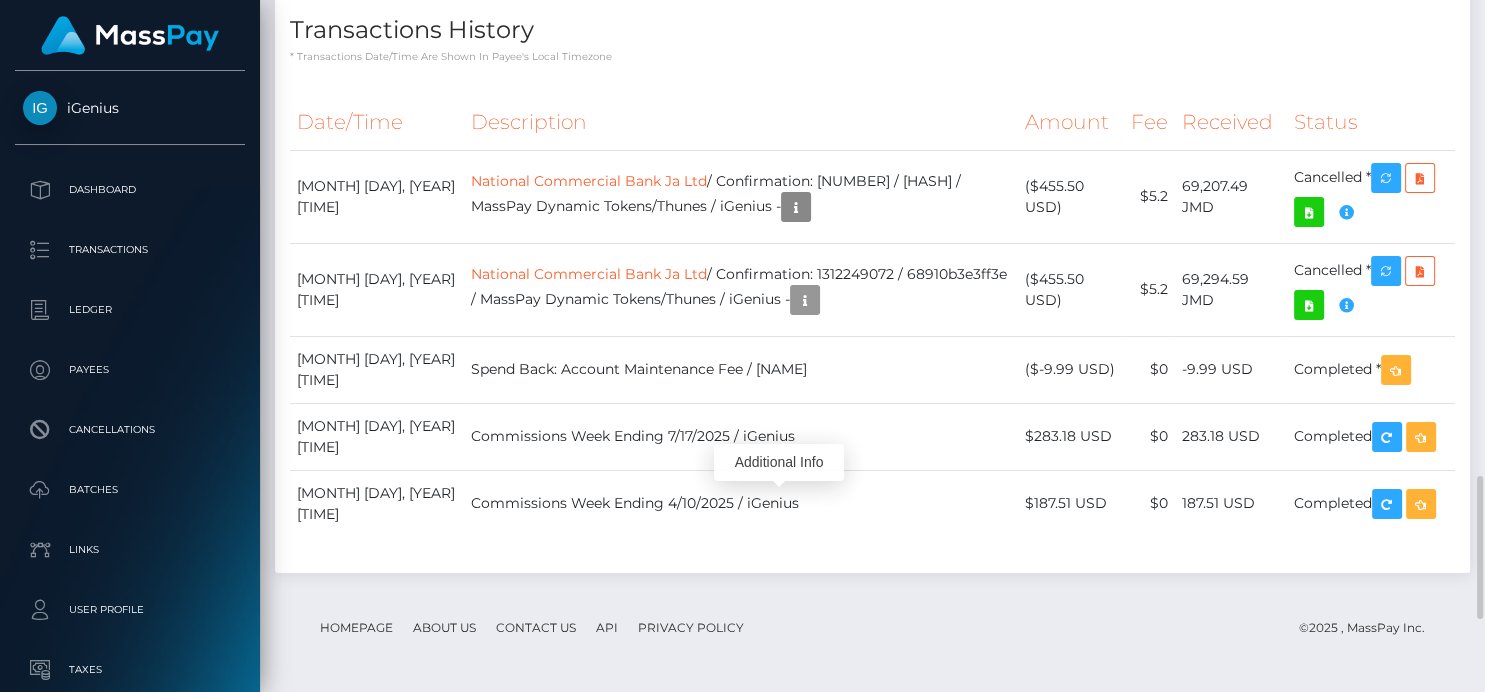scroll, scrollTop: 999760, scrollLeft: 999632, axis: both 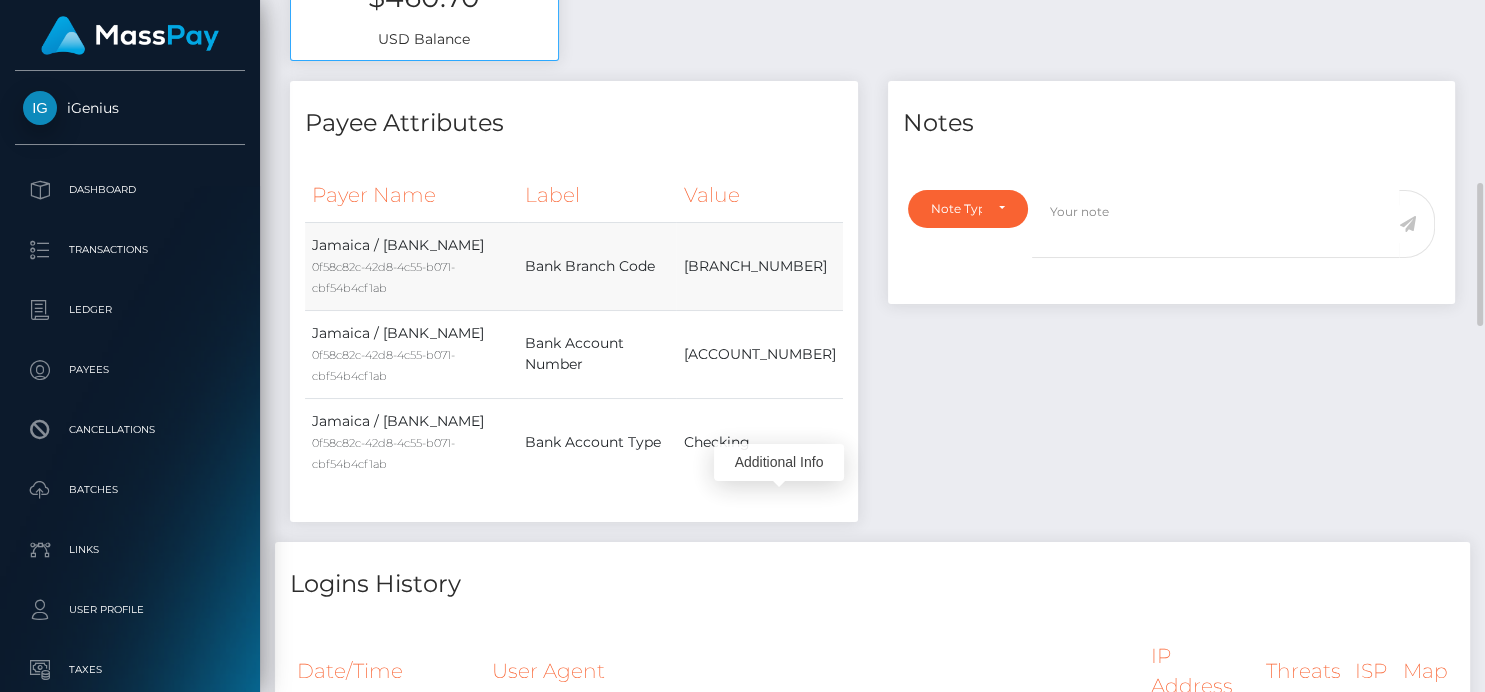 type 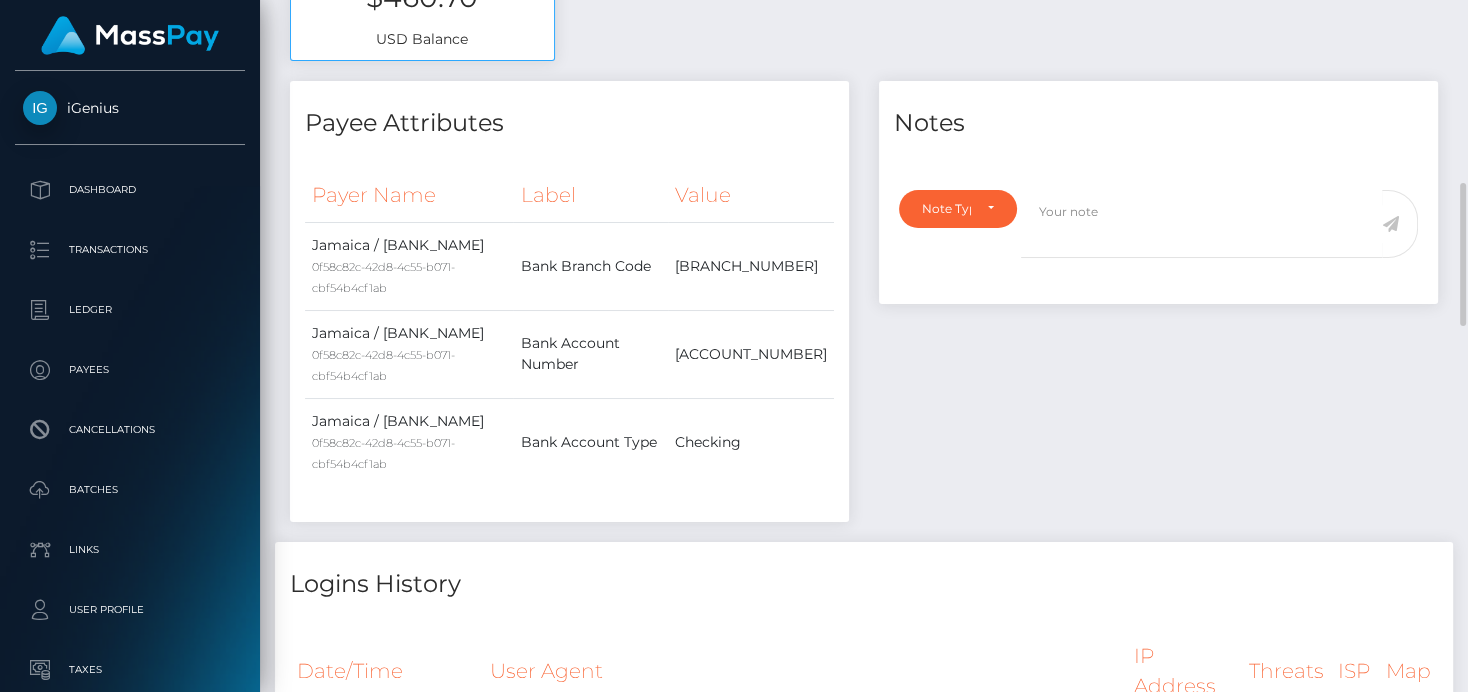 scroll, scrollTop: 240, scrollLeft: 362, axis: both 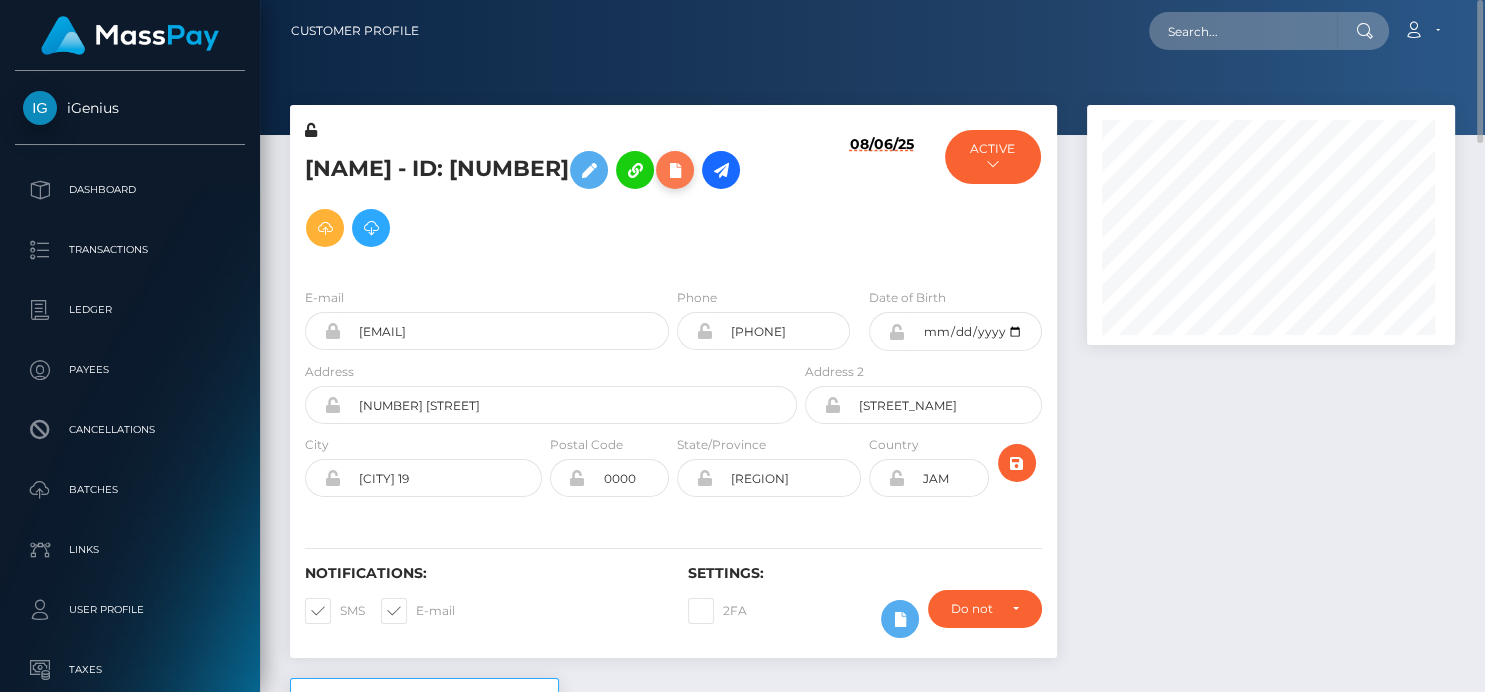 click at bounding box center [675, 170] 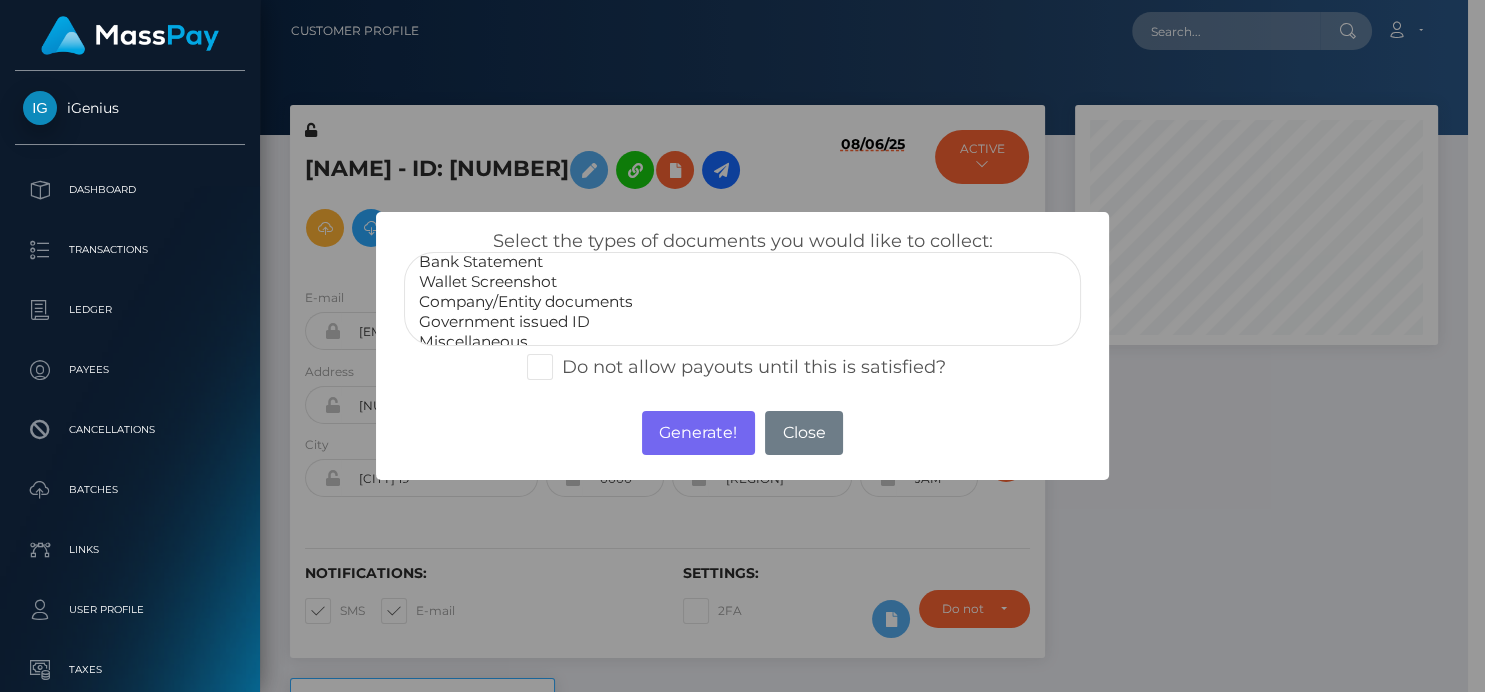 scroll, scrollTop: 38, scrollLeft: 0, axis: vertical 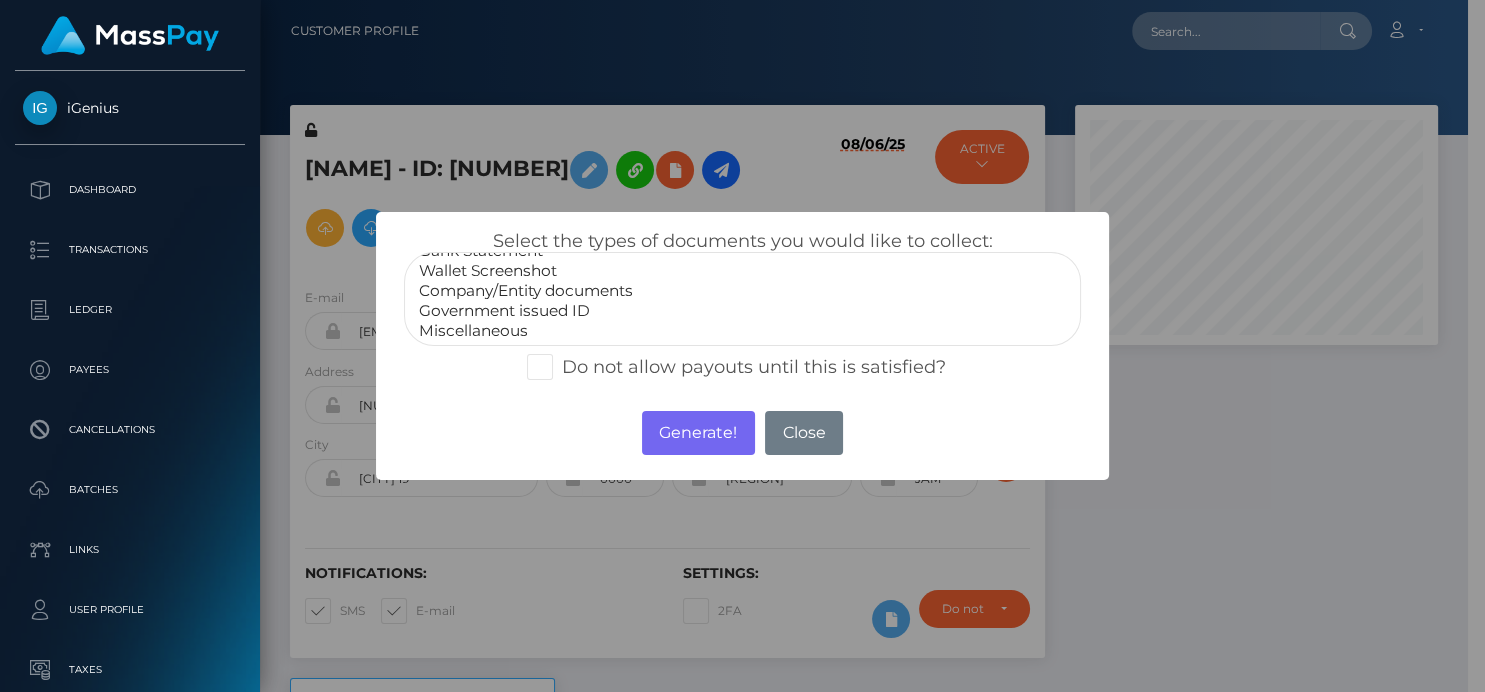 select on "Government issued ID" 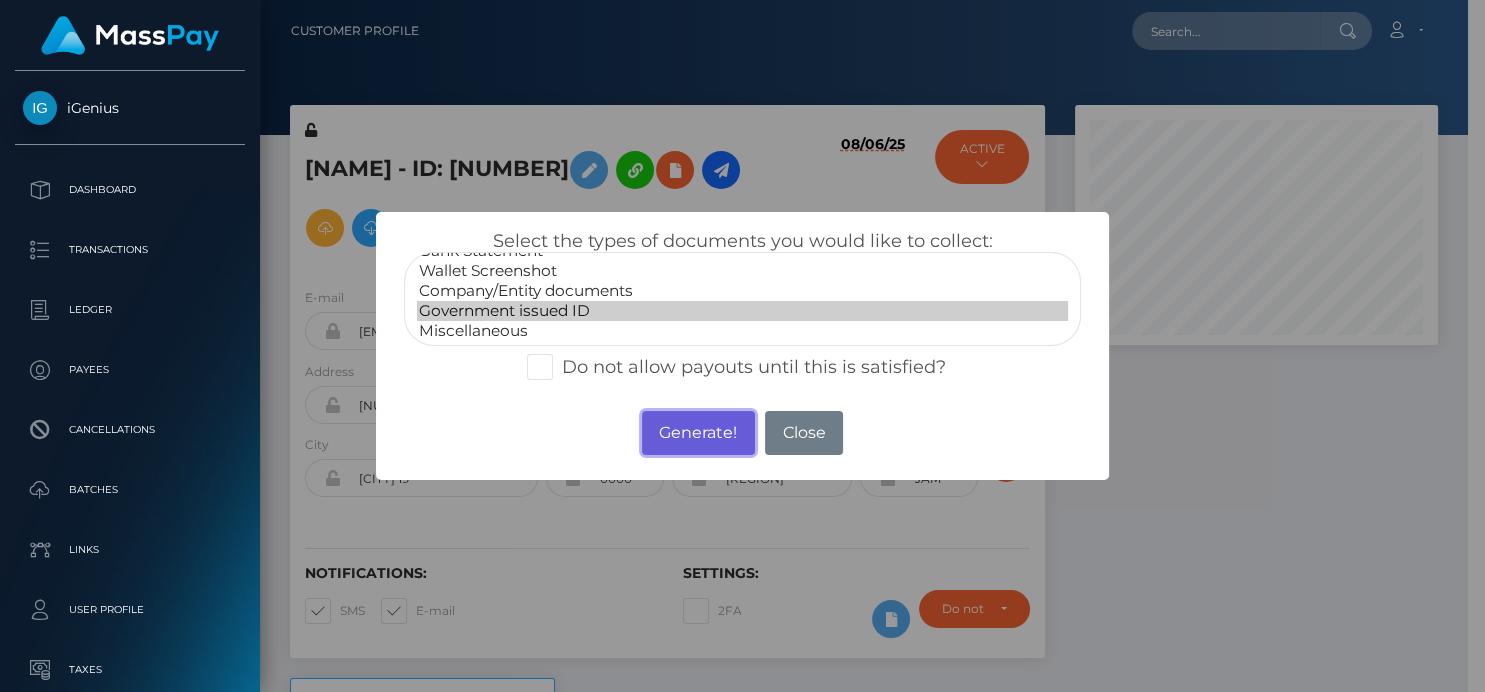 click on "Generate!" at bounding box center [698, 433] 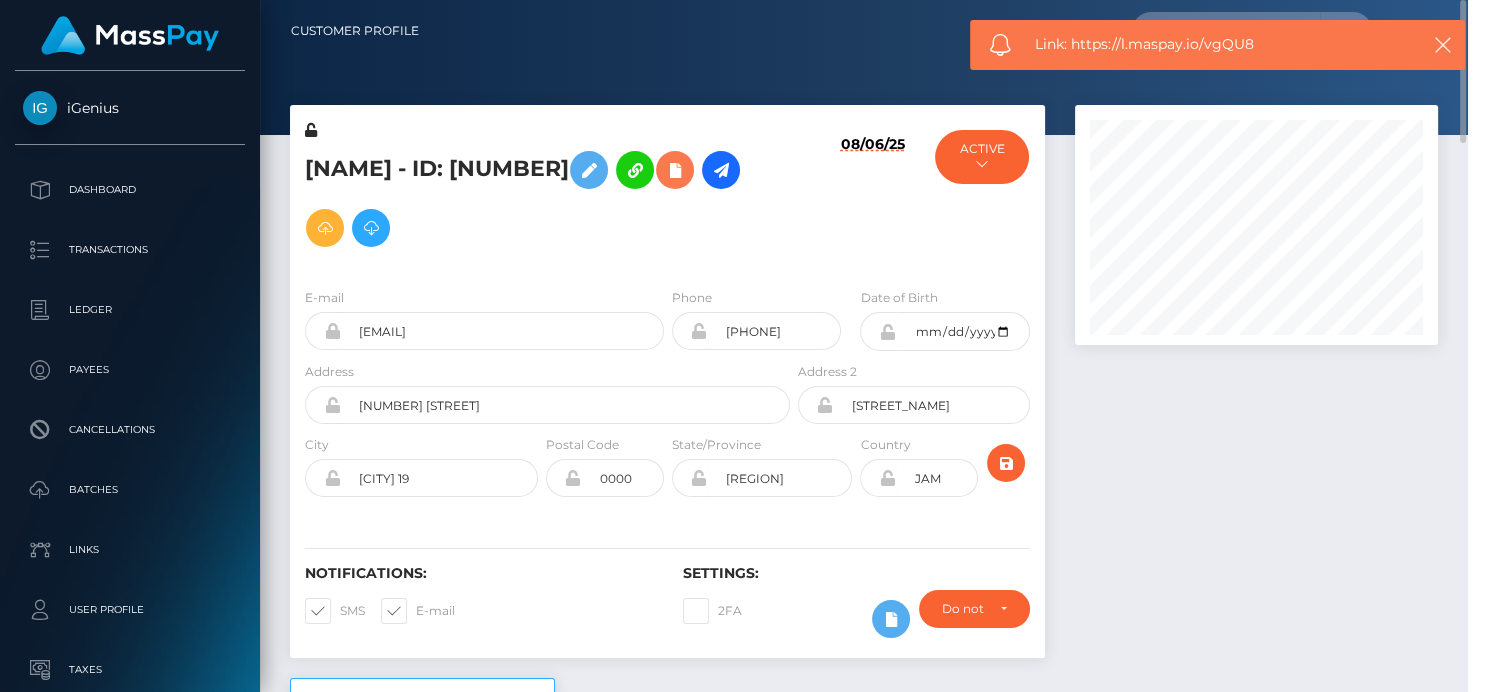 scroll, scrollTop: 999760, scrollLeft: 999632, axis: both 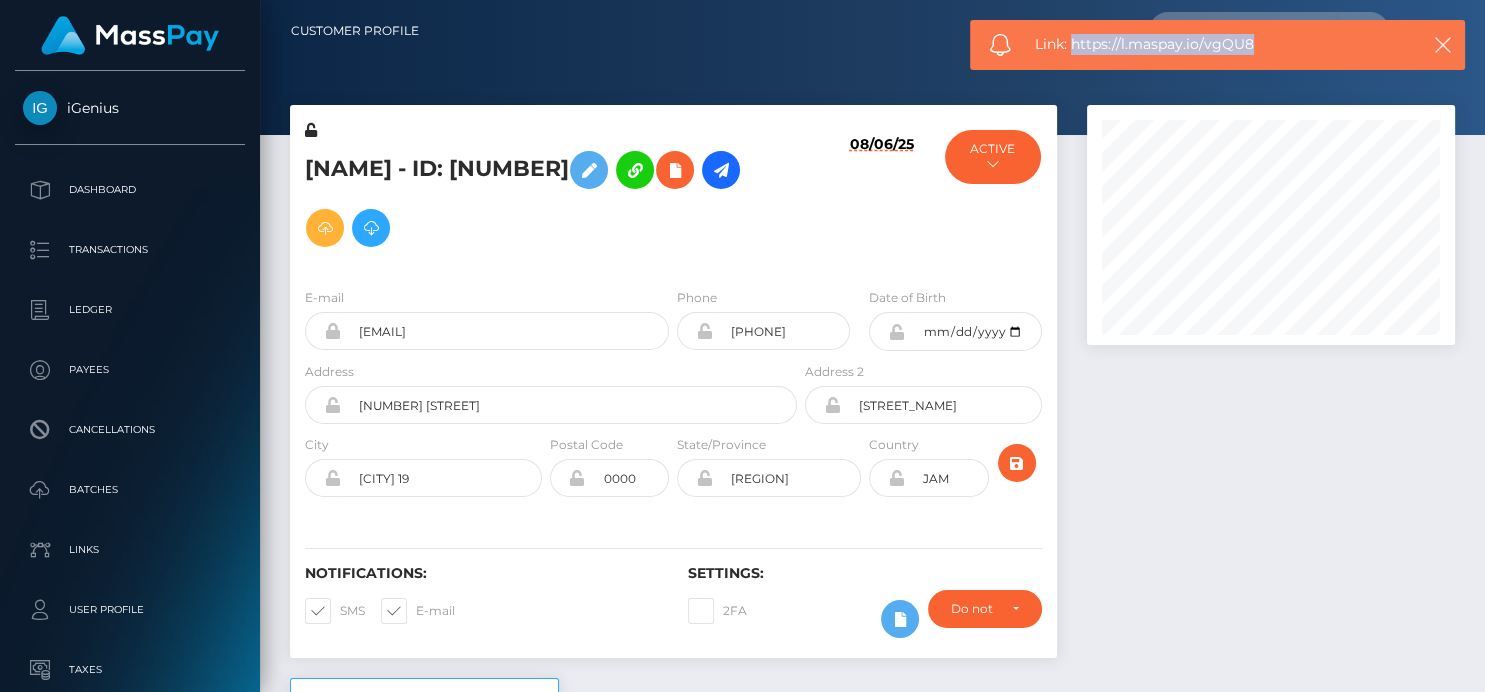 drag, startPoint x: 1258, startPoint y: 37, endPoint x: 1069, endPoint y: 48, distance: 189.31984 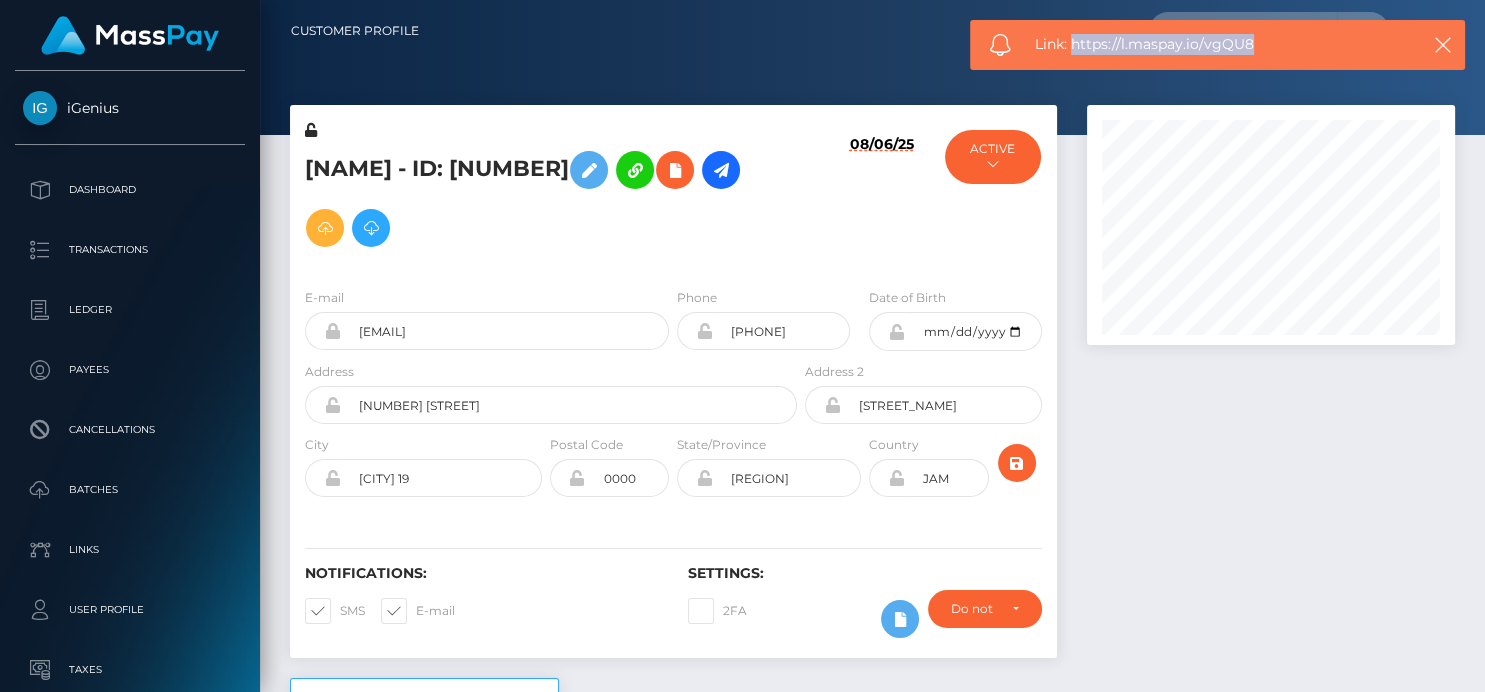 click on "Link: https://l.maspay.io/vgQU8" at bounding box center (1217, 44) 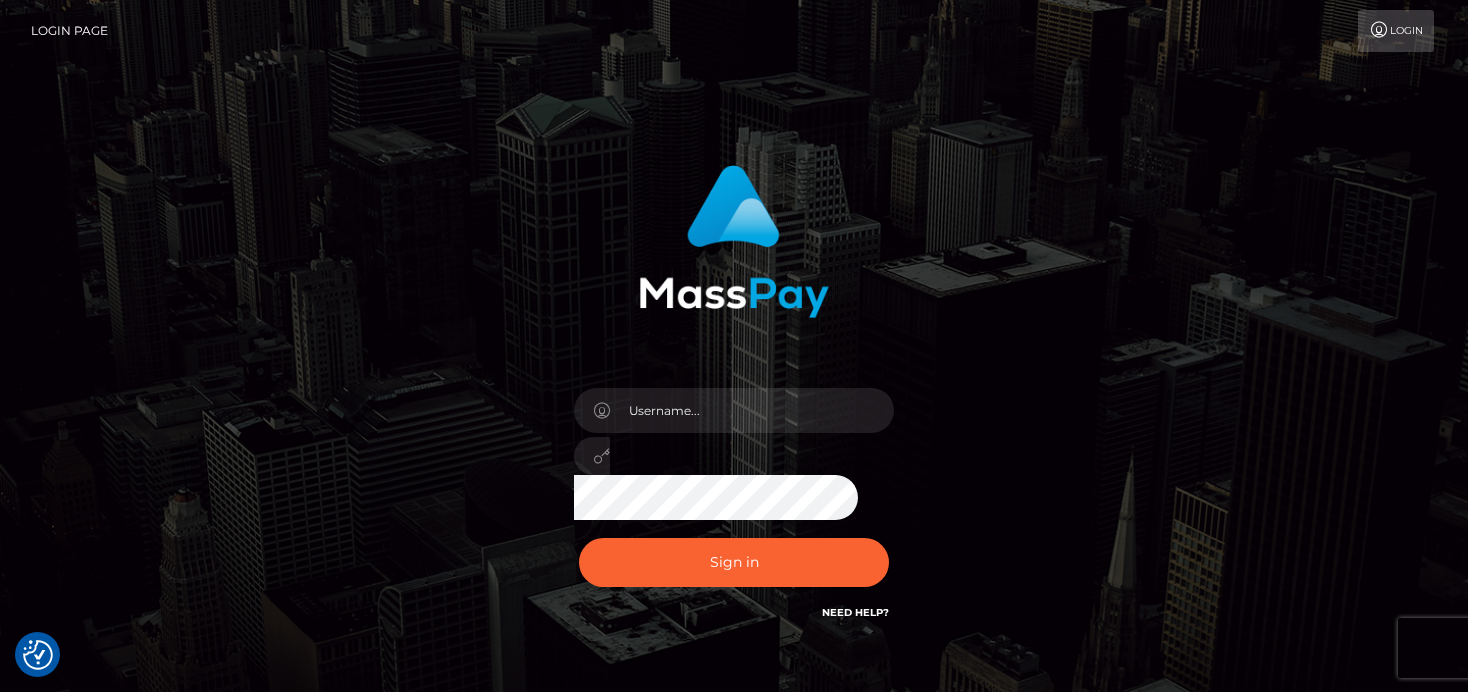 scroll, scrollTop: 0, scrollLeft: 0, axis: both 